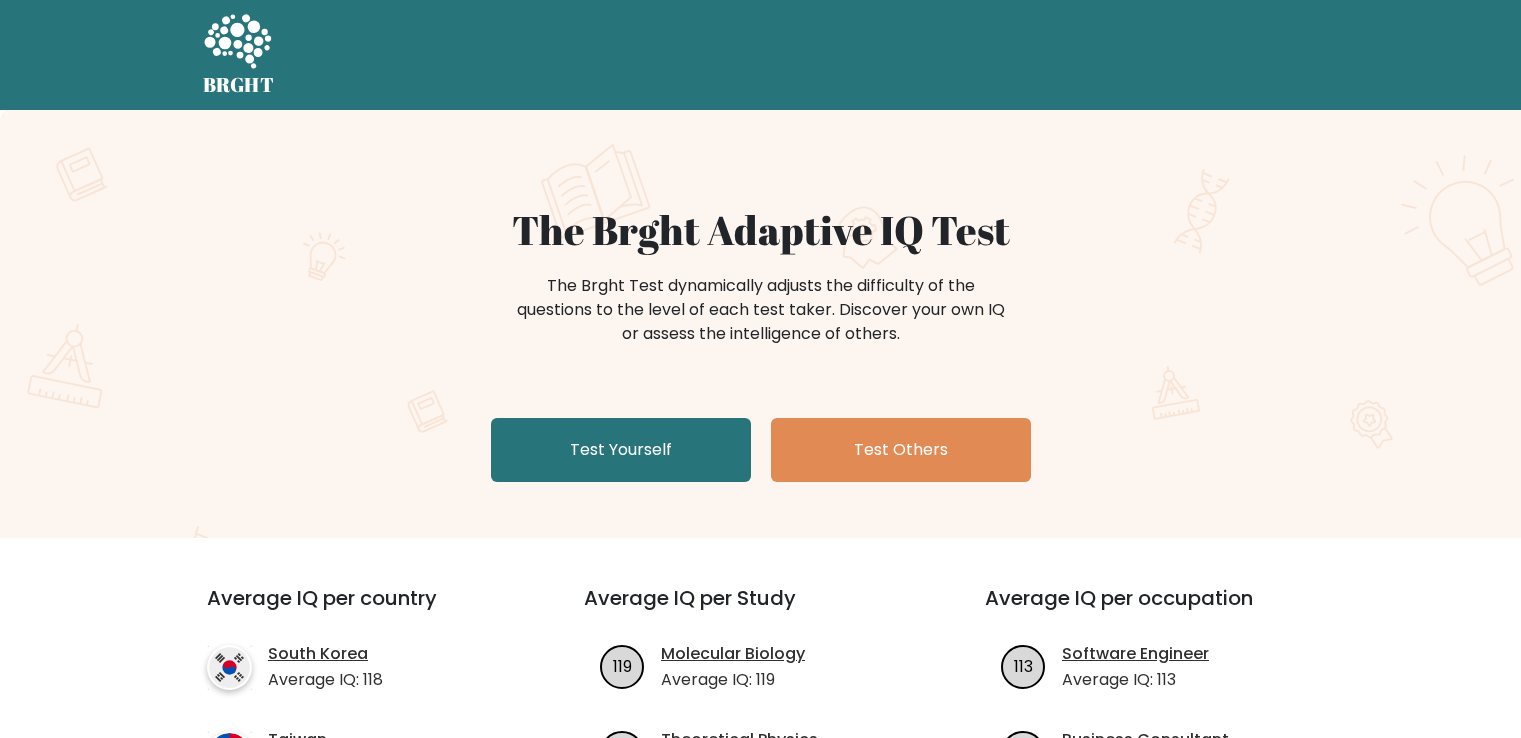 scroll, scrollTop: 0, scrollLeft: 0, axis: both 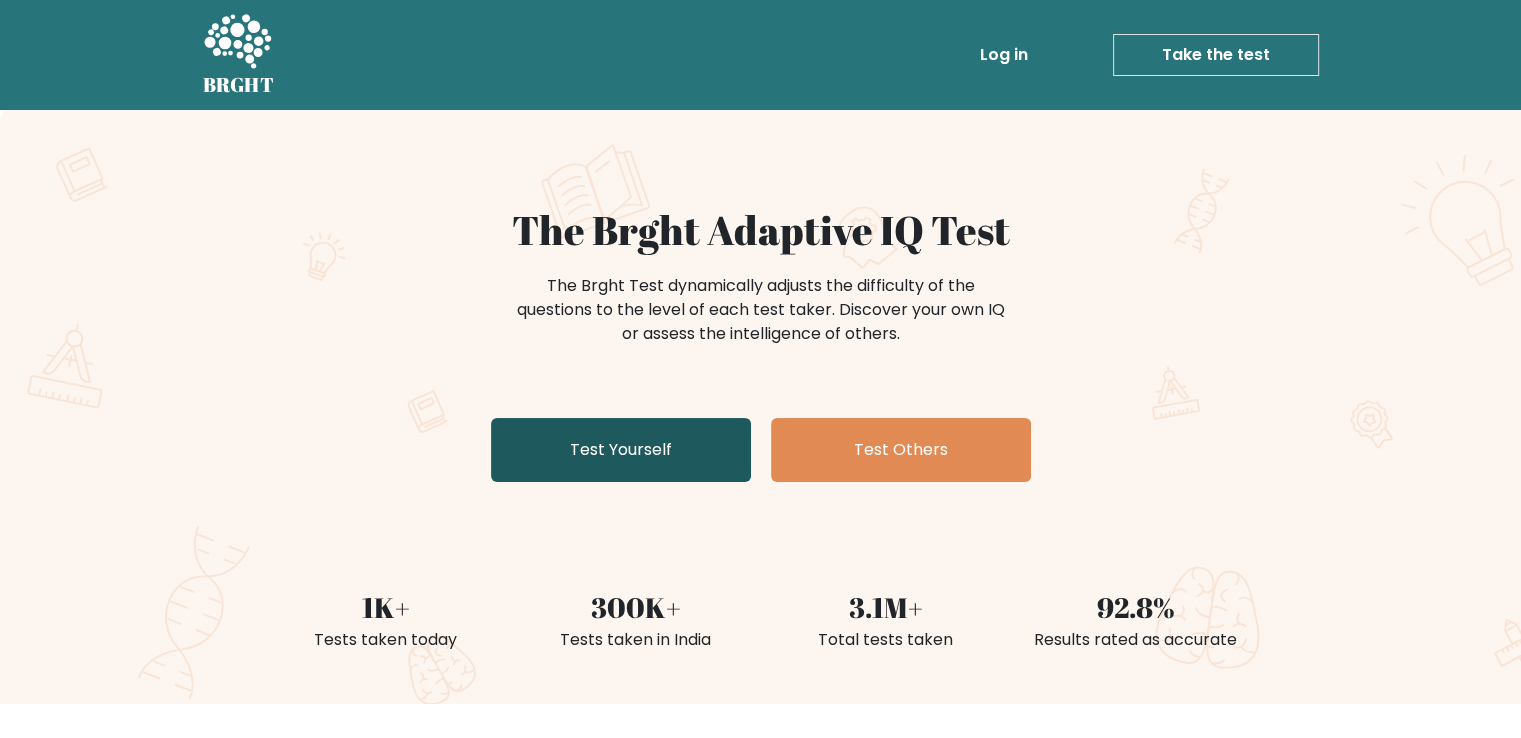 click on "Test Yourself" at bounding box center [621, 450] 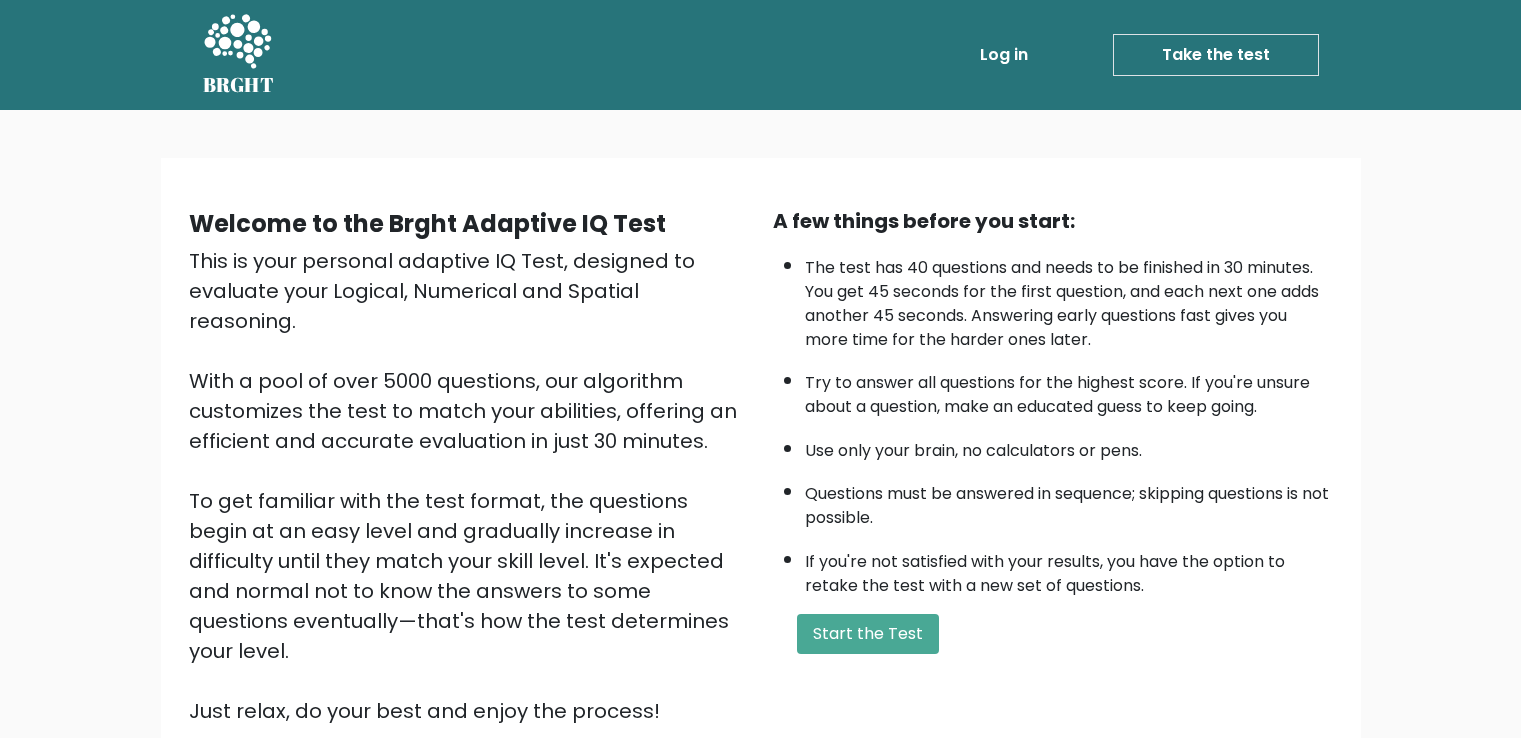 scroll, scrollTop: 0, scrollLeft: 0, axis: both 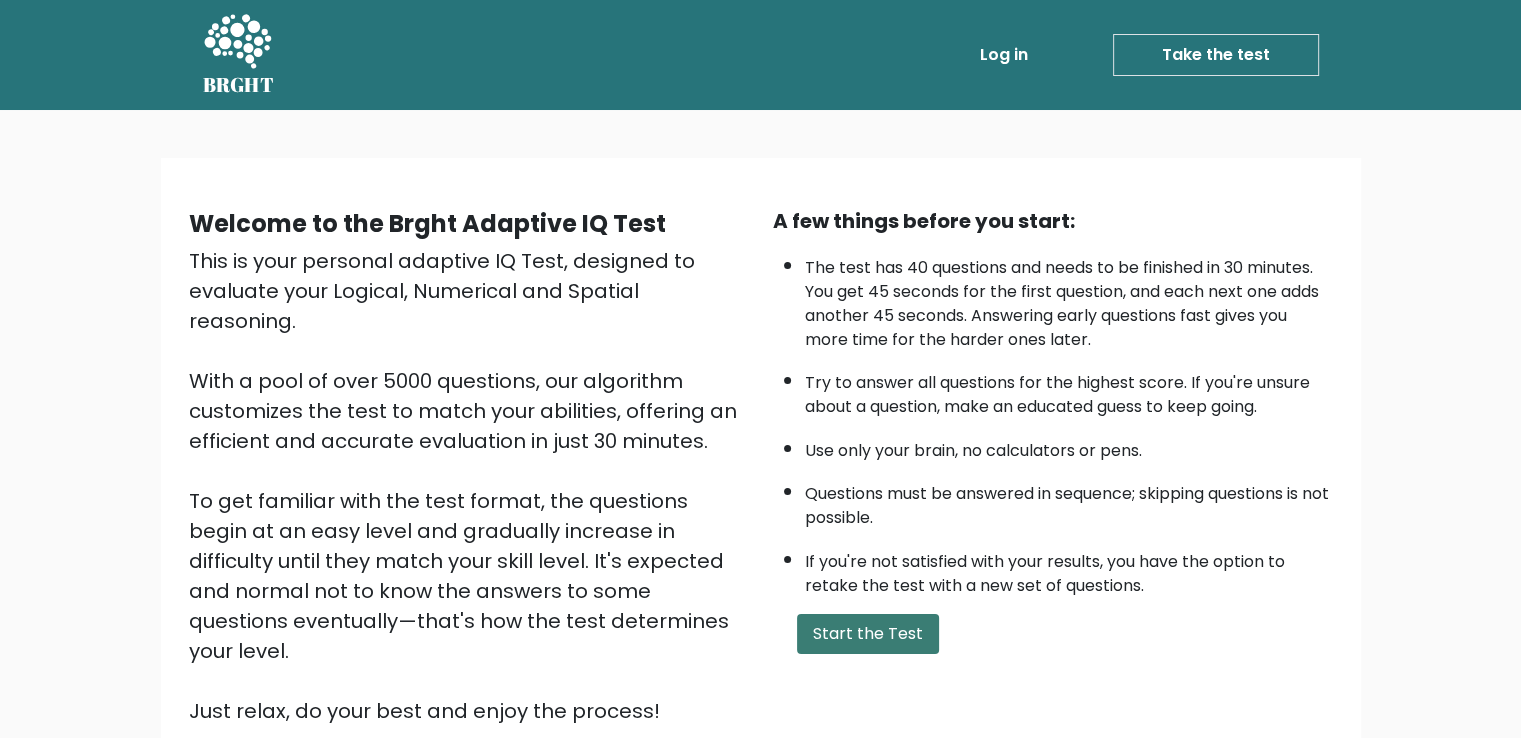 click on "Start the Test" at bounding box center [868, 634] 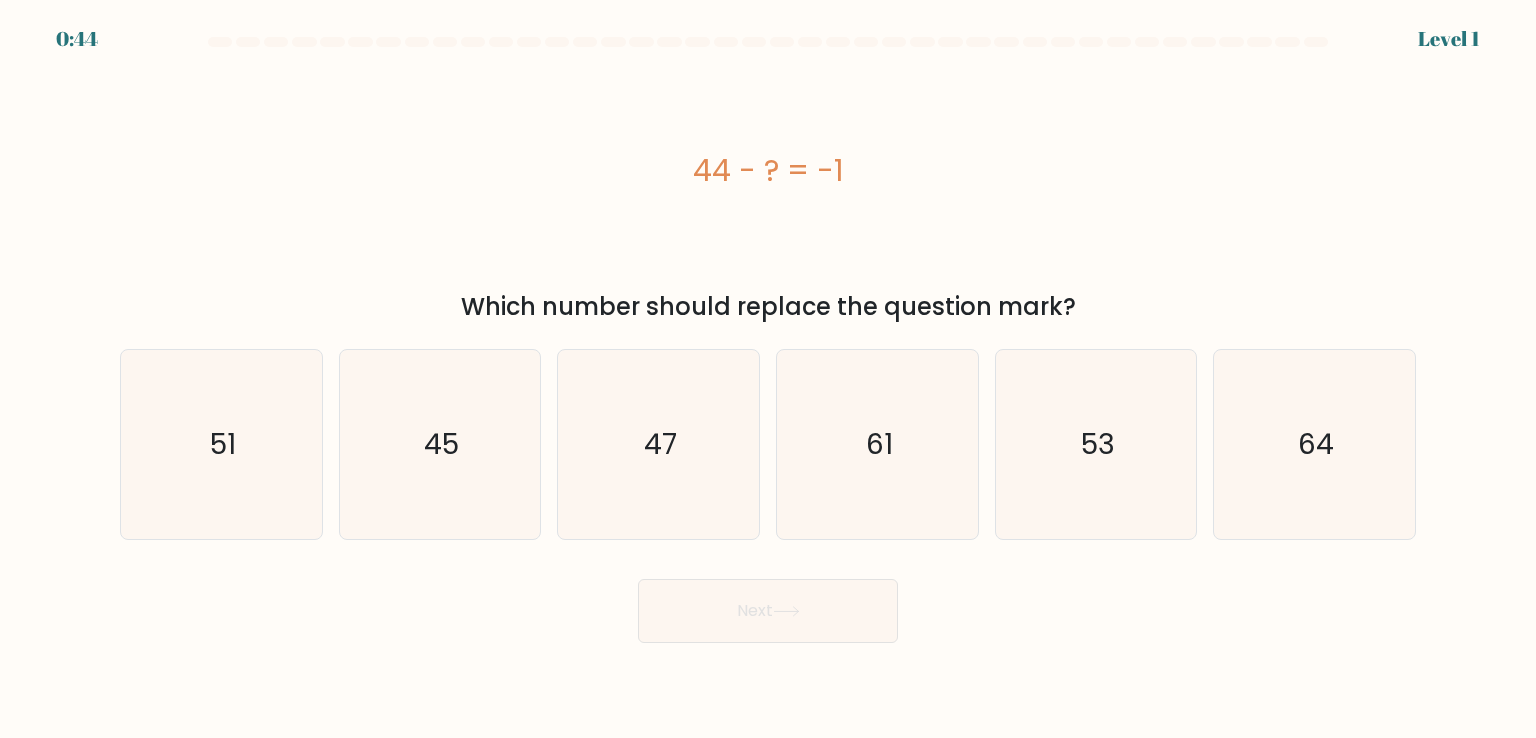 scroll, scrollTop: 0, scrollLeft: 0, axis: both 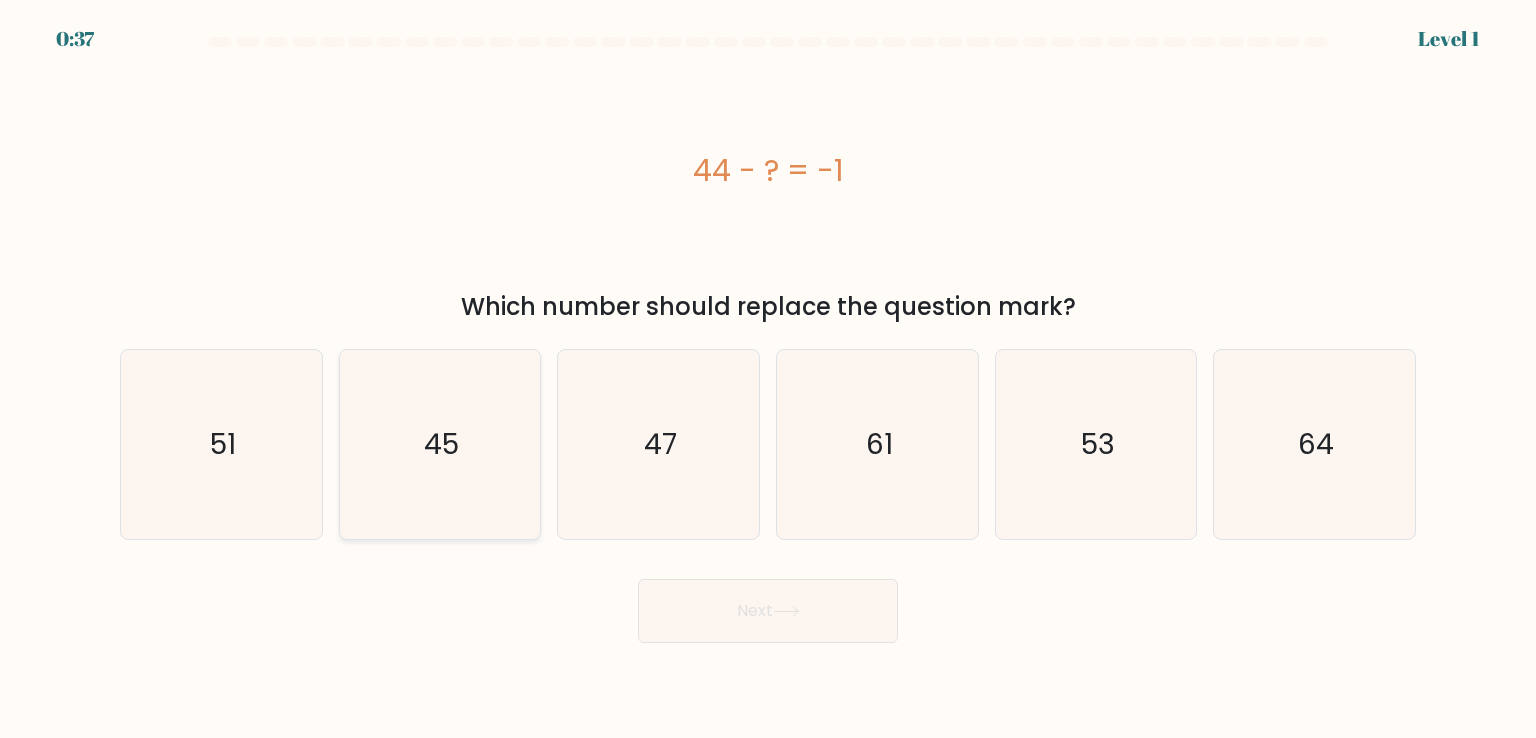 radio on "true" 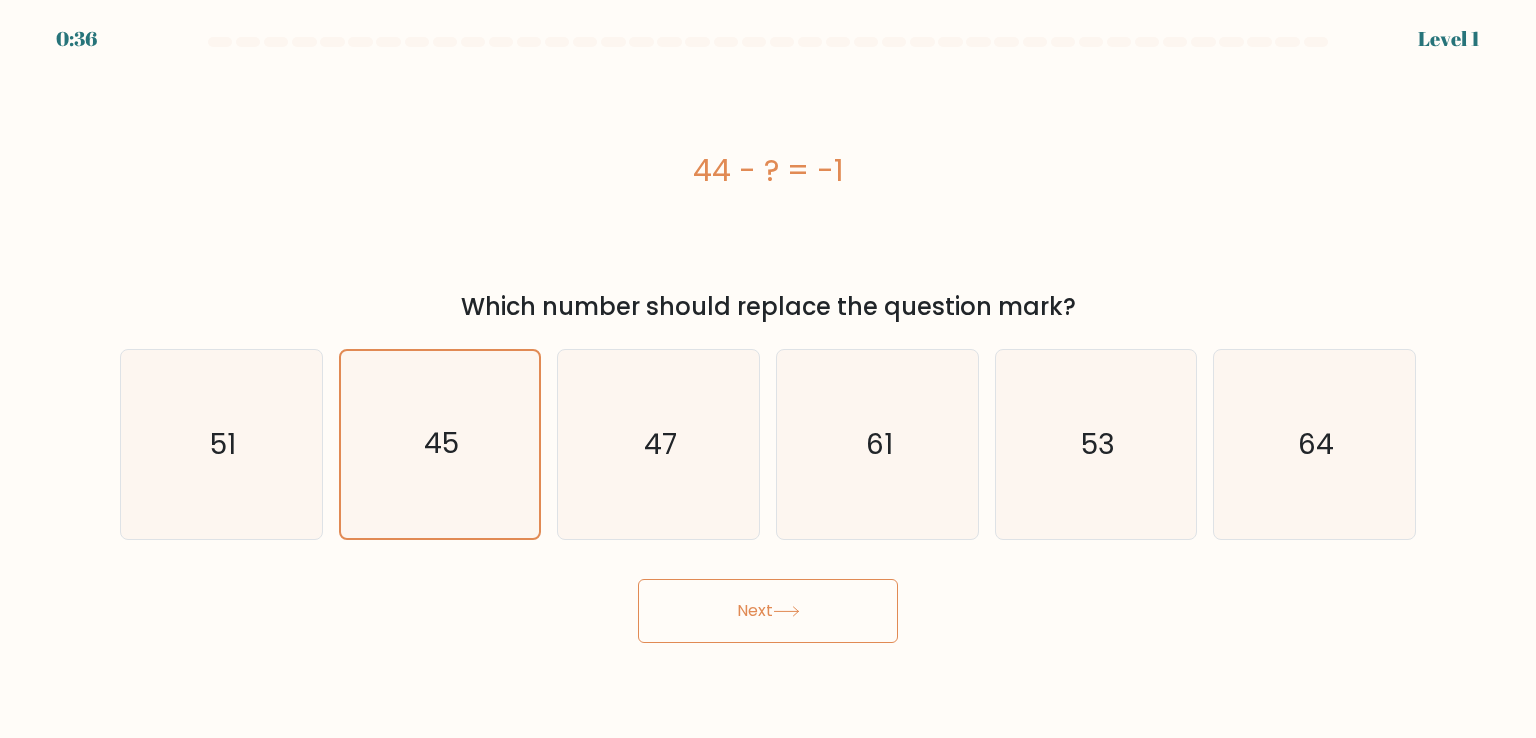 click on "Next" at bounding box center (768, 611) 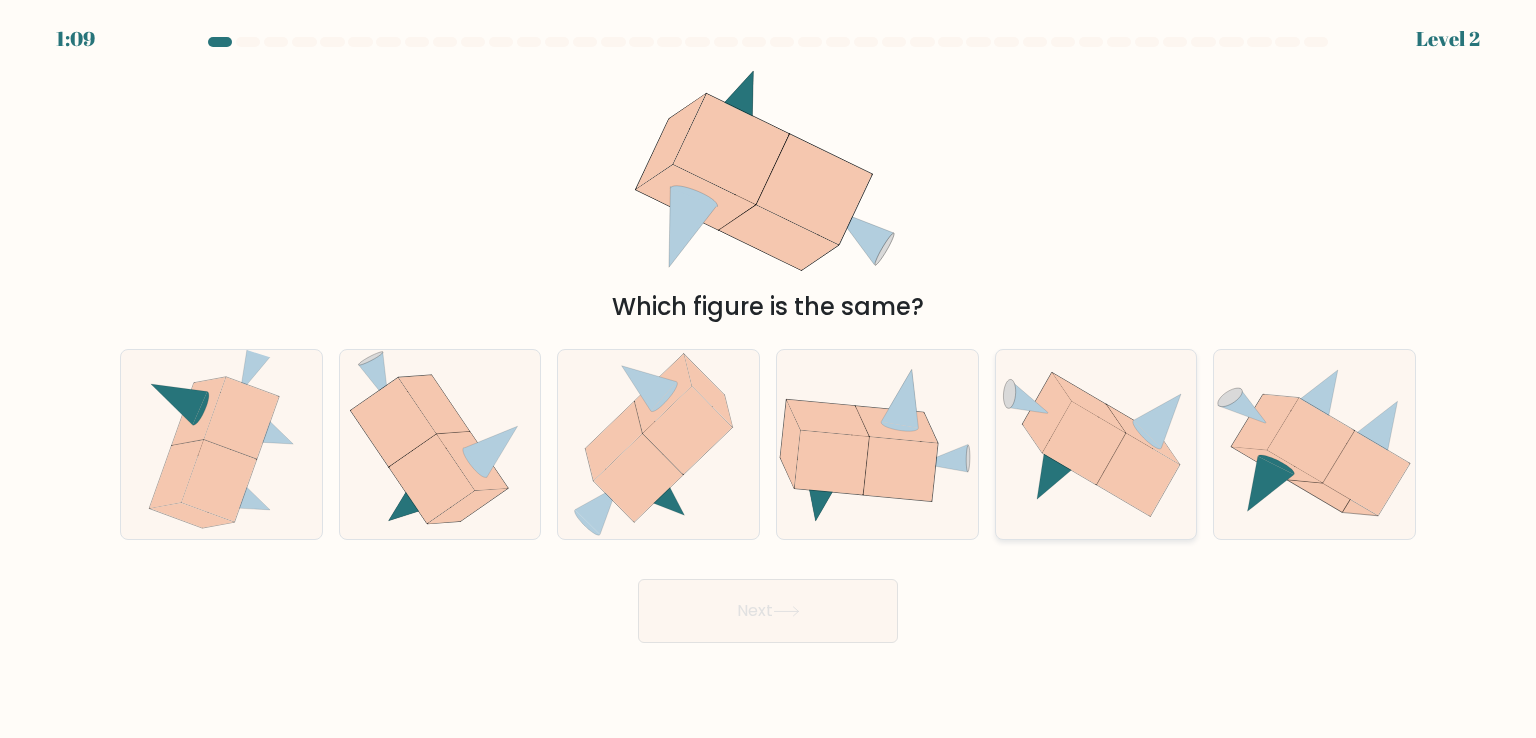 click at bounding box center (1083, 443) 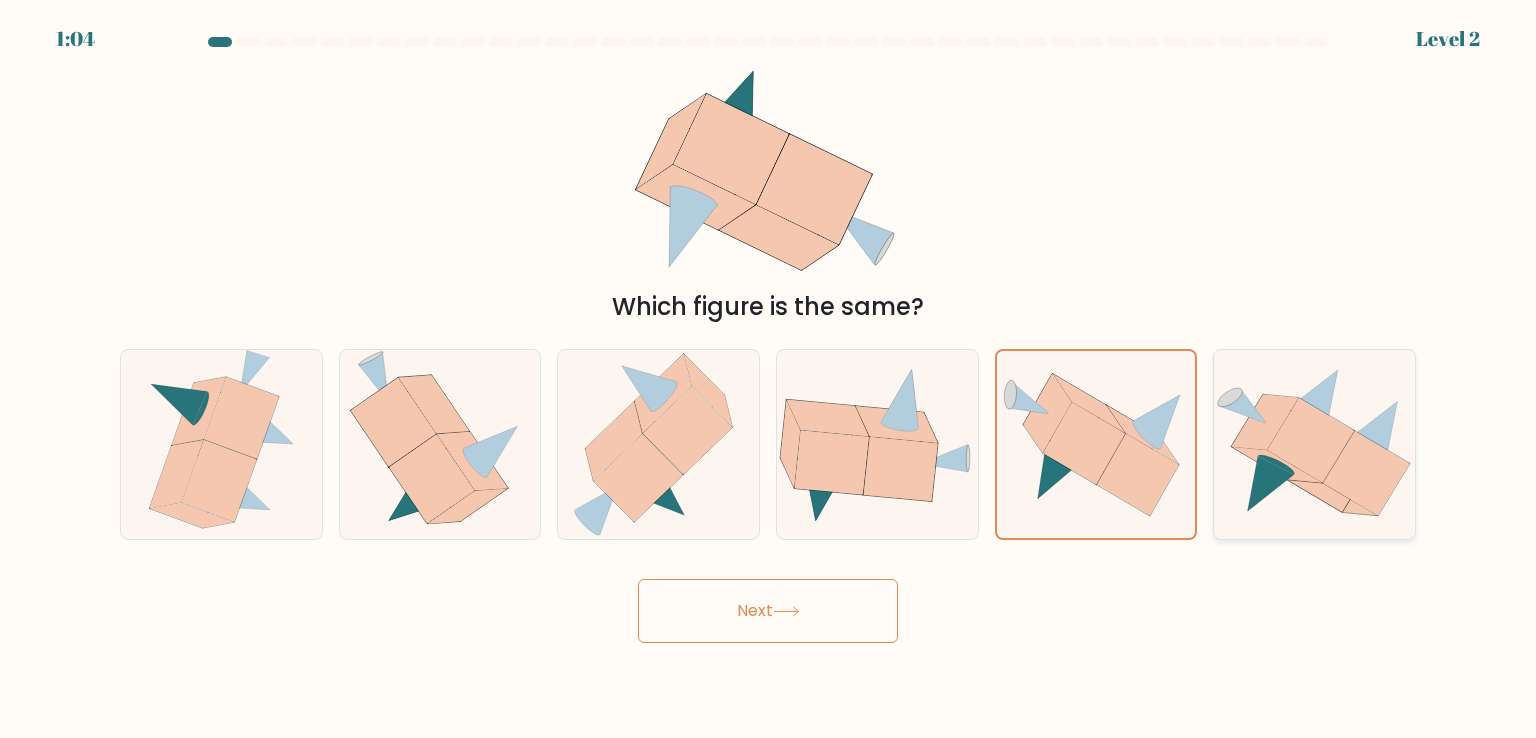 click at bounding box center (1366, 473) 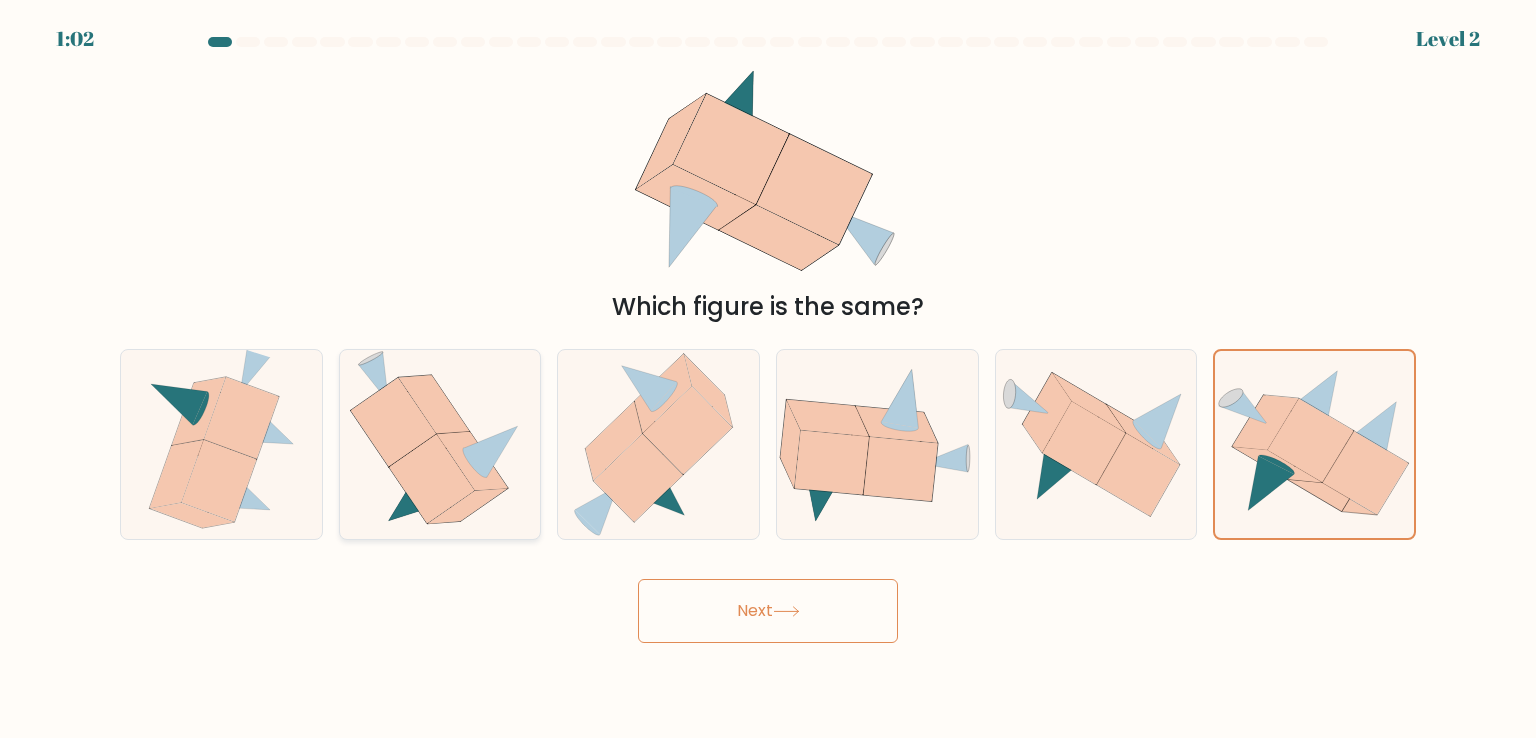 click on "b." at bounding box center (768, 374) 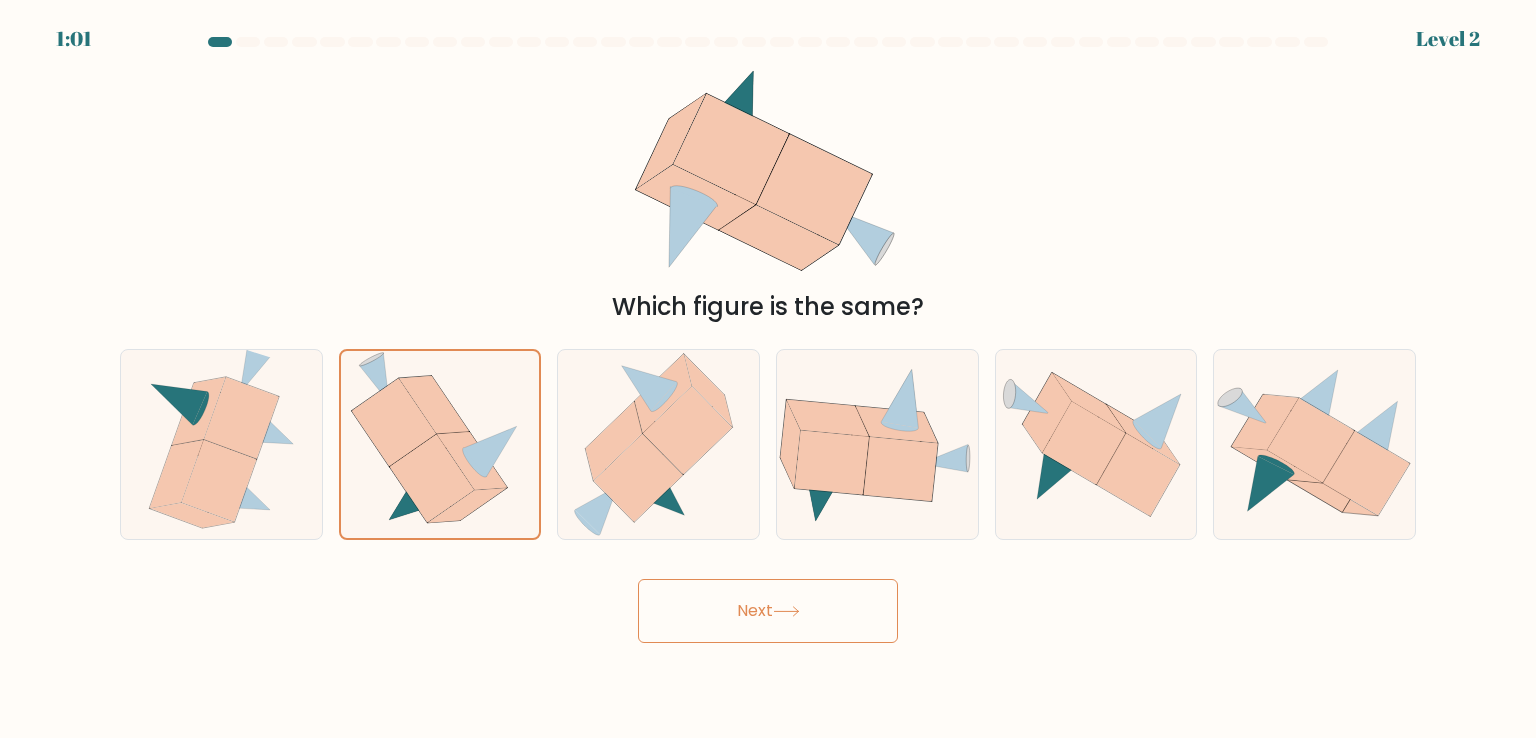 click on "Next" at bounding box center (768, 611) 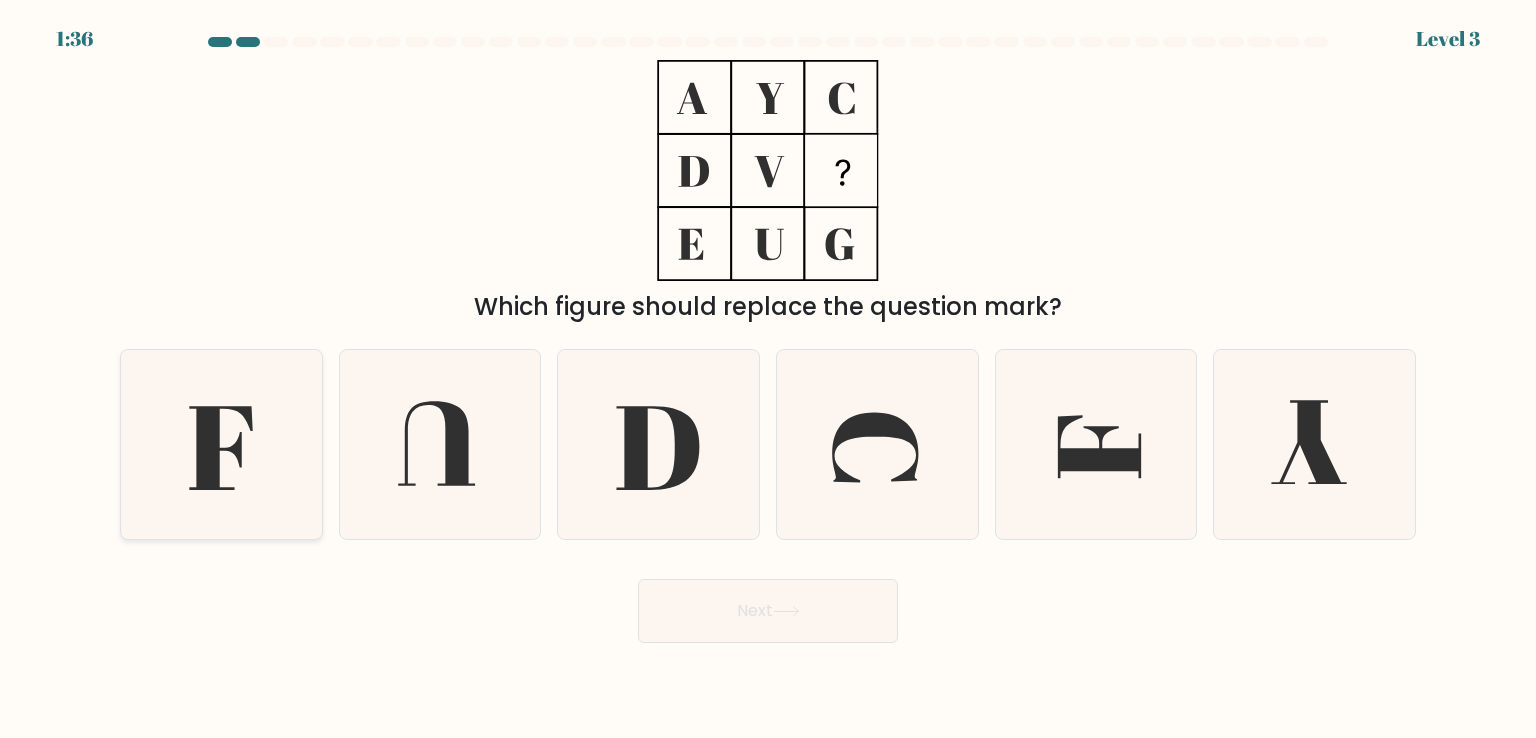 click at bounding box center [221, 444] 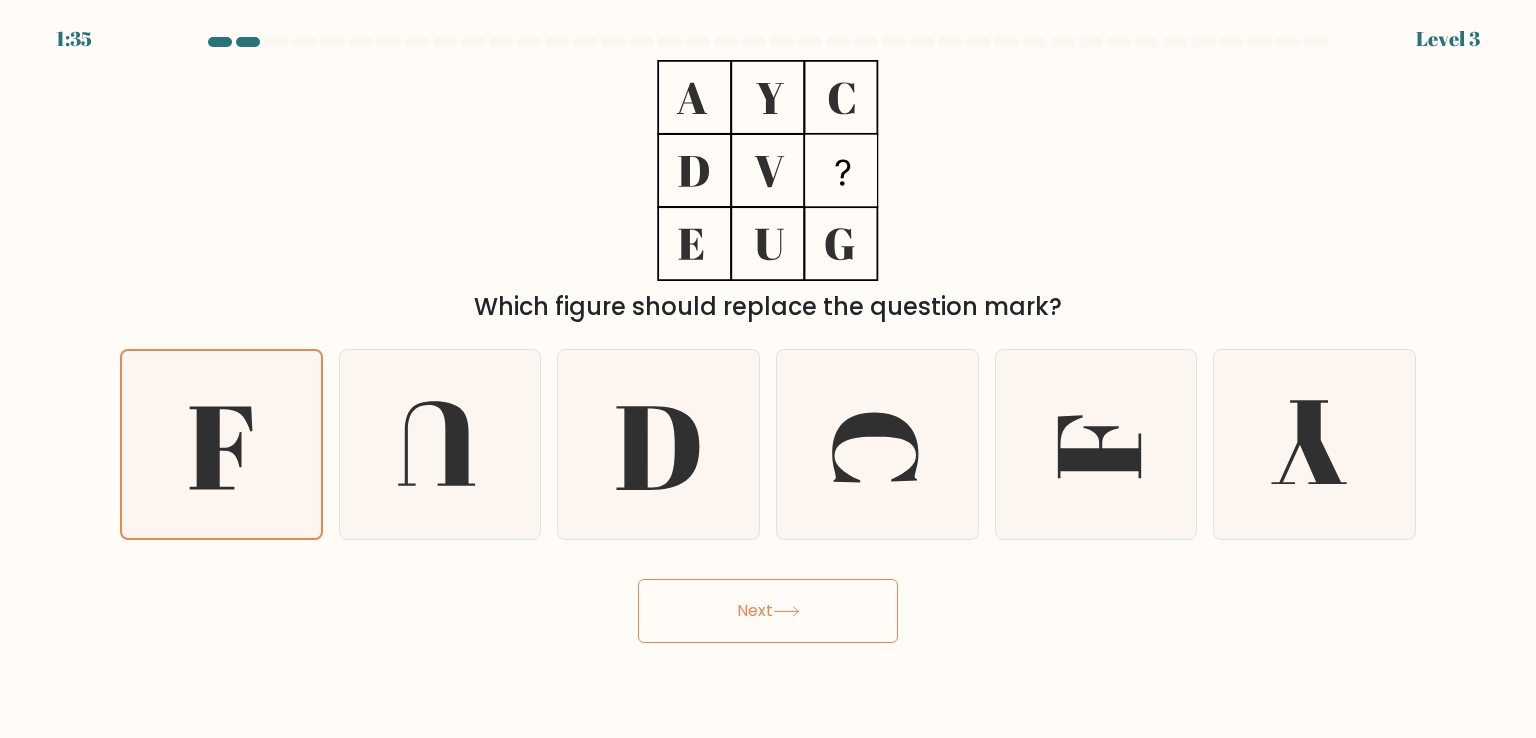 click on "Next" at bounding box center [768, 611] 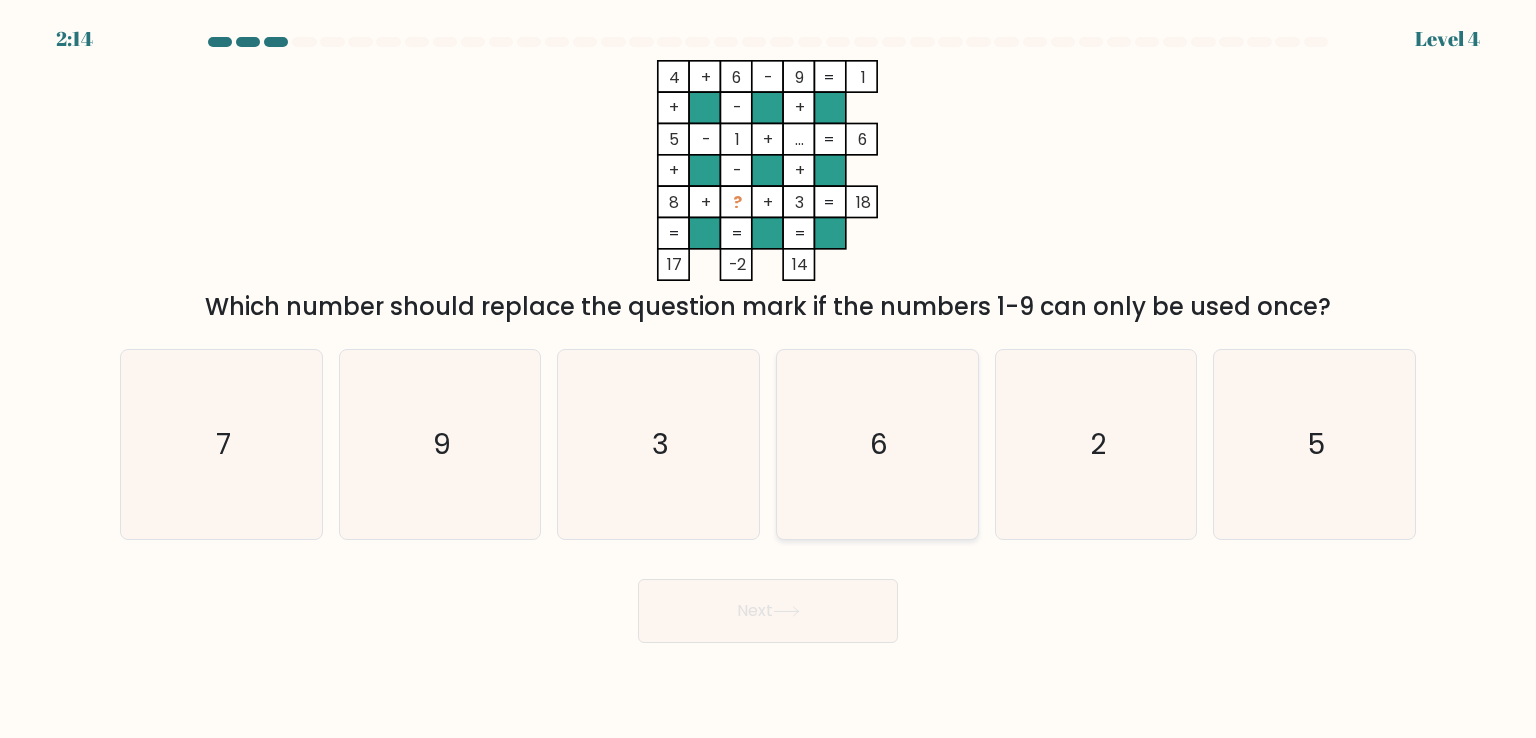 click on "6" at bounding box center [877, 444] 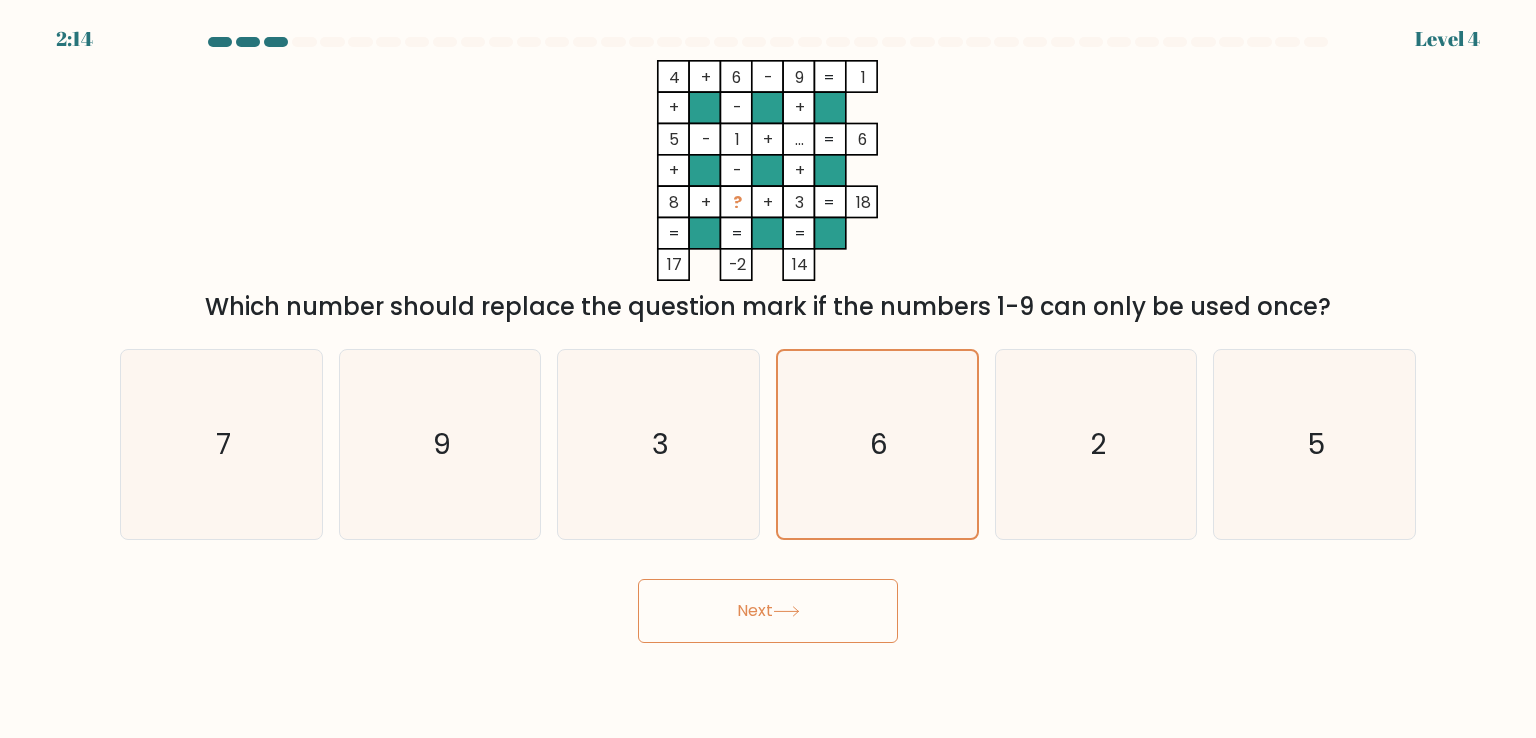 click on "Next" at bounding box center (768, 611) 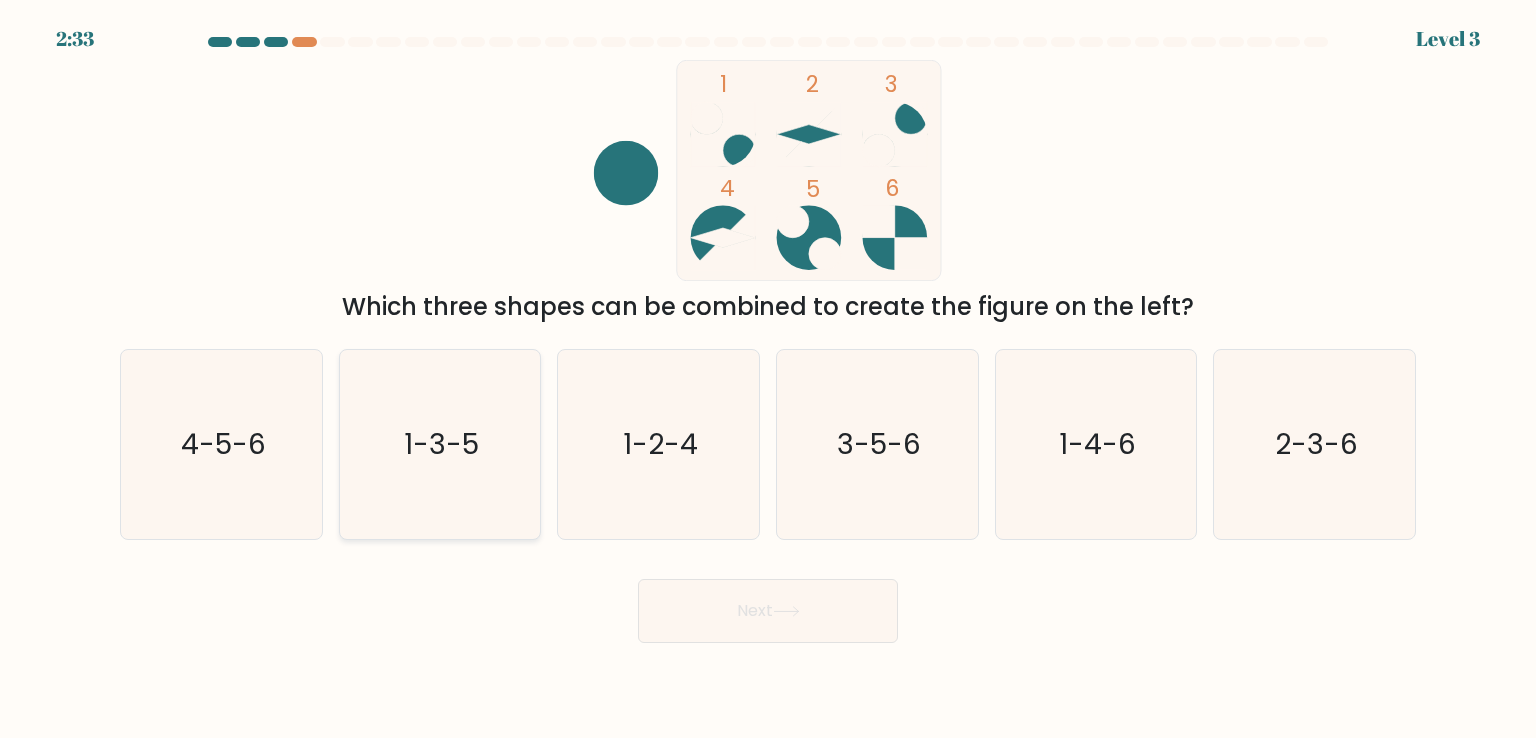 click on "1-3-5" at bounding box center [440, 444] 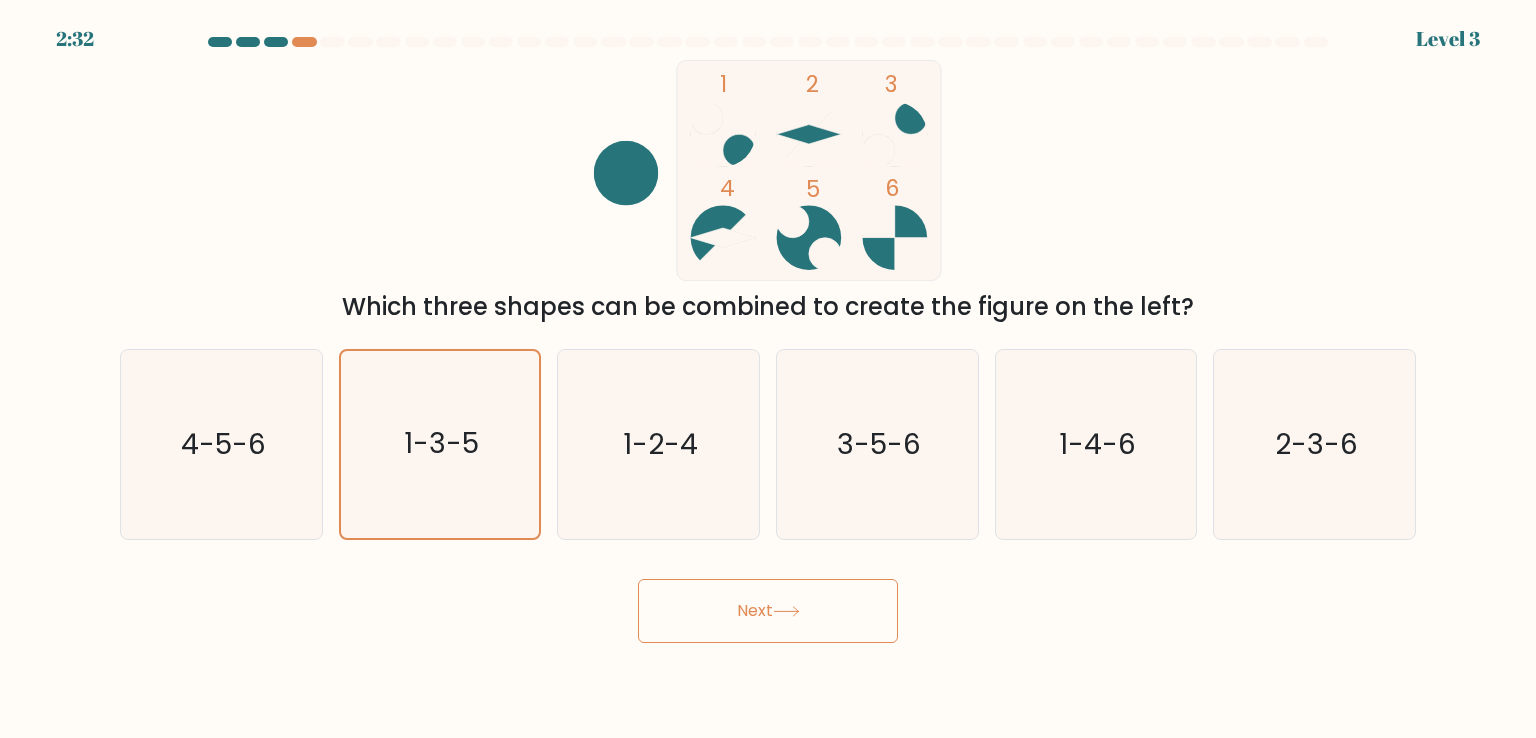 click on "Next" at bounding box center (768, 611) 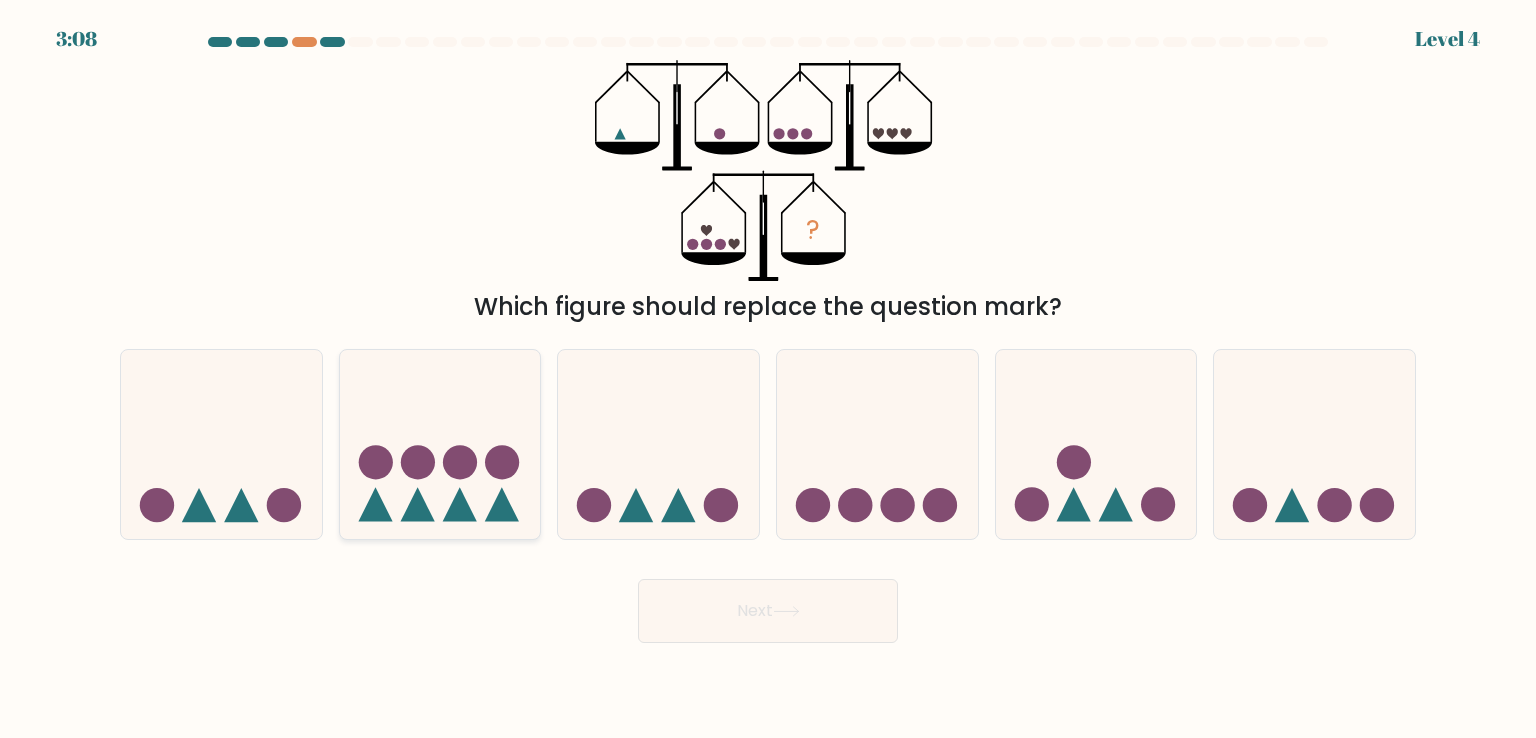 click at bounding box center [440, 444] 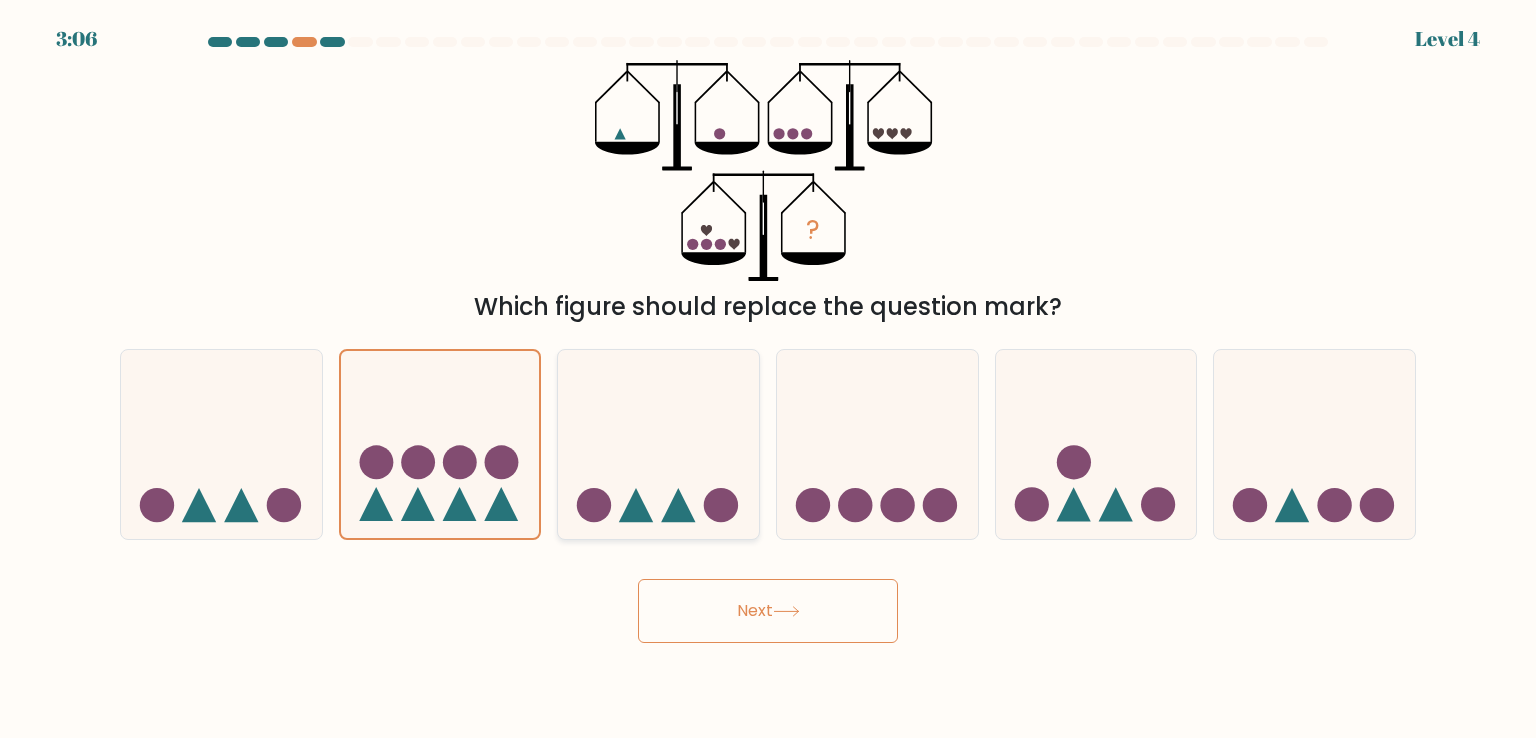 click at bounding box center [658, 444] 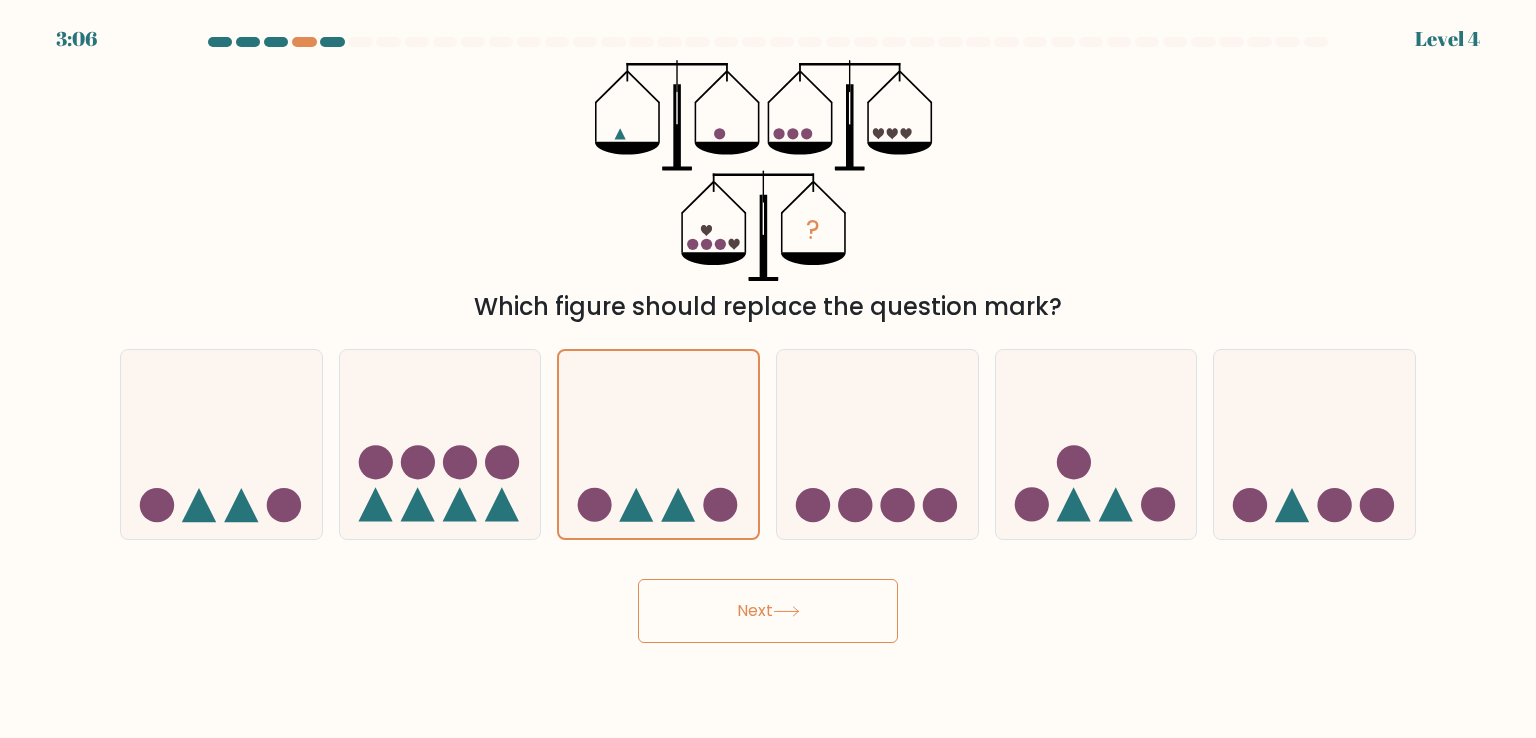 click on "Next" at bounding box center [768, 611] 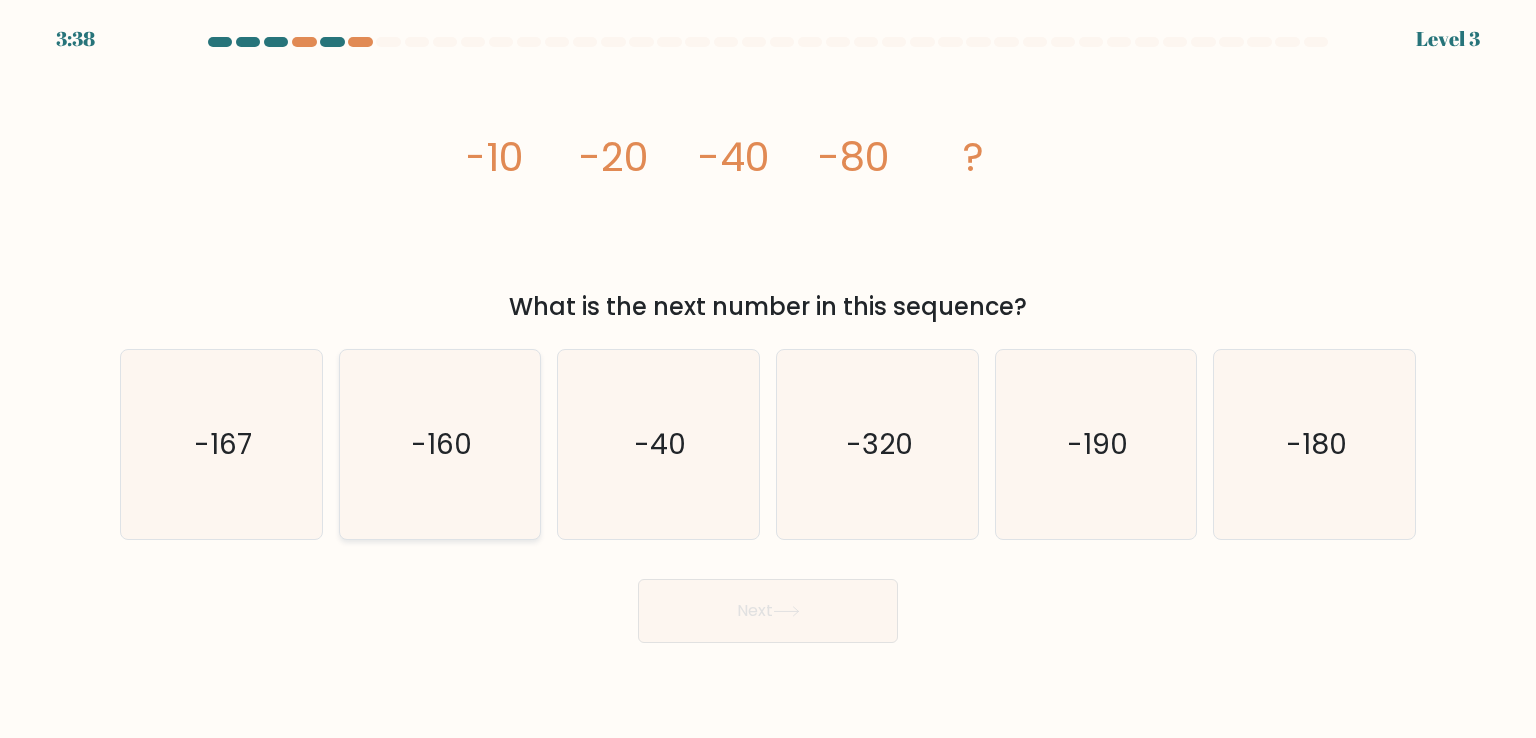 click on "-160" at bounding box center (441, 444) 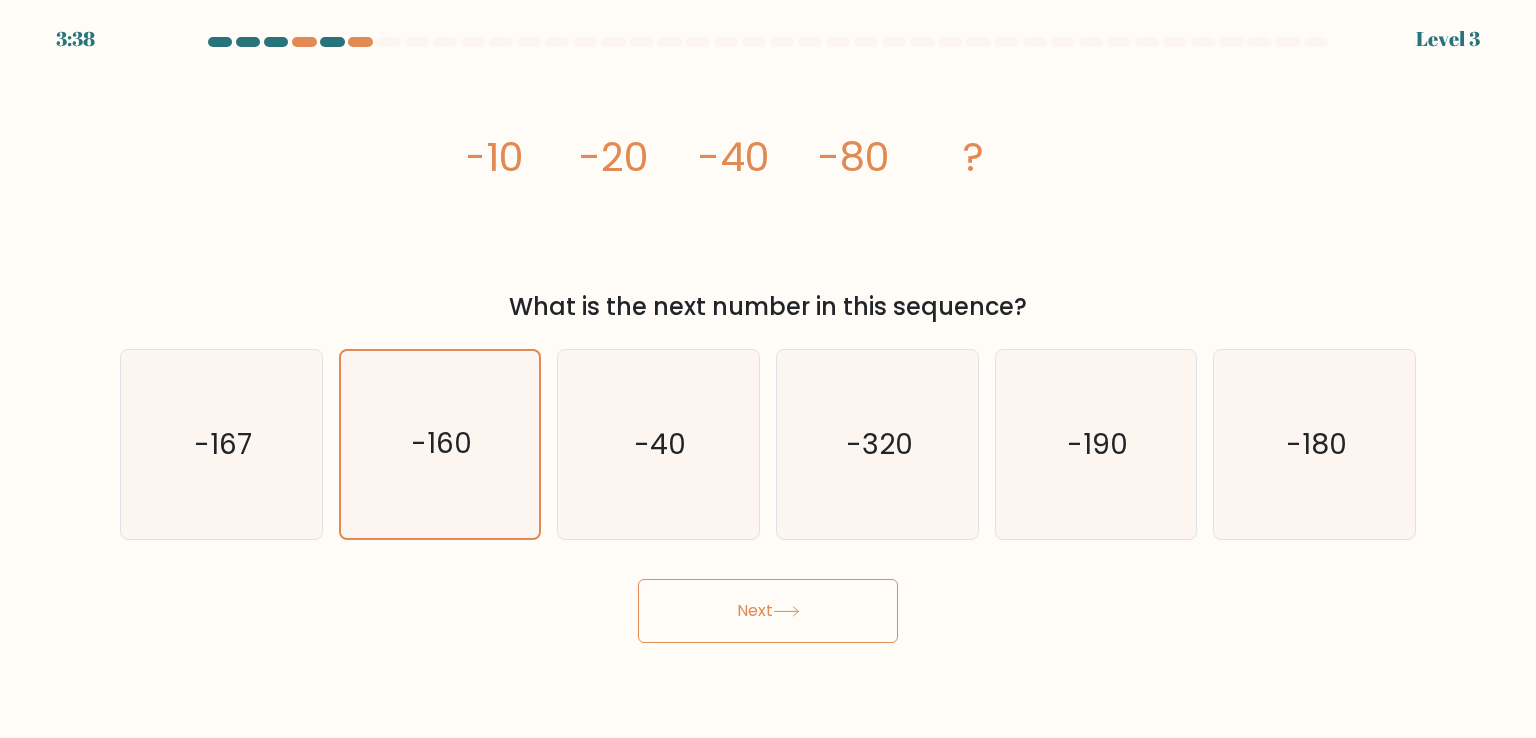 click on "Next" at bounding box center [768, 611] 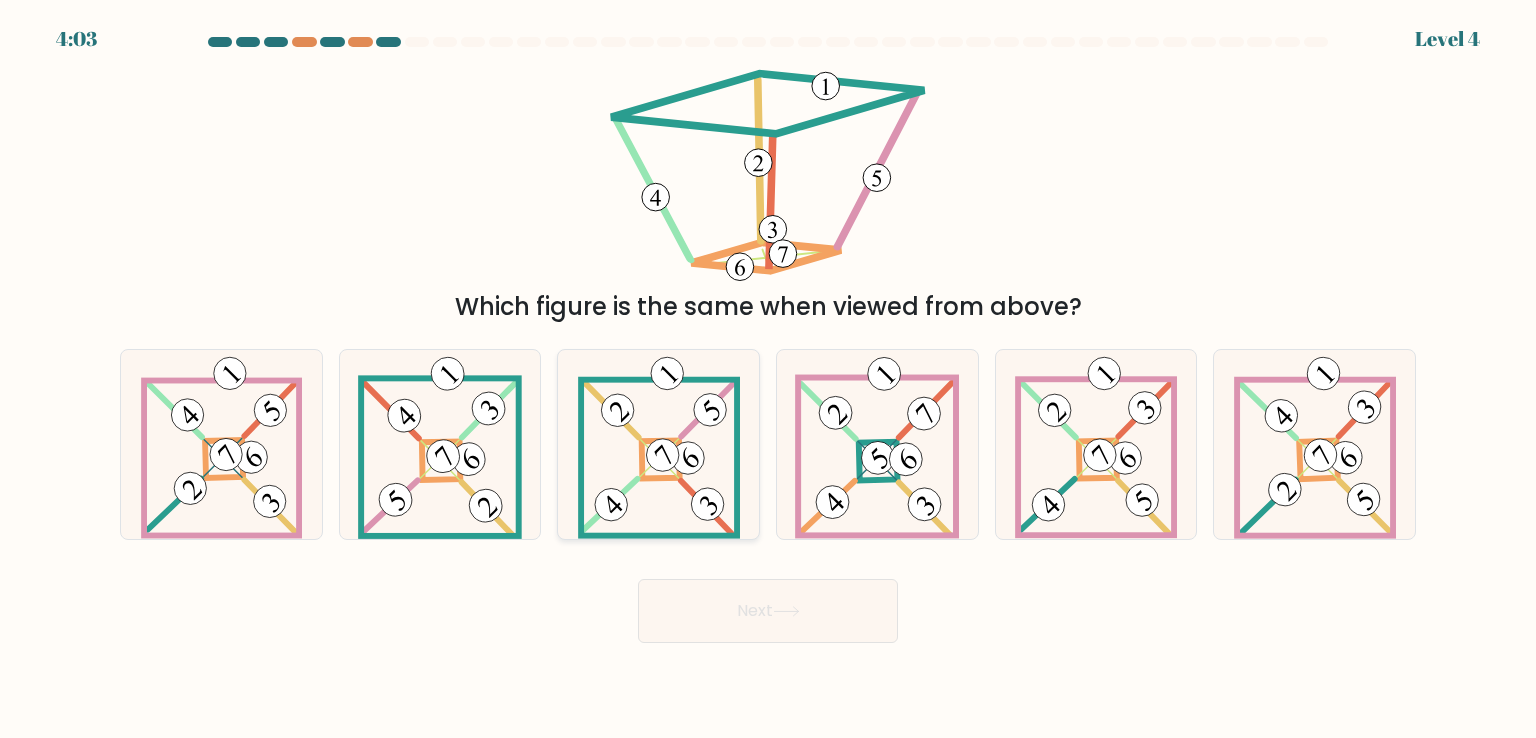 click at bounding box center [659, 444] 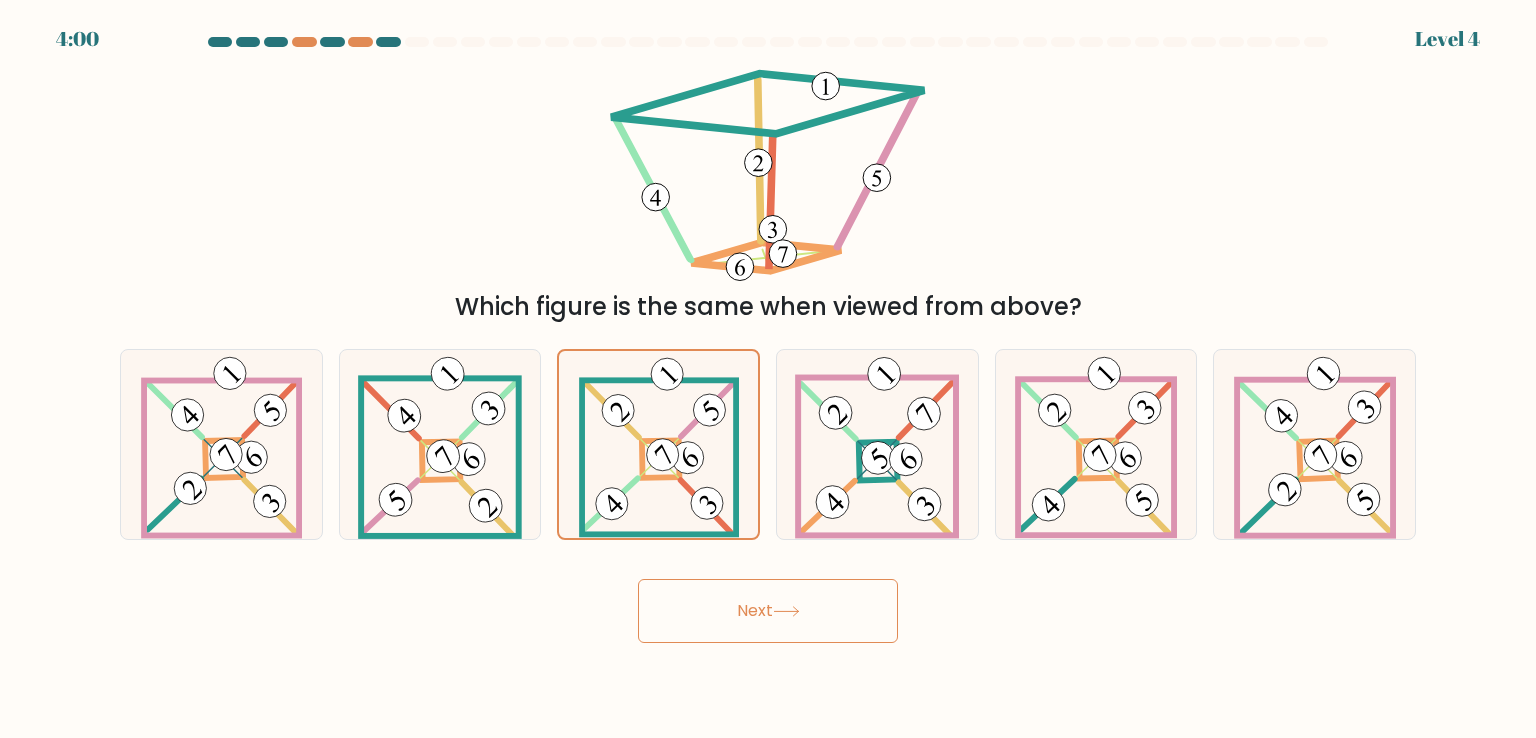 click on "Next" at bounding box center [768, 611] 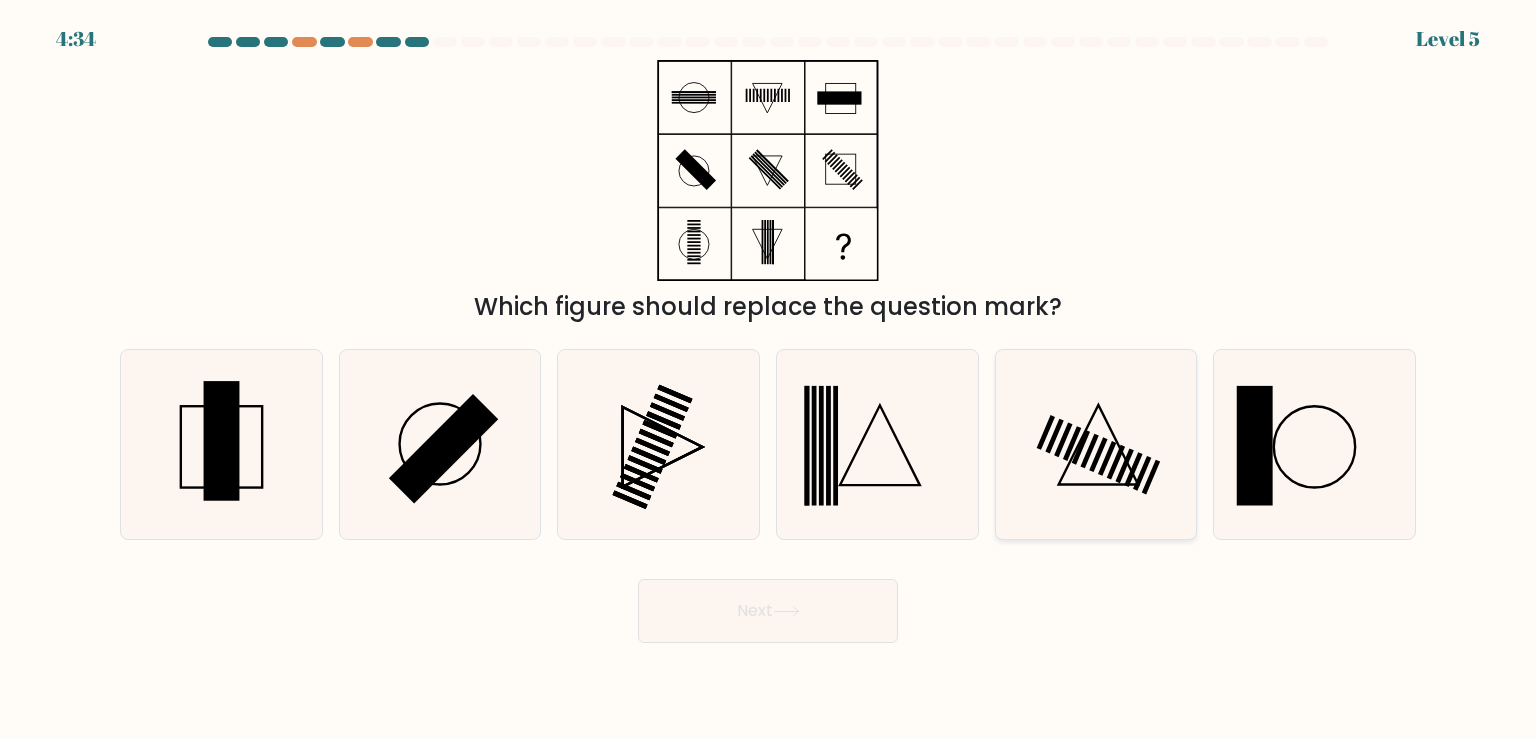 click at bounding box center [1096, 444] 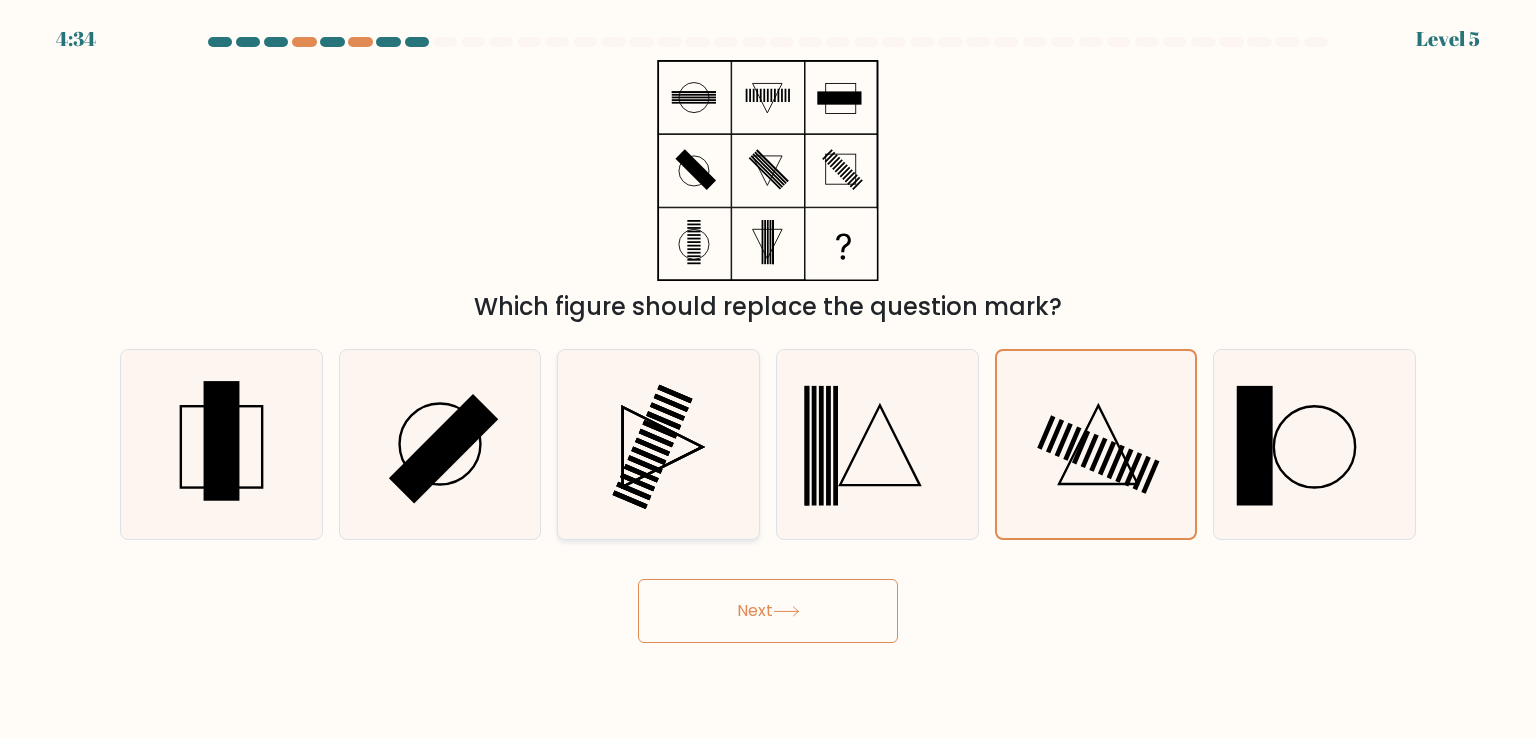 click at bounding box center (658, 444) 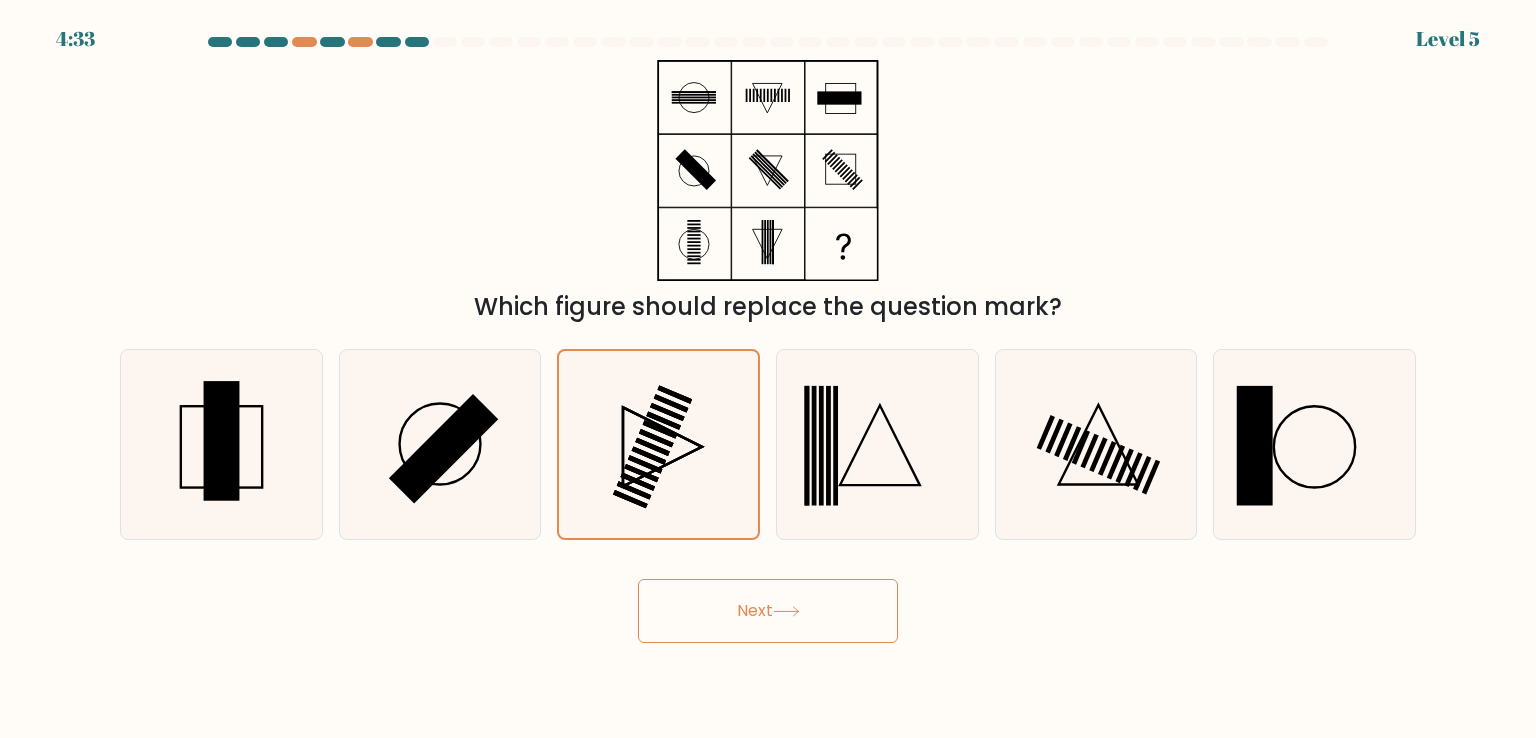 click on "Next" at bounding box center (768, 611) 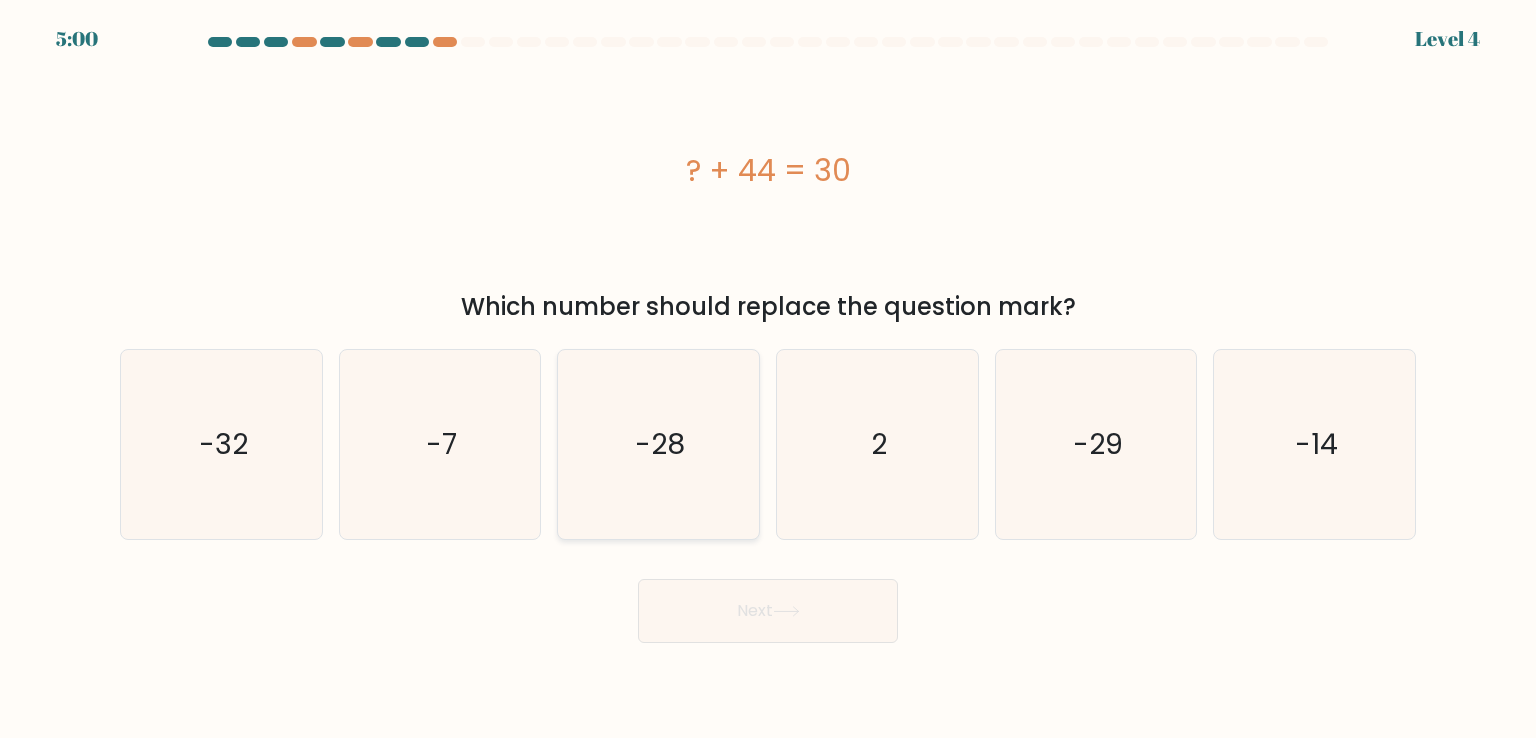 click on "-28" at bounding box center (658, 444) 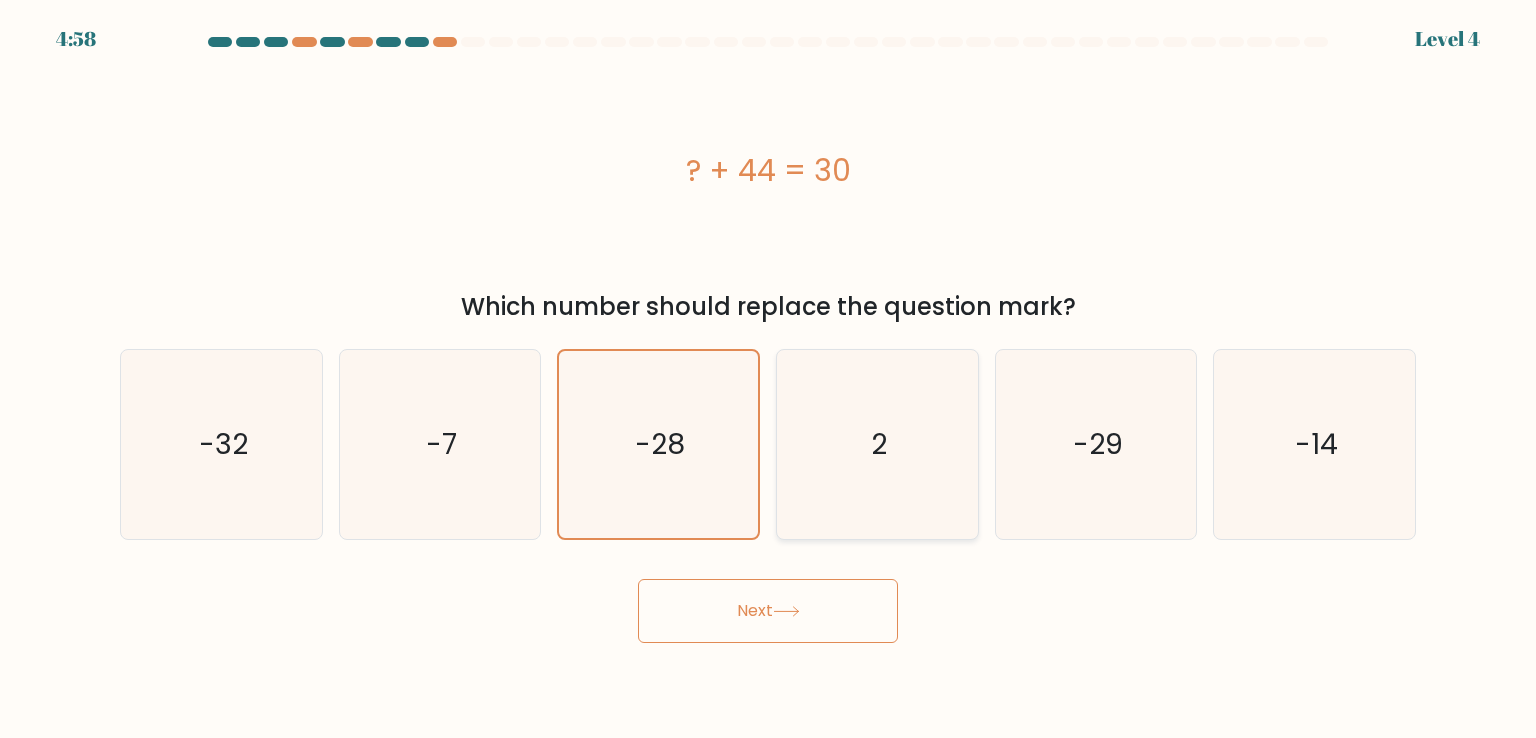 click on "2" at bounding box center [877, 444] 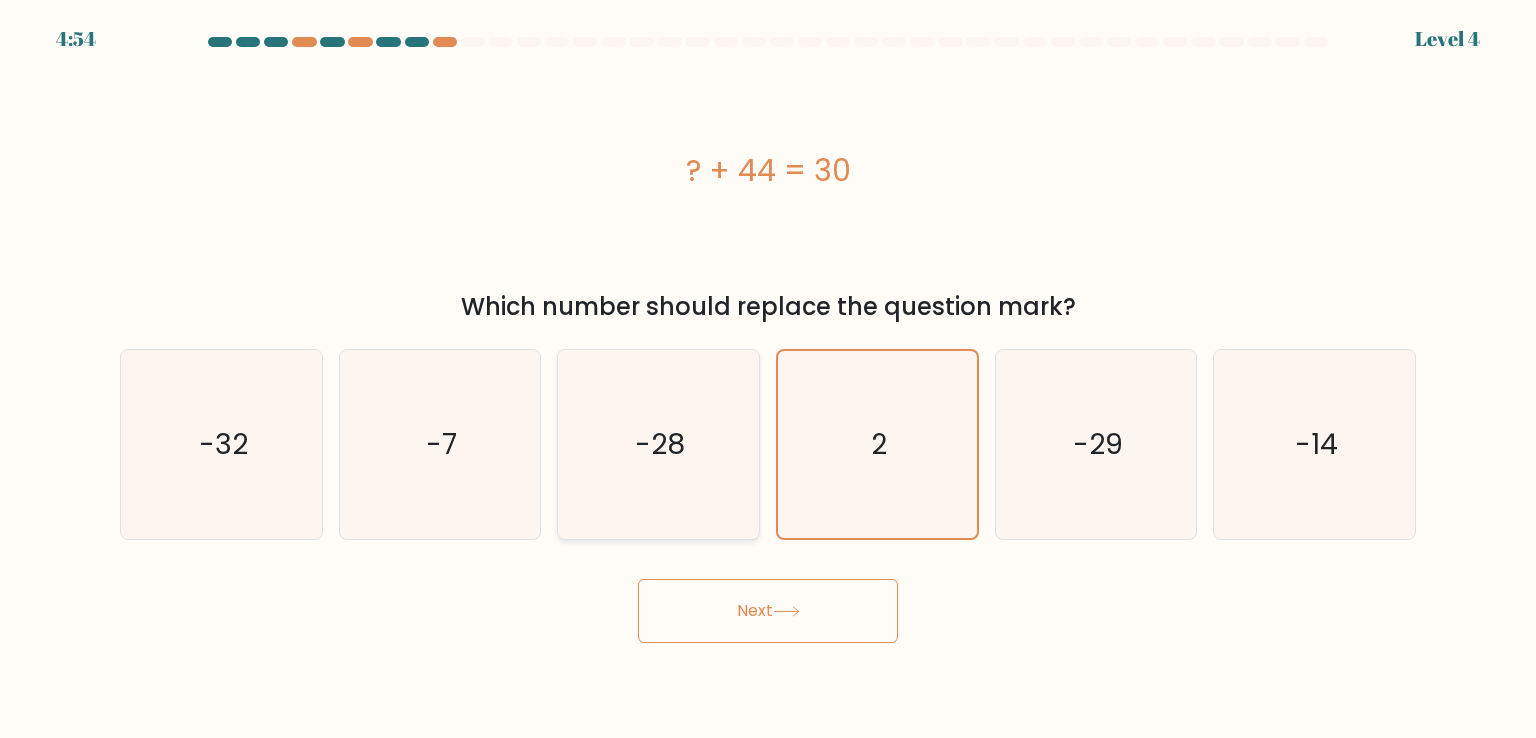 click on "-28" at bounding box center (658, 444) 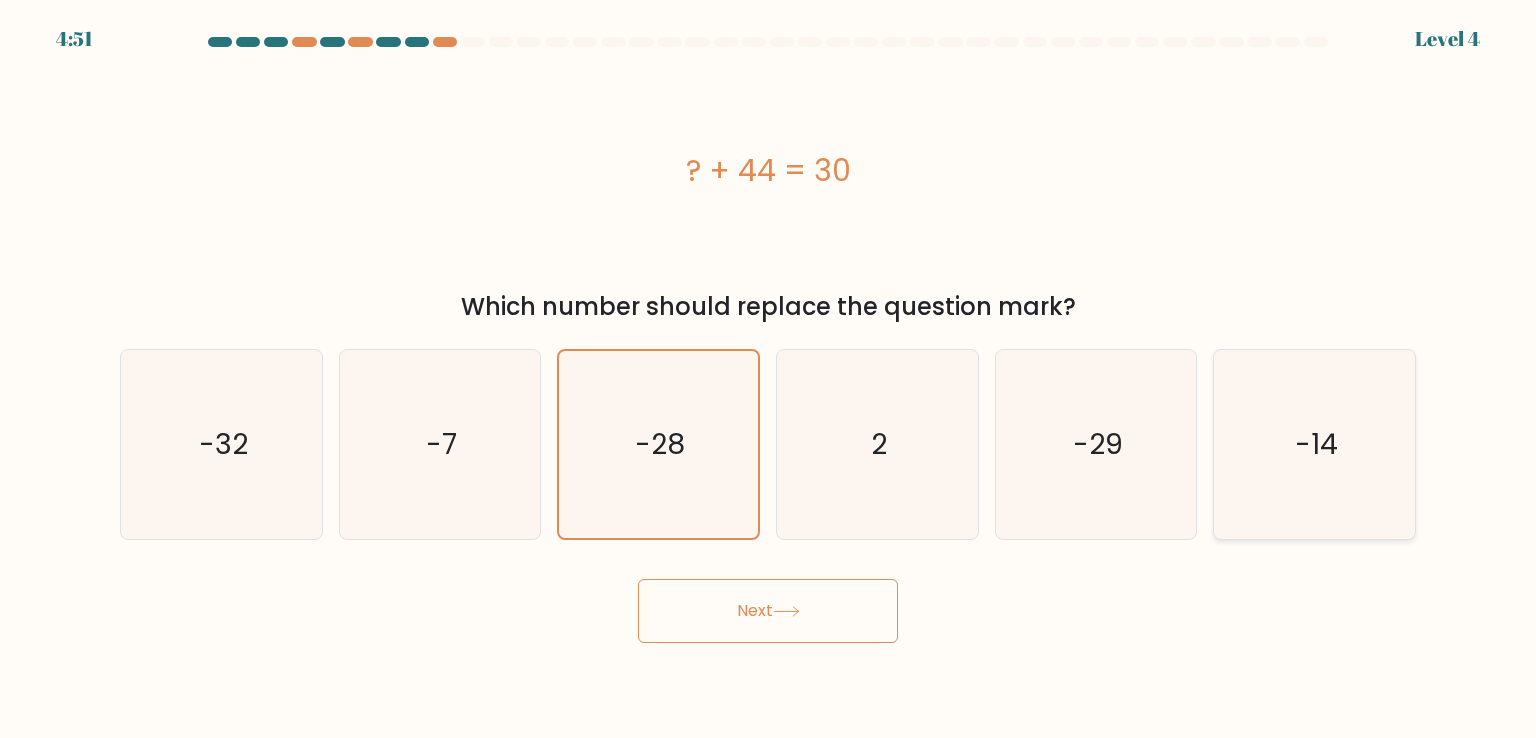 click on "-14" at bounding box center [1314, 444] 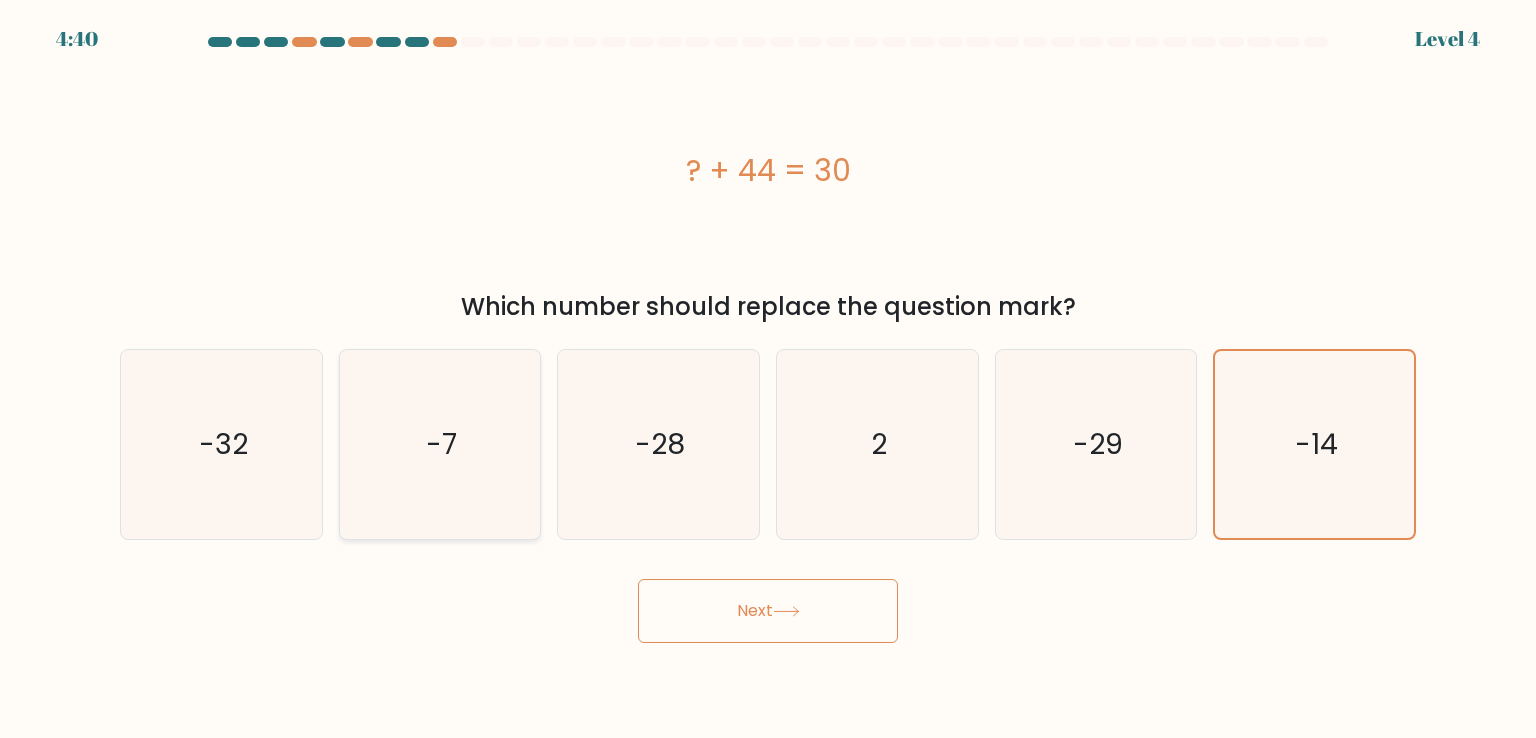 click on "-7" at bounding box center [440, 444] 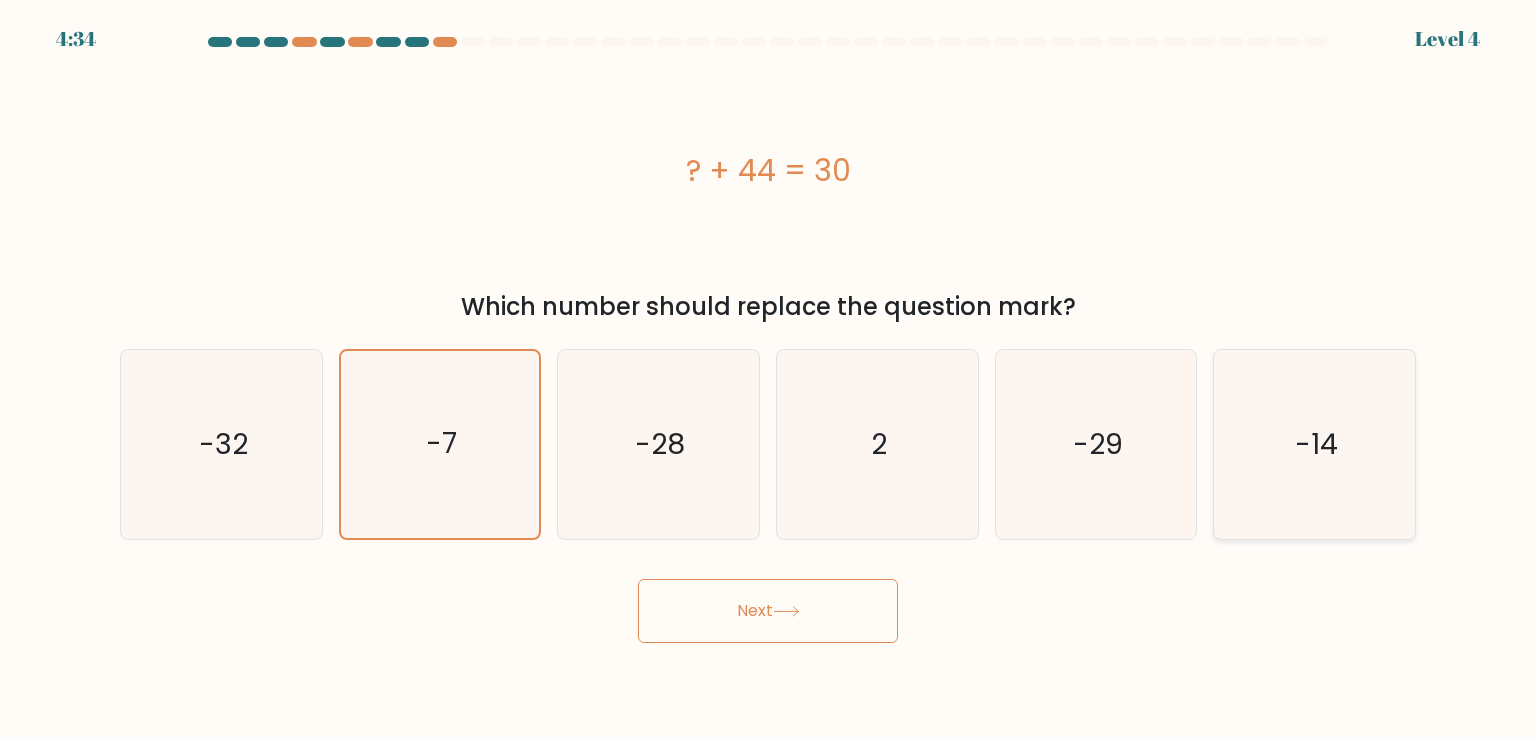 click on "-14" at bounding box center (1314, 444) 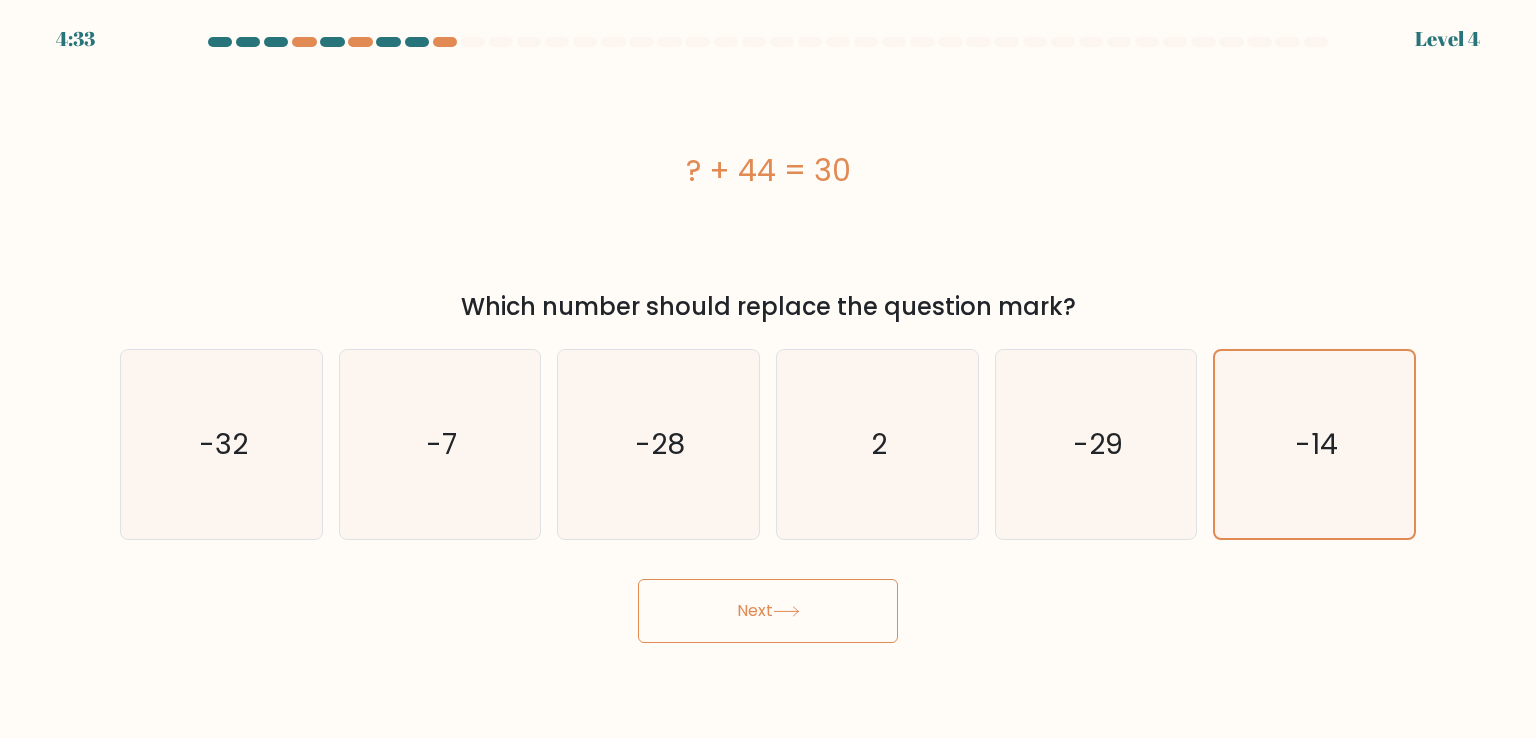 click on "Next" at bounding box center (768, 611) 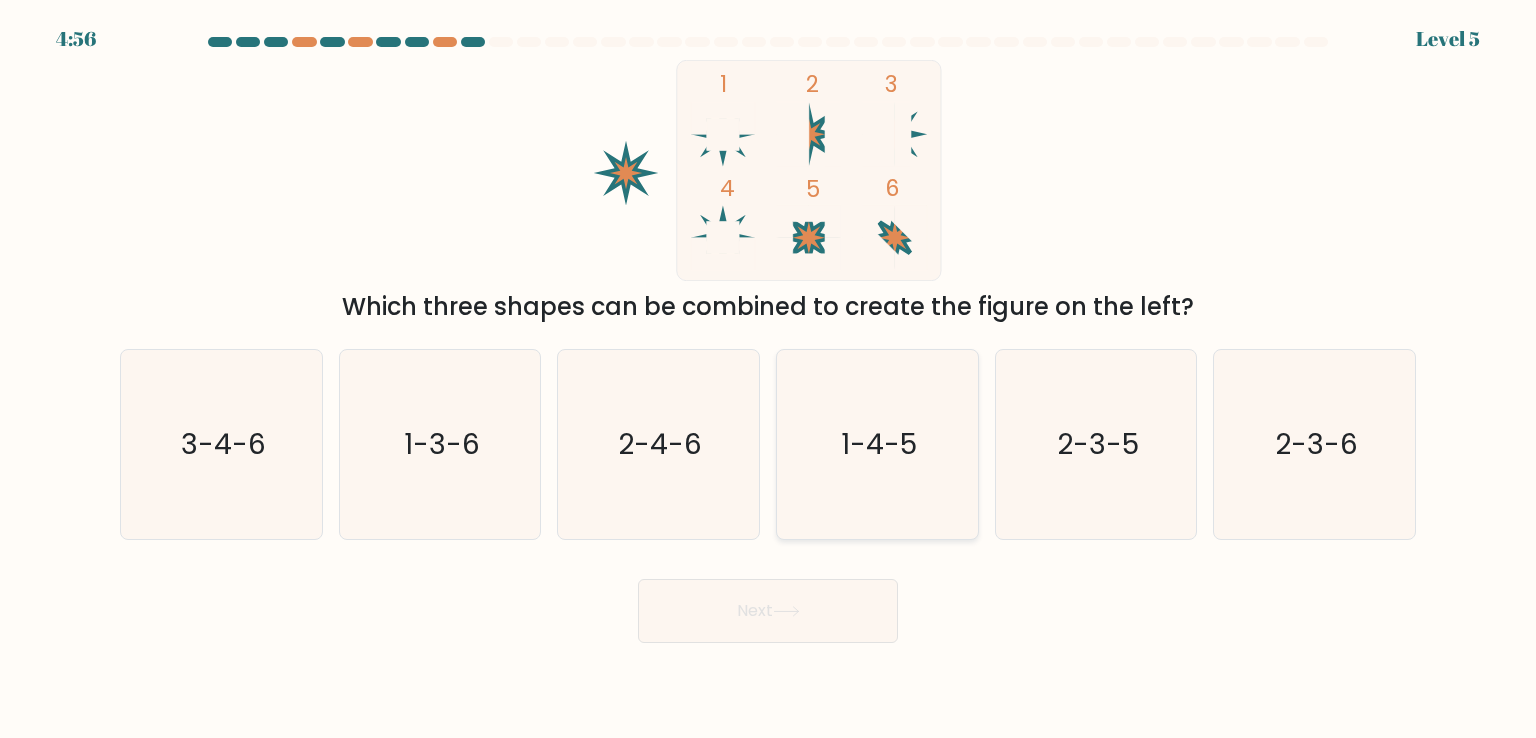 click on "1-4-5" at bounding box center (877, 444) 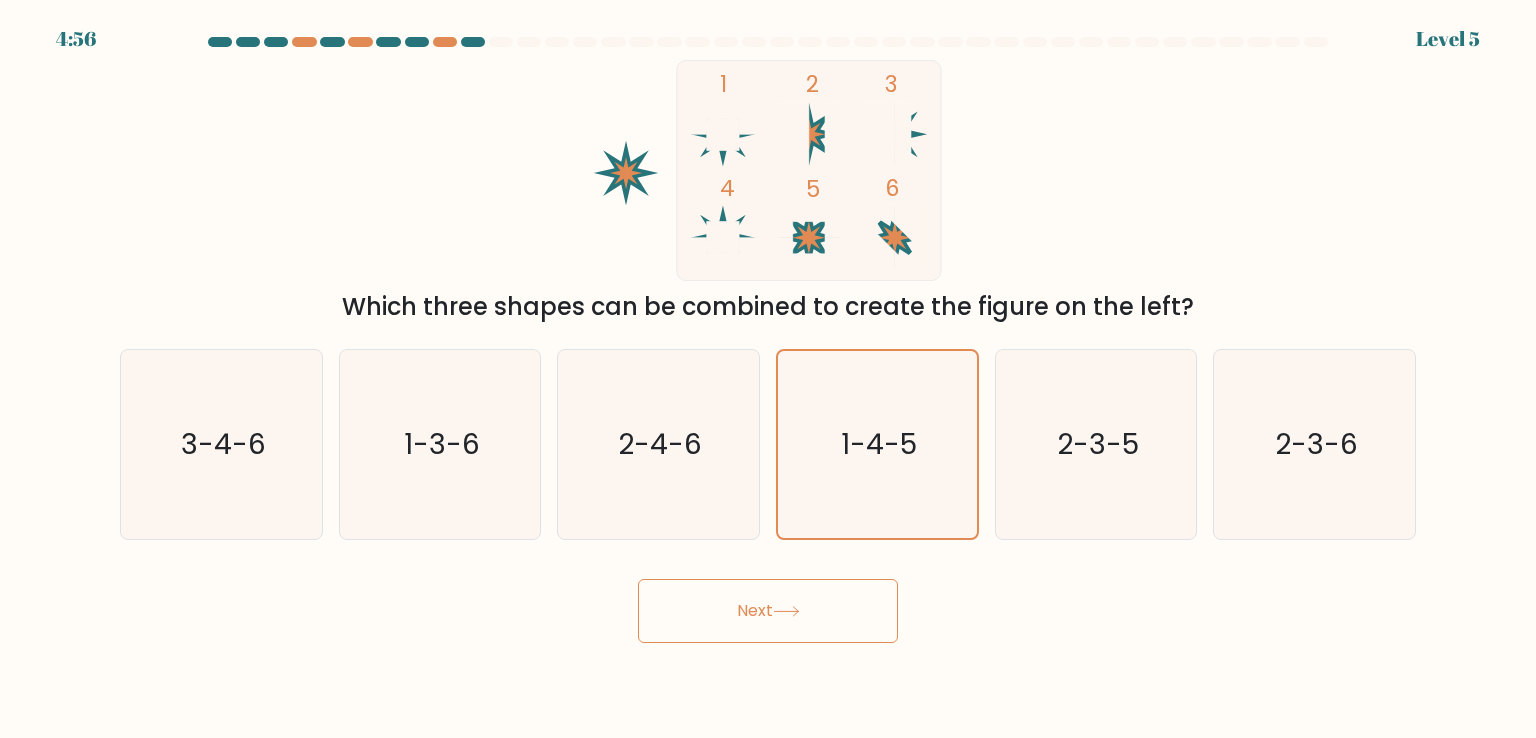 click on "Next" at bounding box center (768, 611) 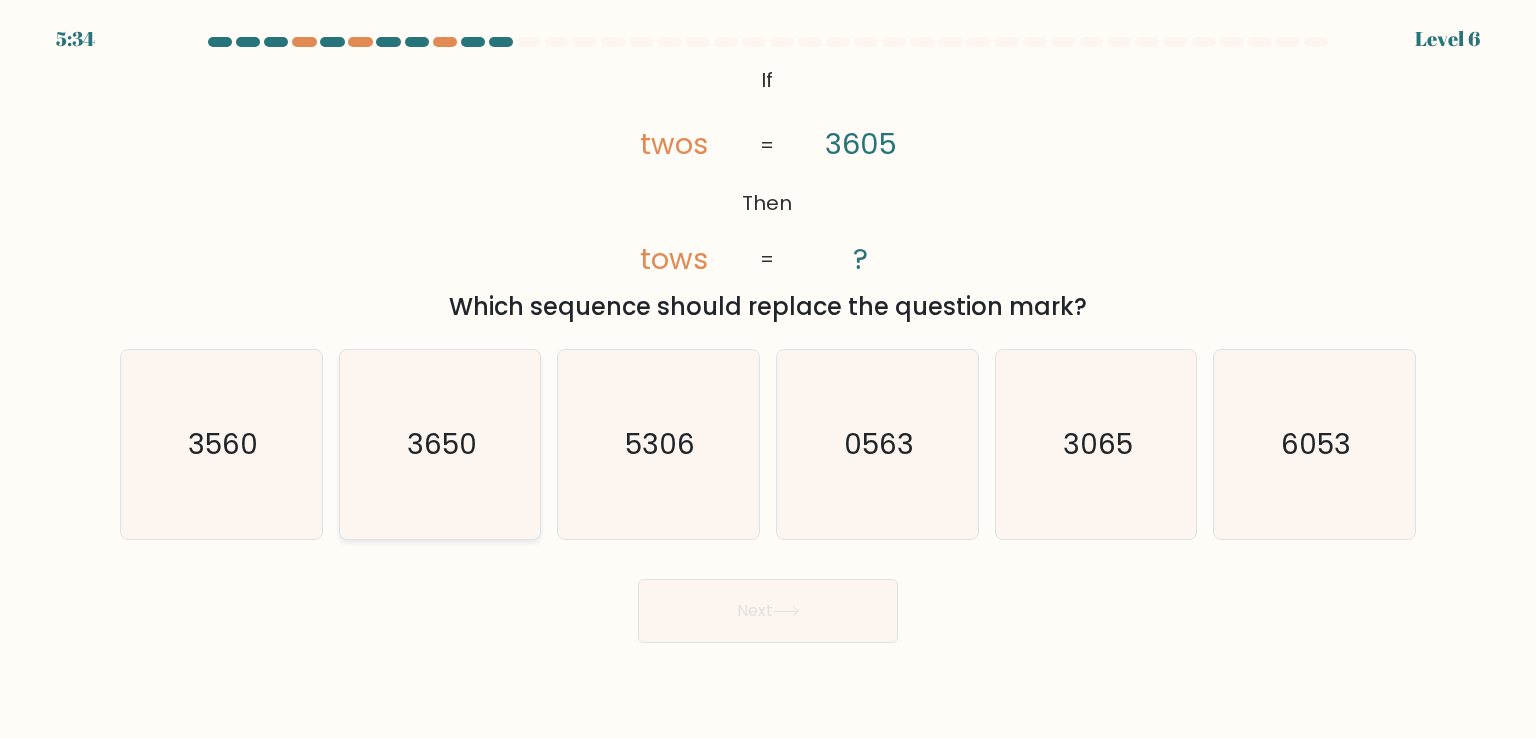 click on "3650" at bounding box center [440, 444] 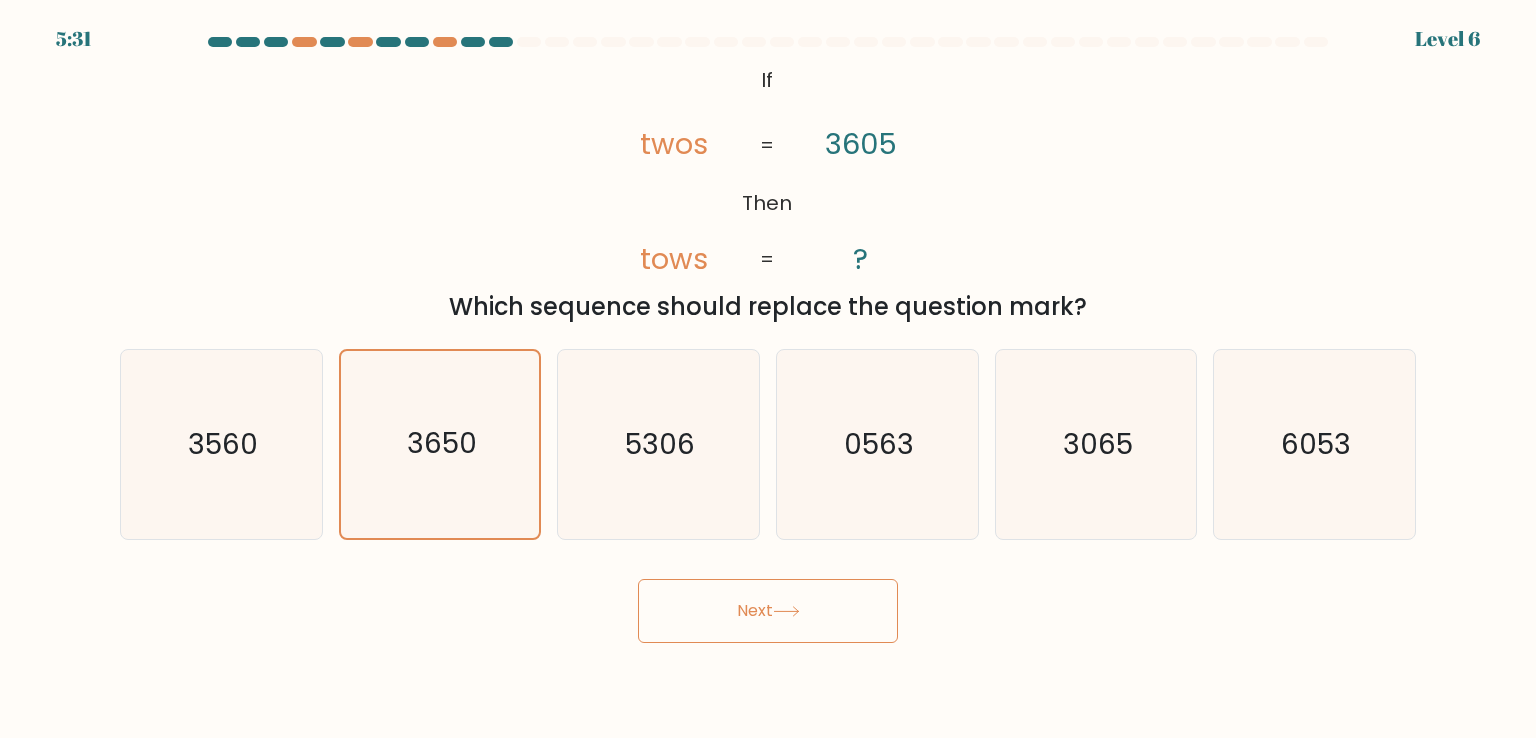click on "Next" at bounding box center (768, 611) 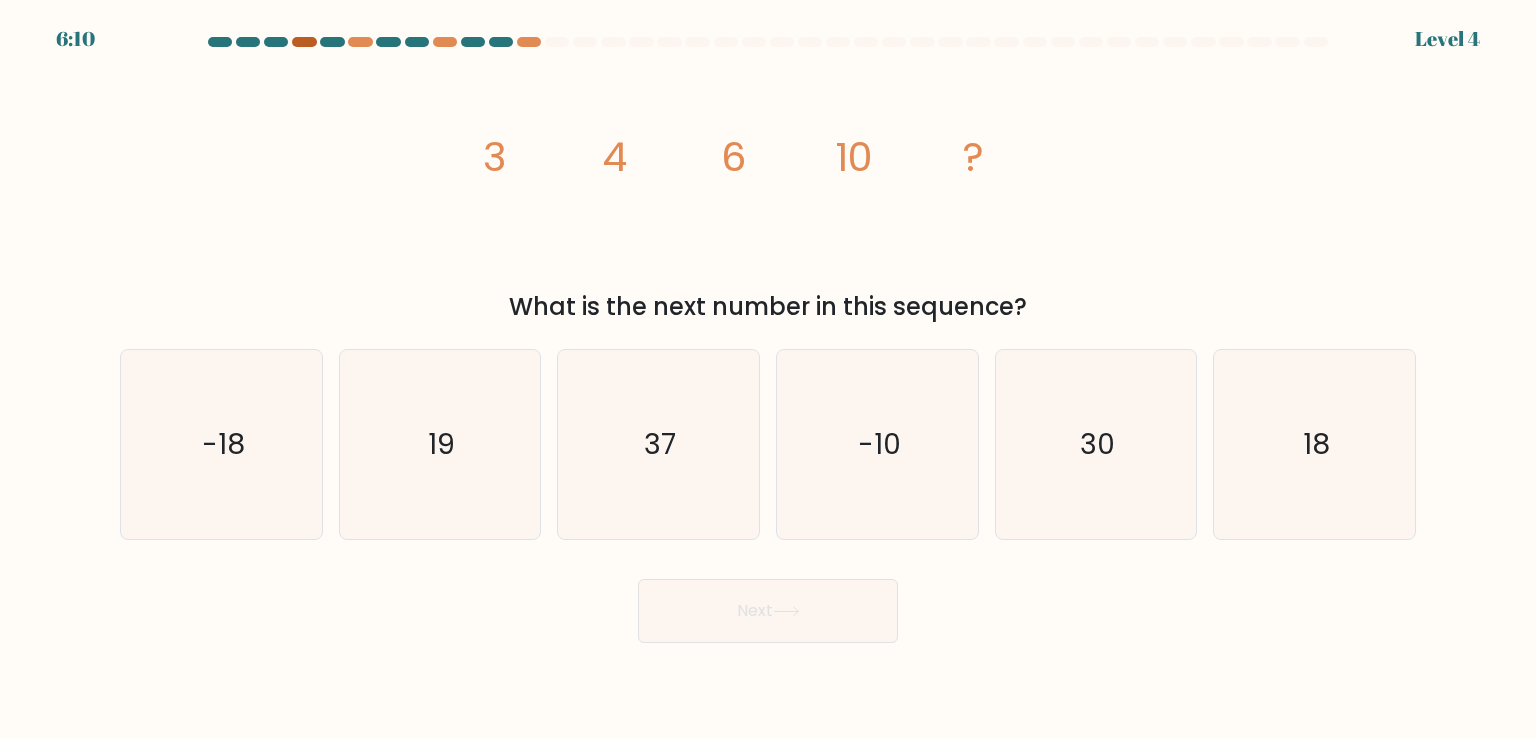 click at bounding box center [304, 42] 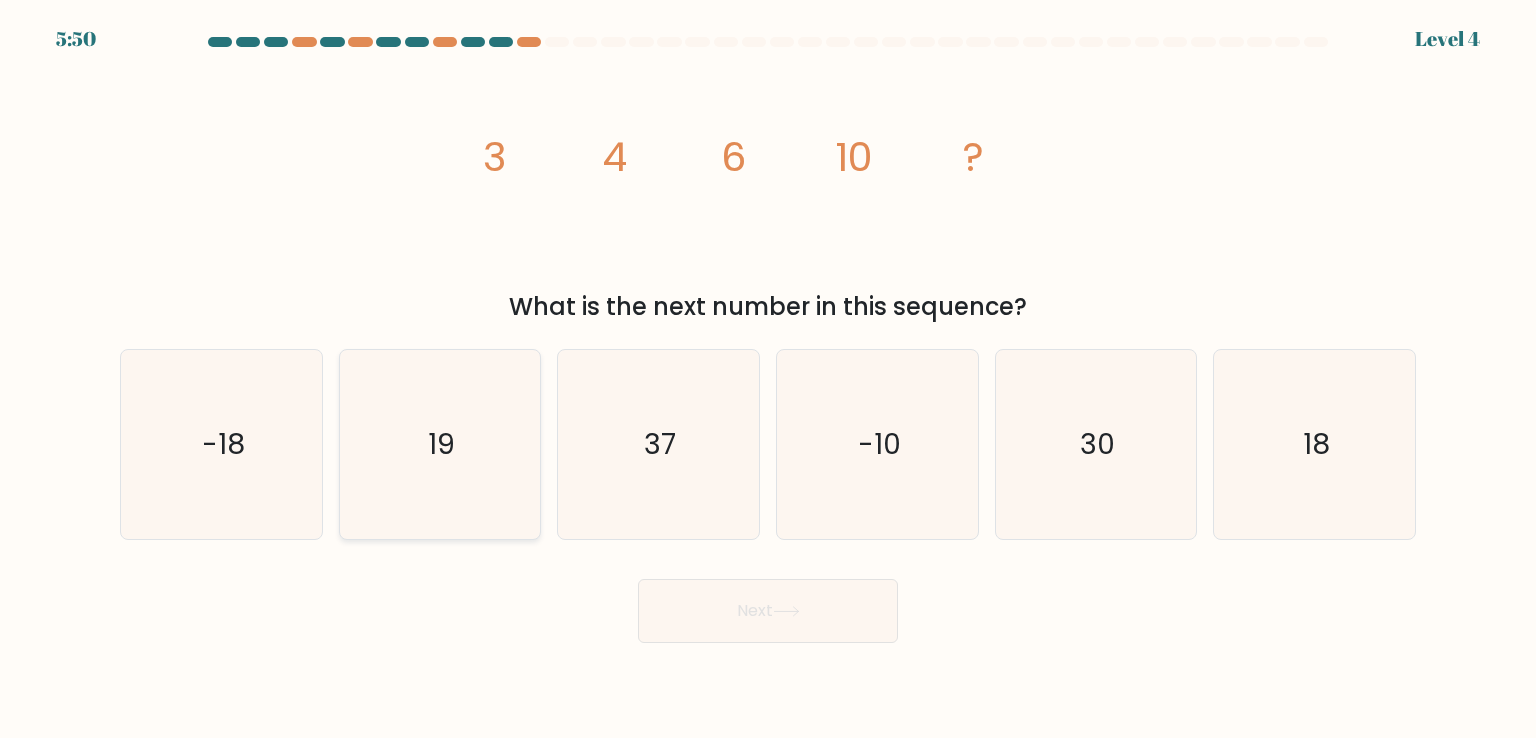 click on "19" at bounding box center [440, 444] 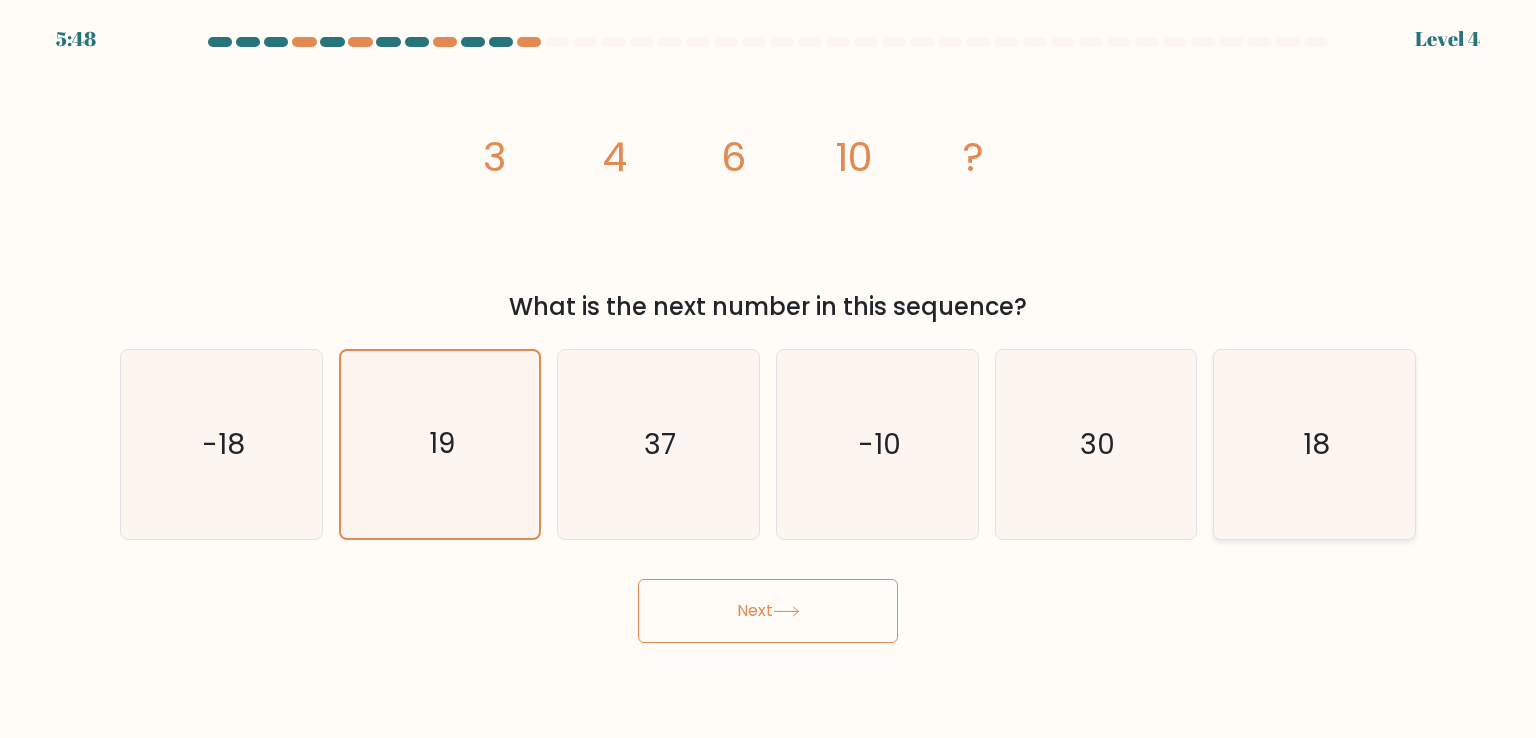 click on "18" at bounding box center (1316, 444) 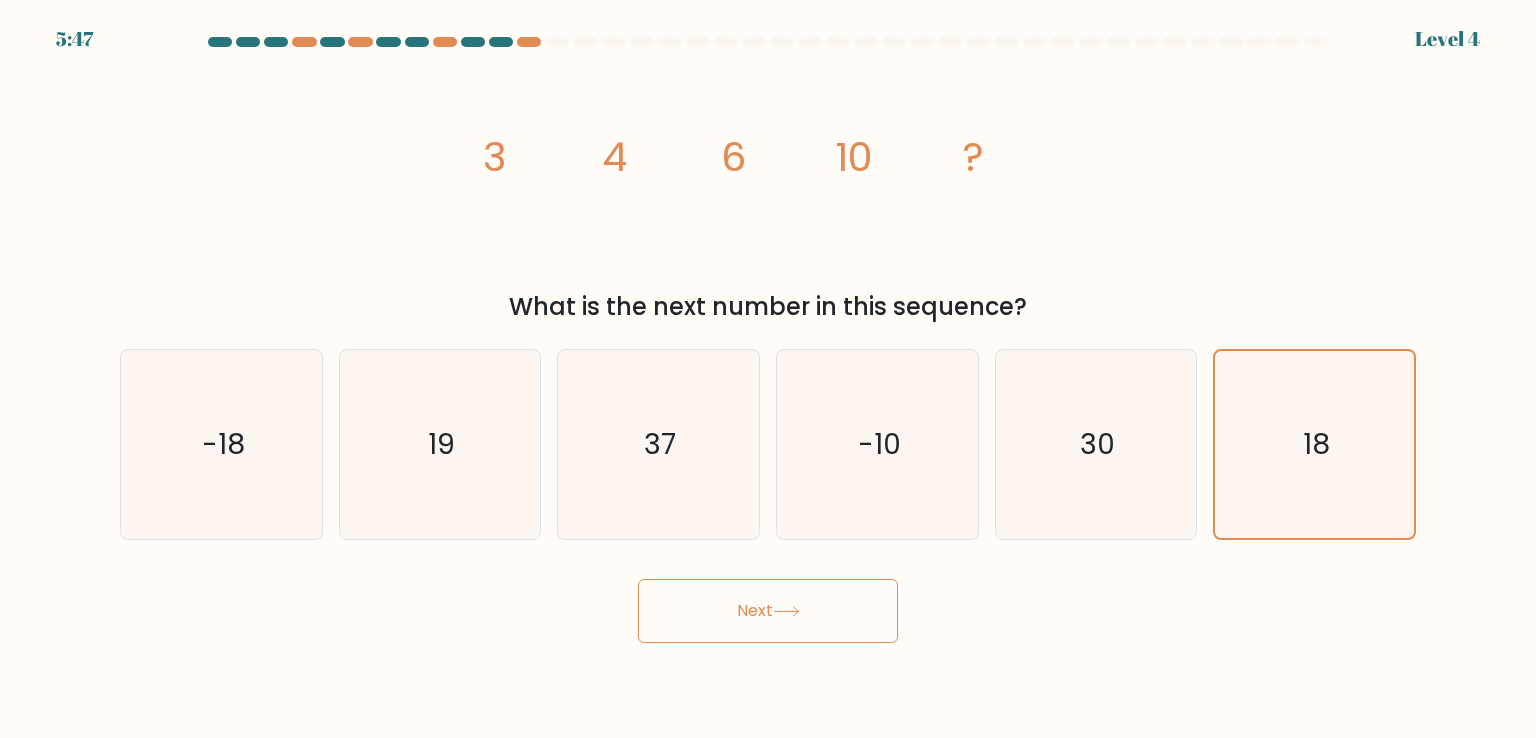 click at bounding box center (786, 611) 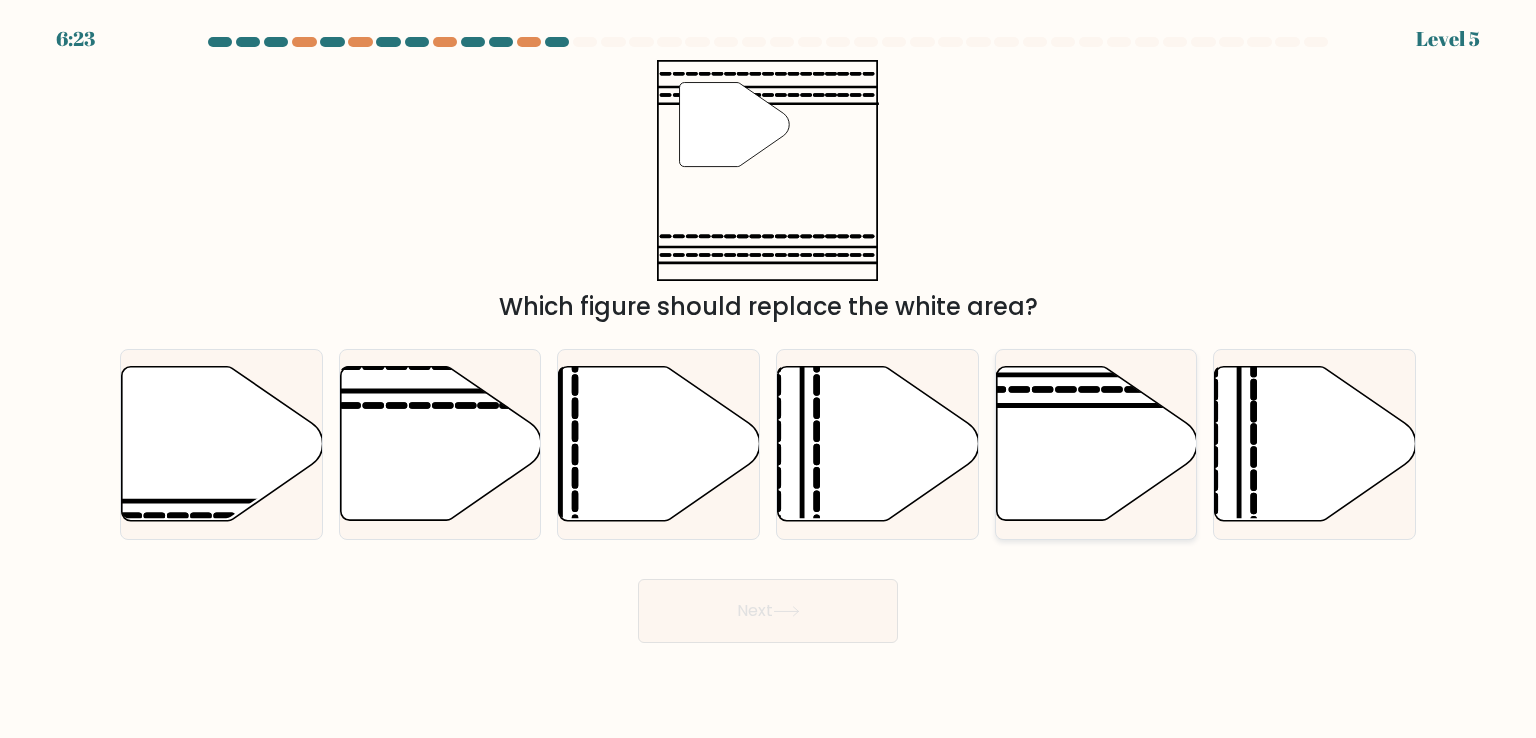 click at bounding box center [1096, 444] 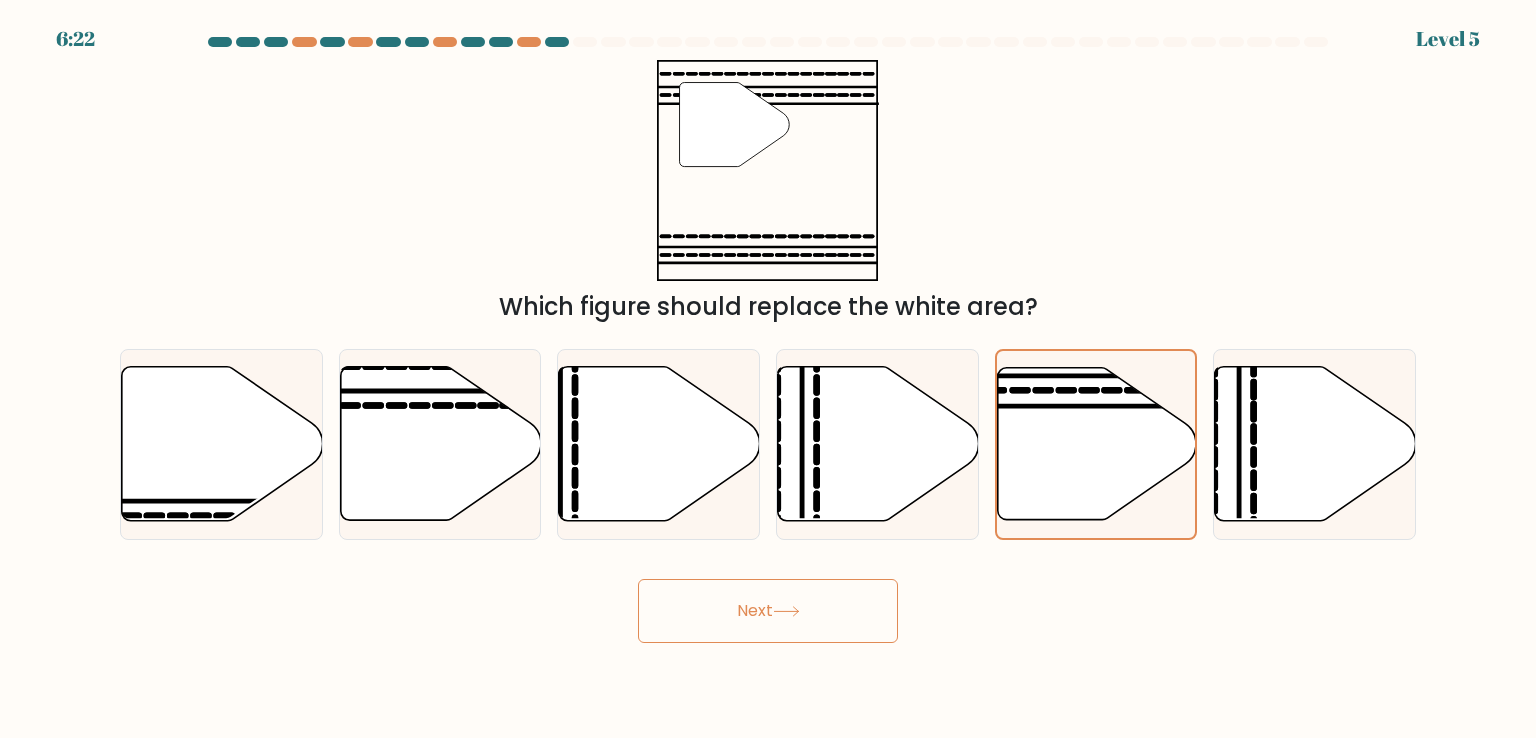 click on "Next" at bounding box center [768, 611] 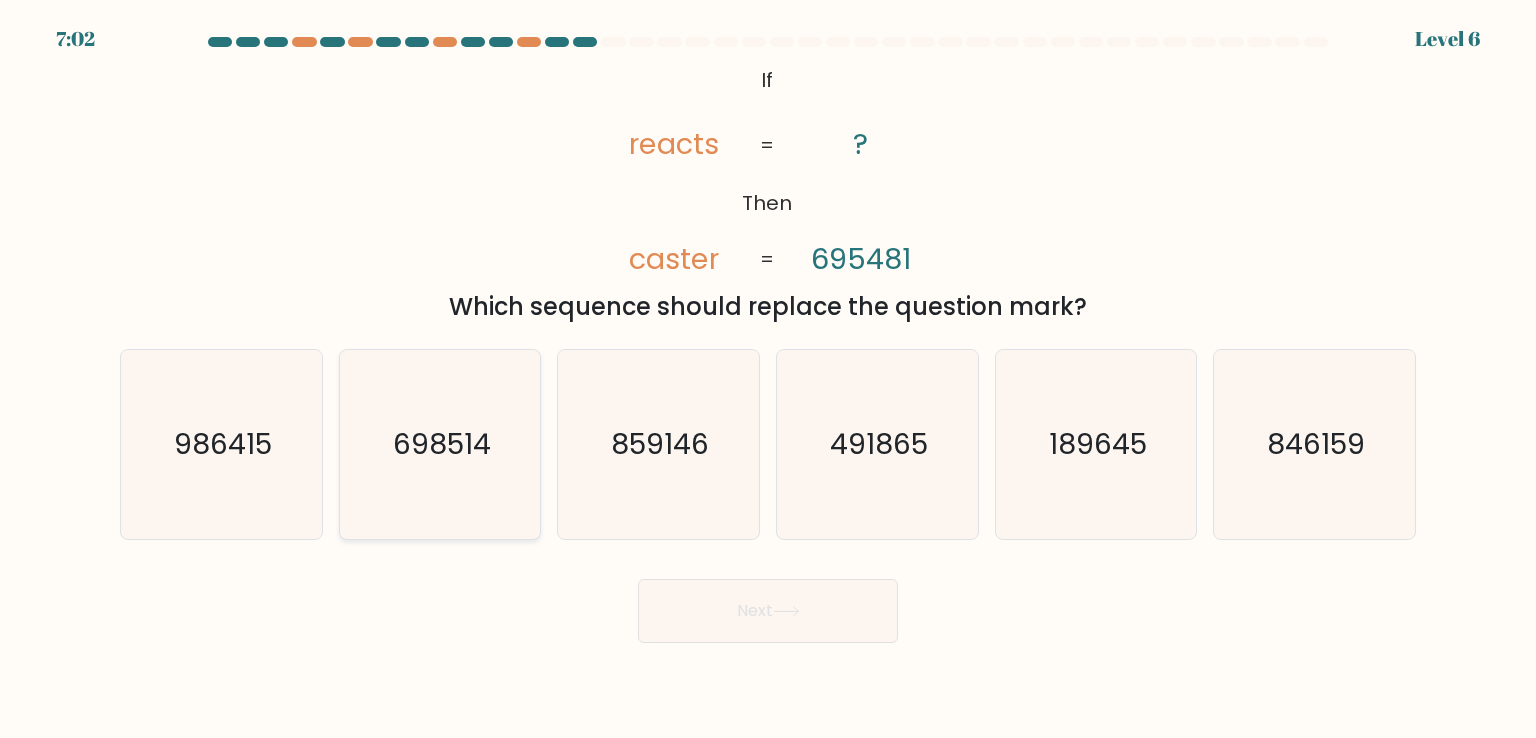 click on "698514" at bounding box center [440, 444] 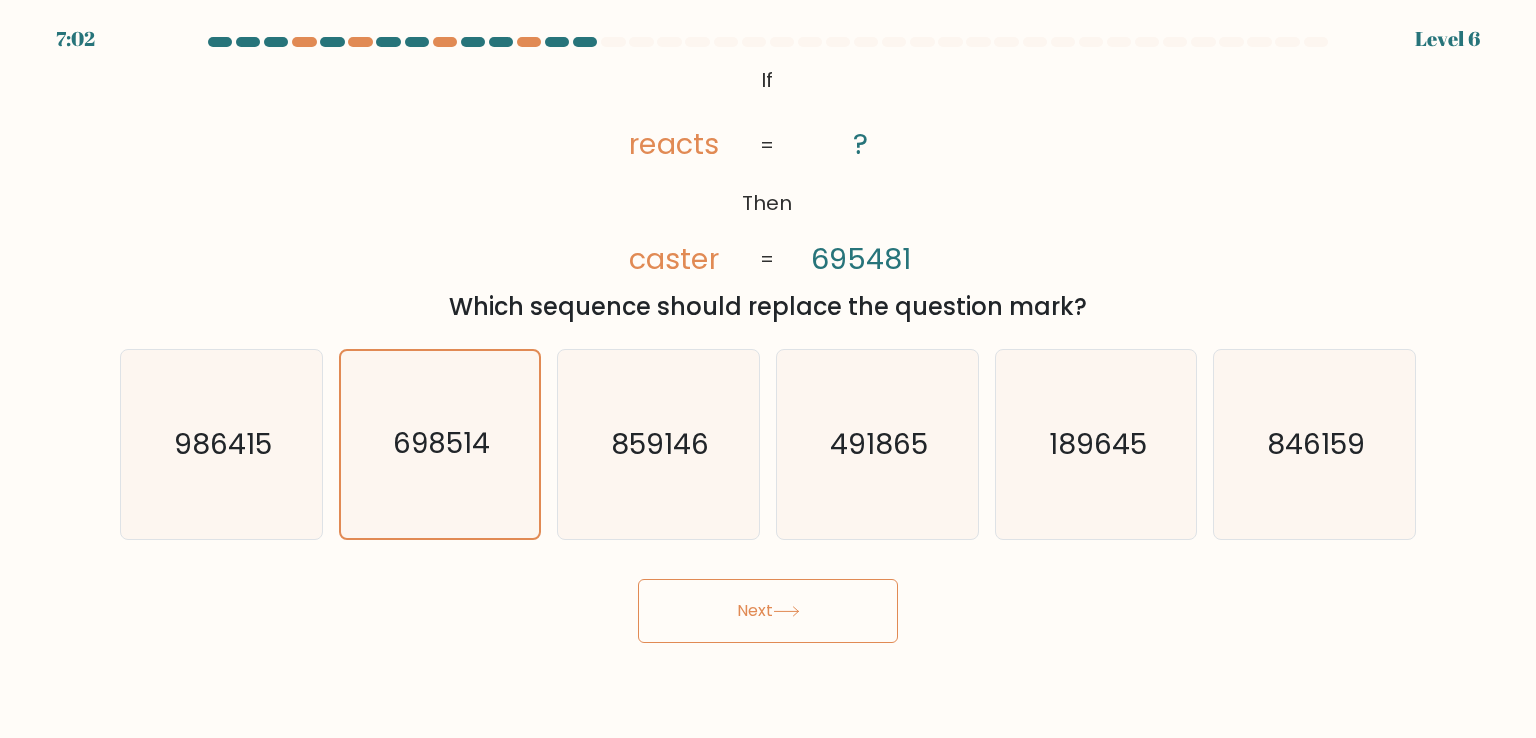 click on "Next" at bounding box center [768, 611] 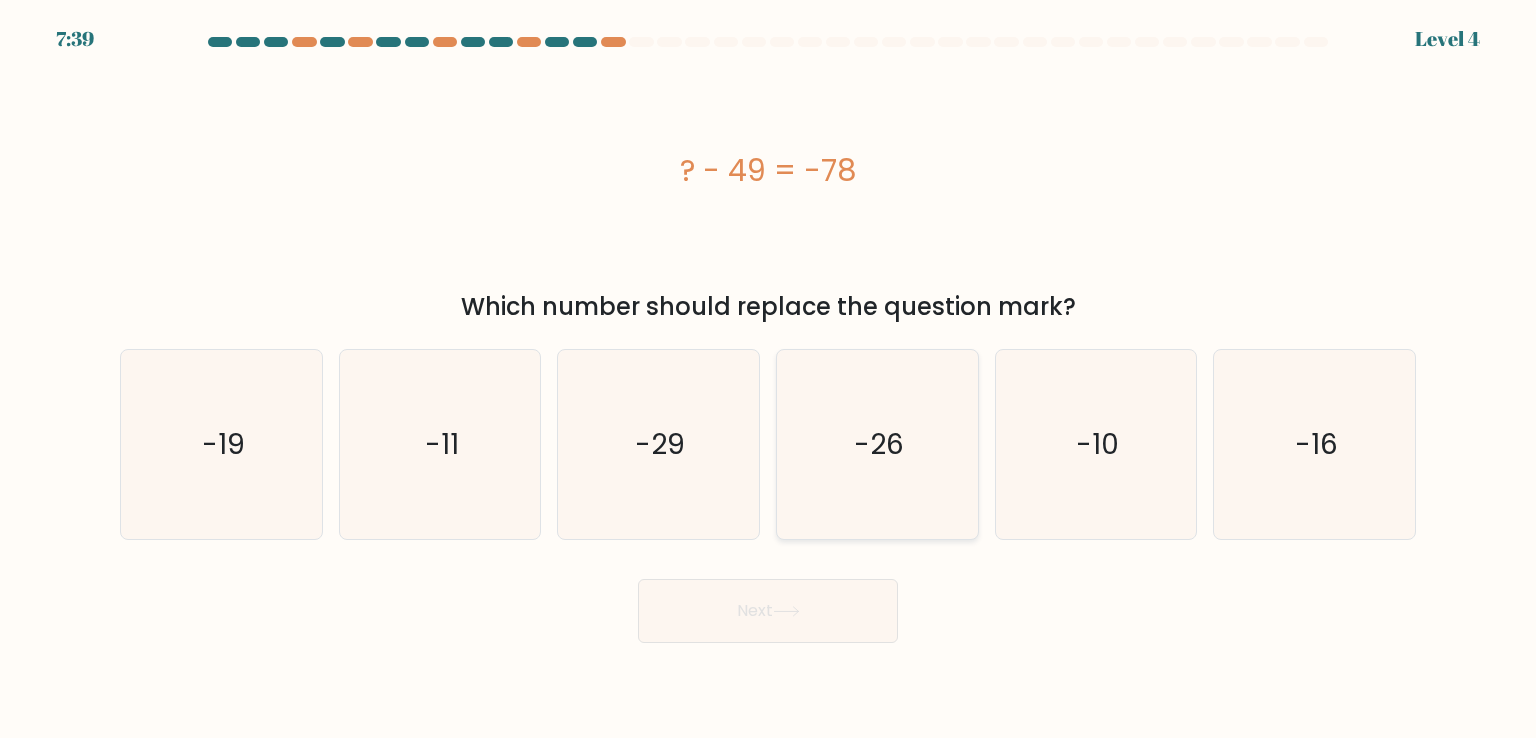 click on "-26" at bounding box center [879, 444] 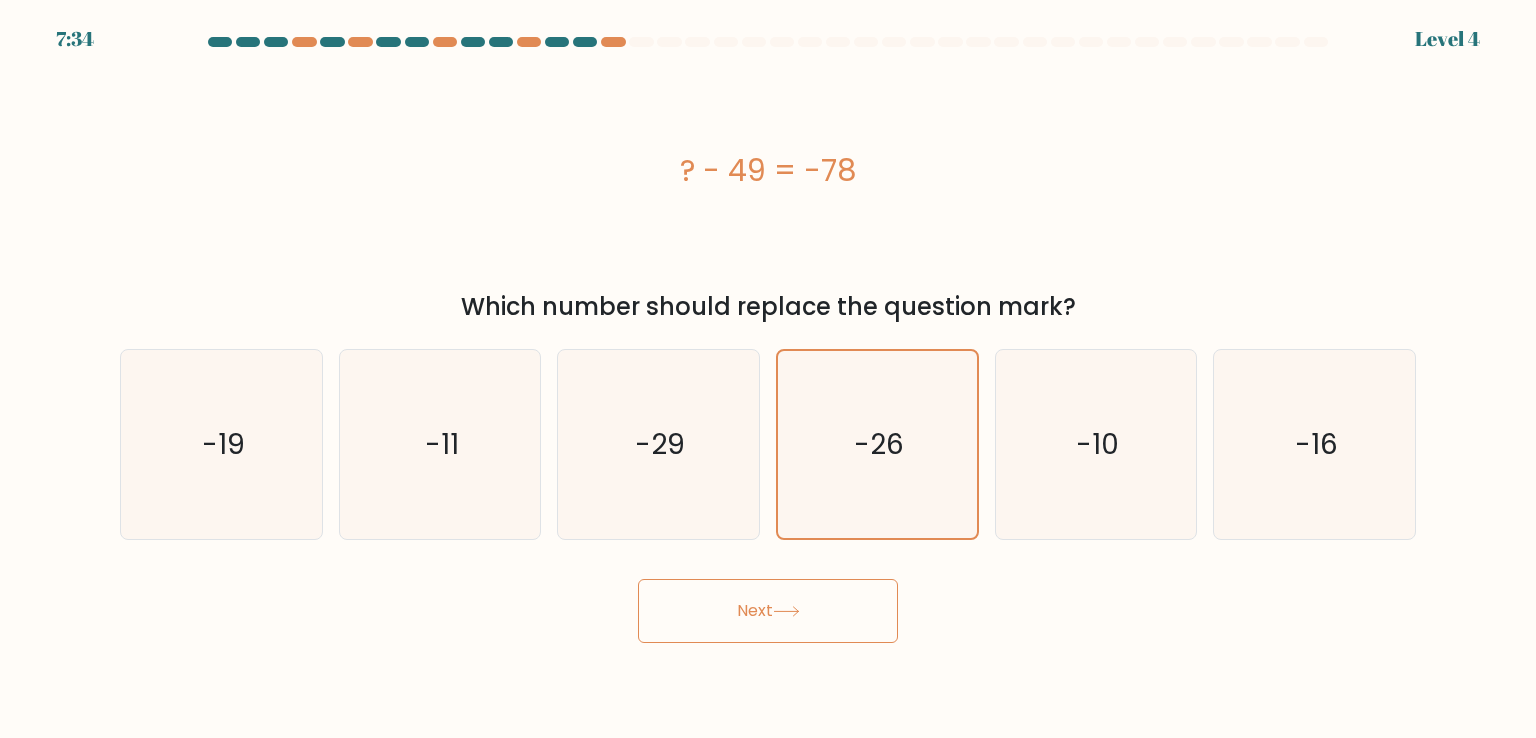 click on "Next" at bounding box center [768, 611] 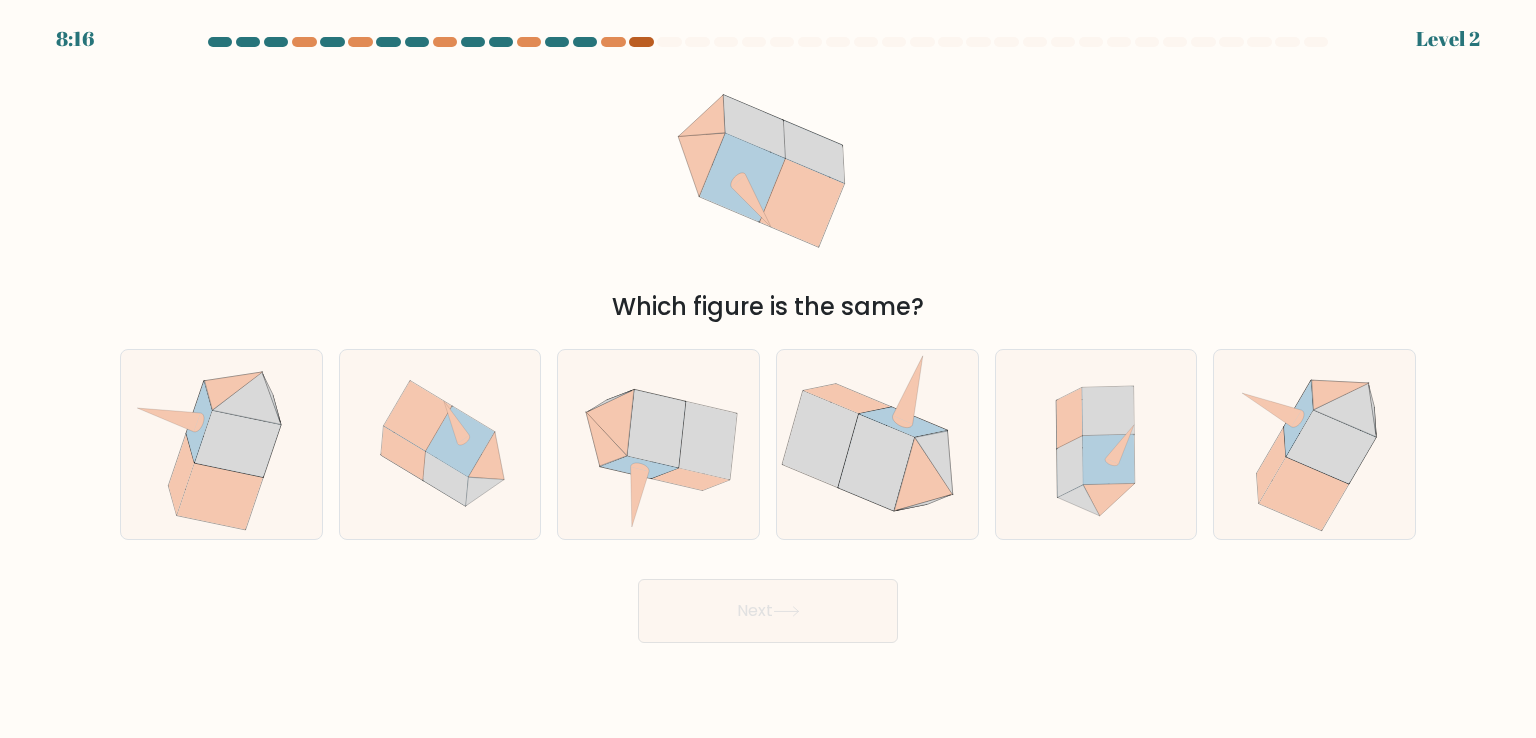 click at bounding box center (641, 42) 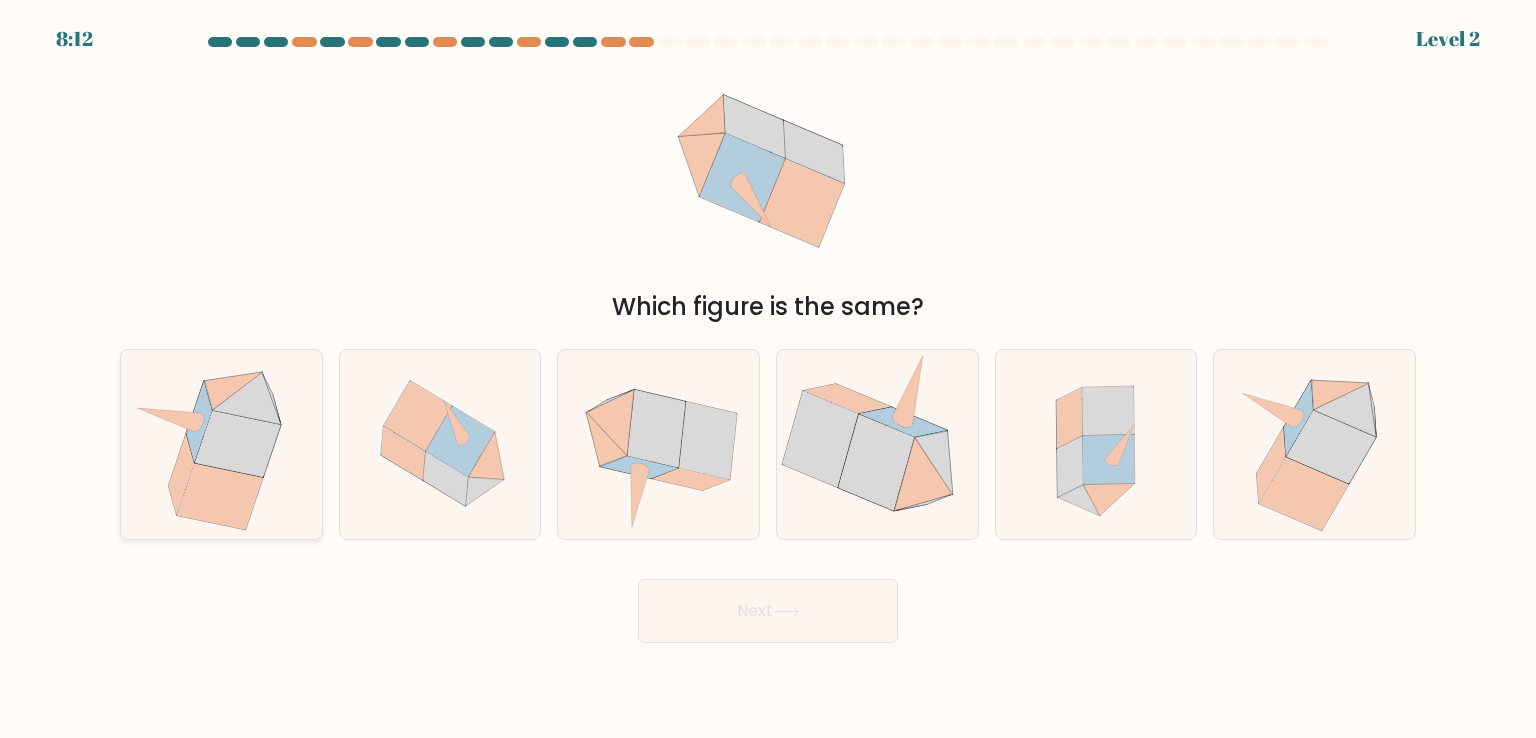 click at bounding box center (220, 497) 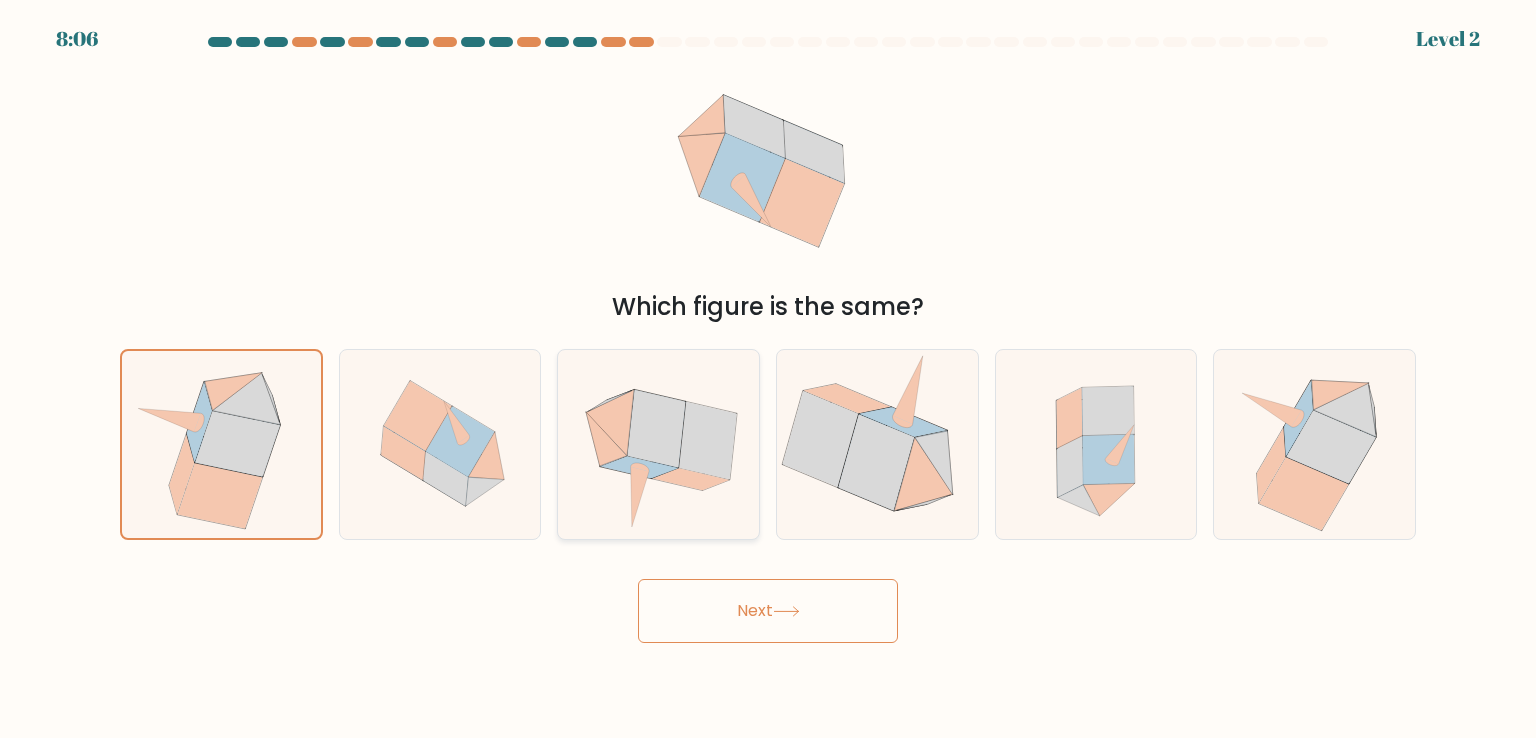 click at bounding box center [708, 440] 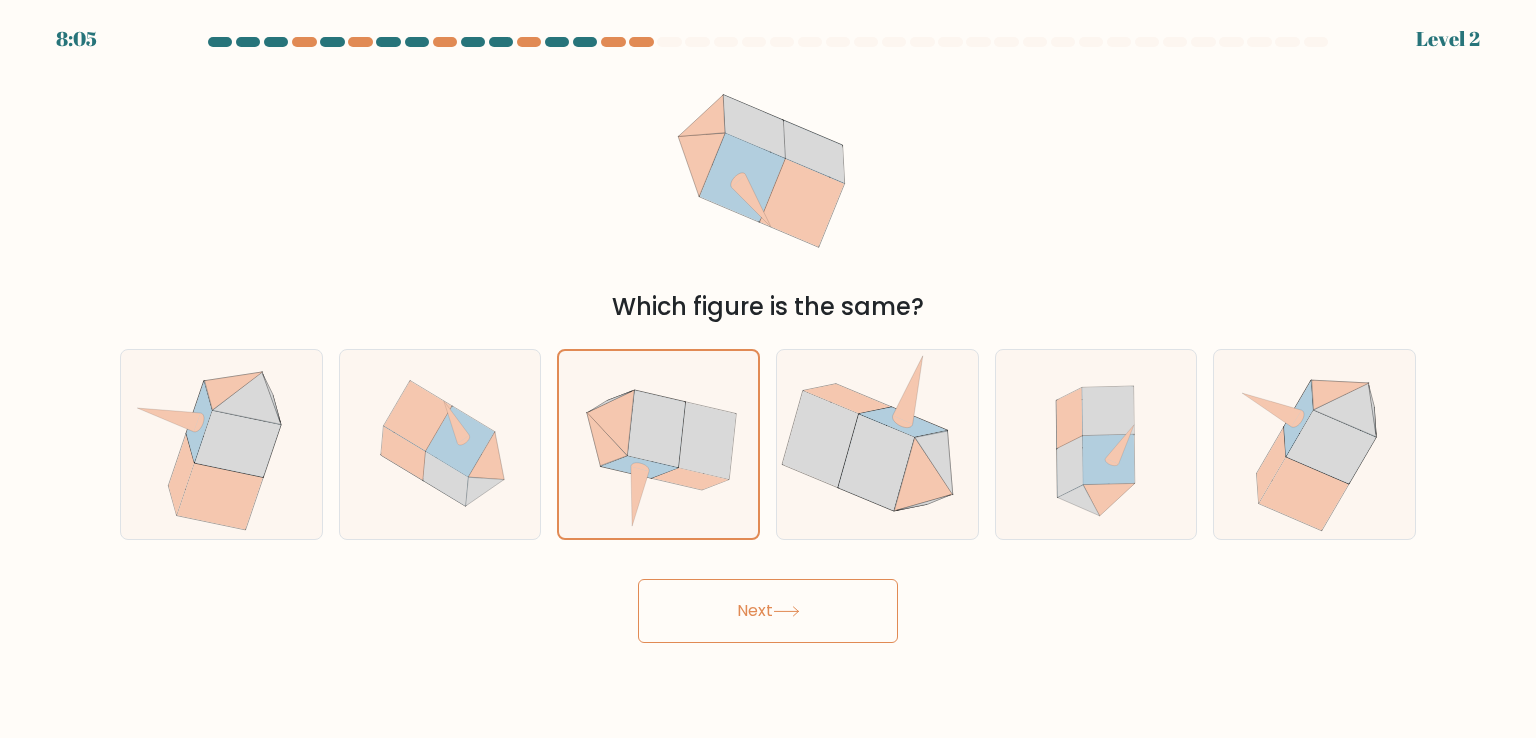click on "Next" at bounding box center (768, 611) 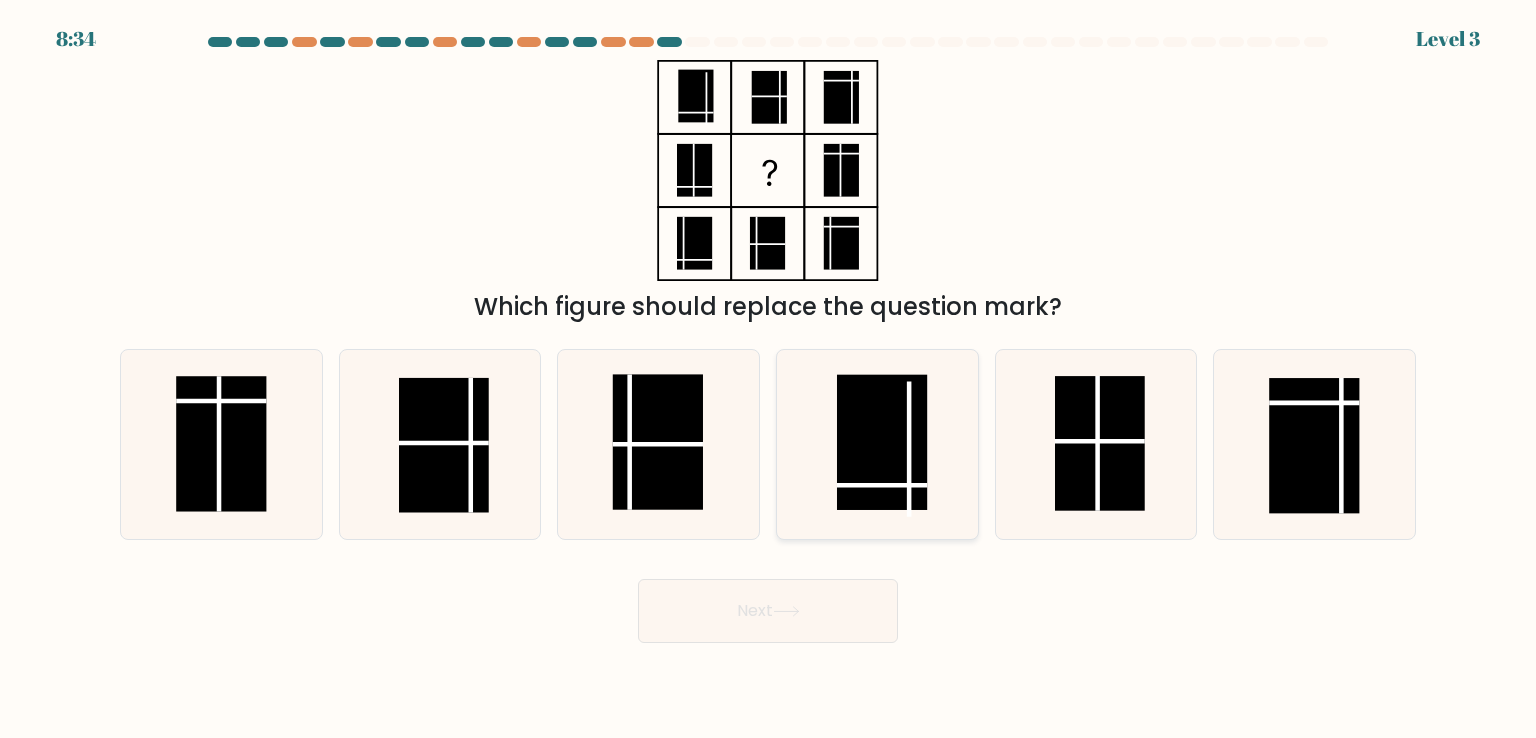 click at bounding box center (882, 442) 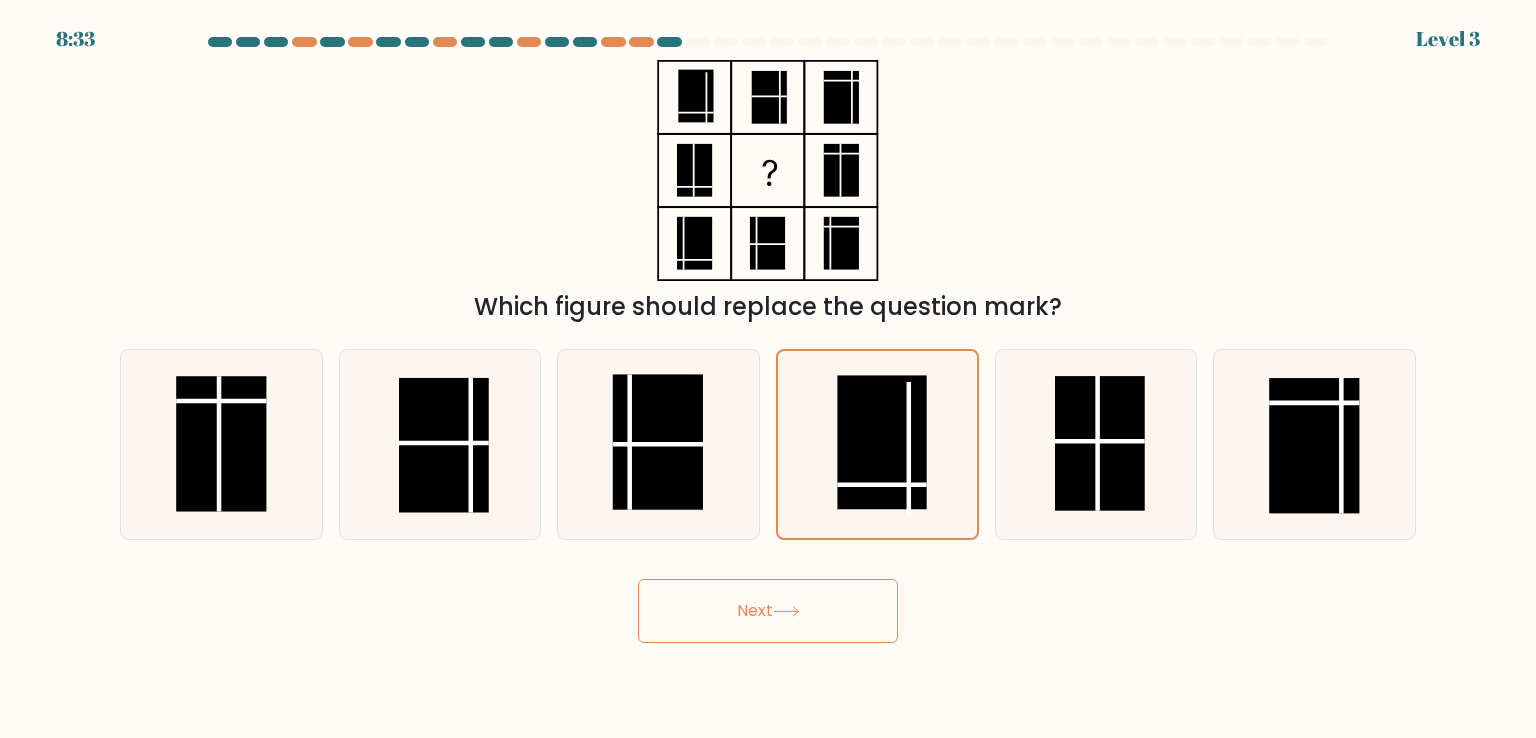 click on "Next" at bounding box center (768, 611) 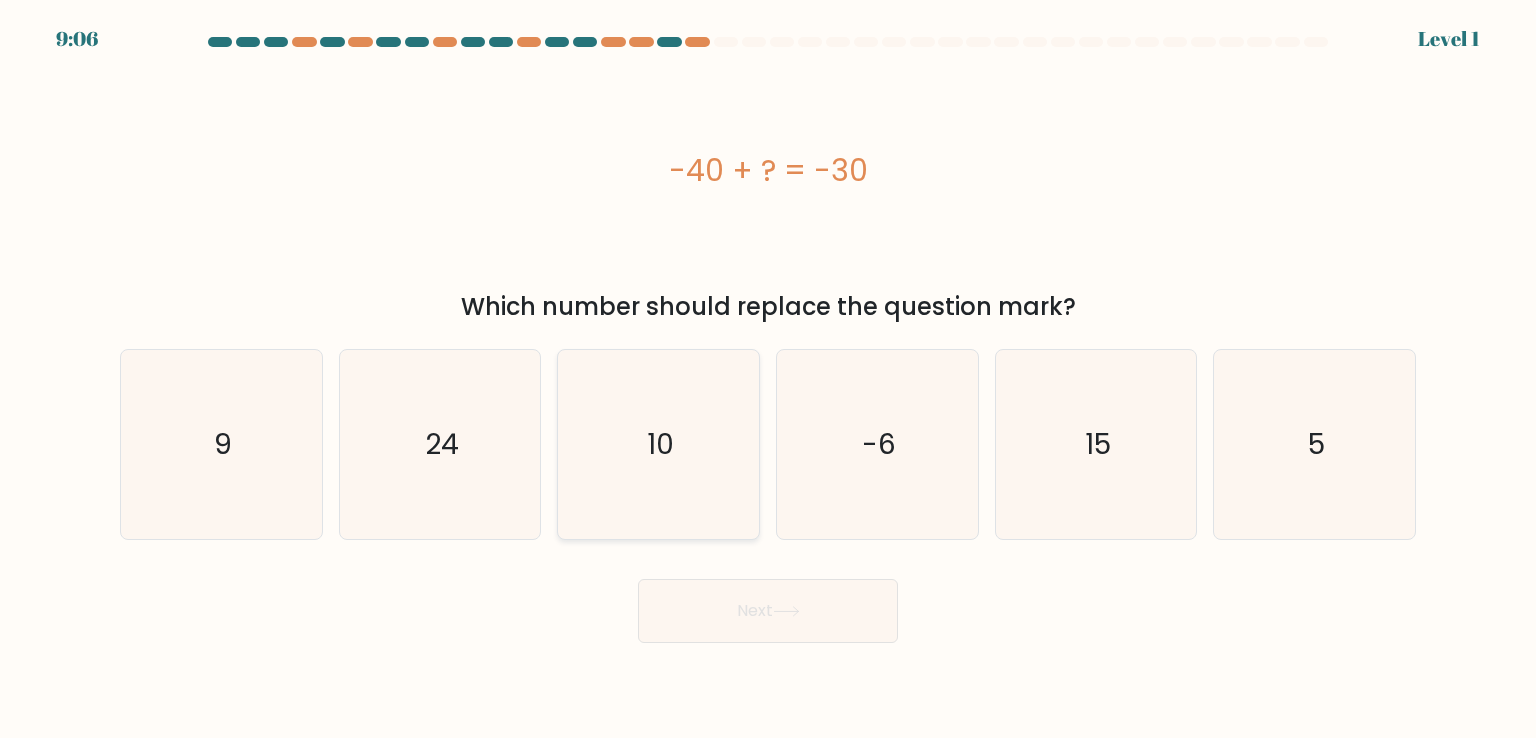 click on "10" at bounding box center (658, 444) 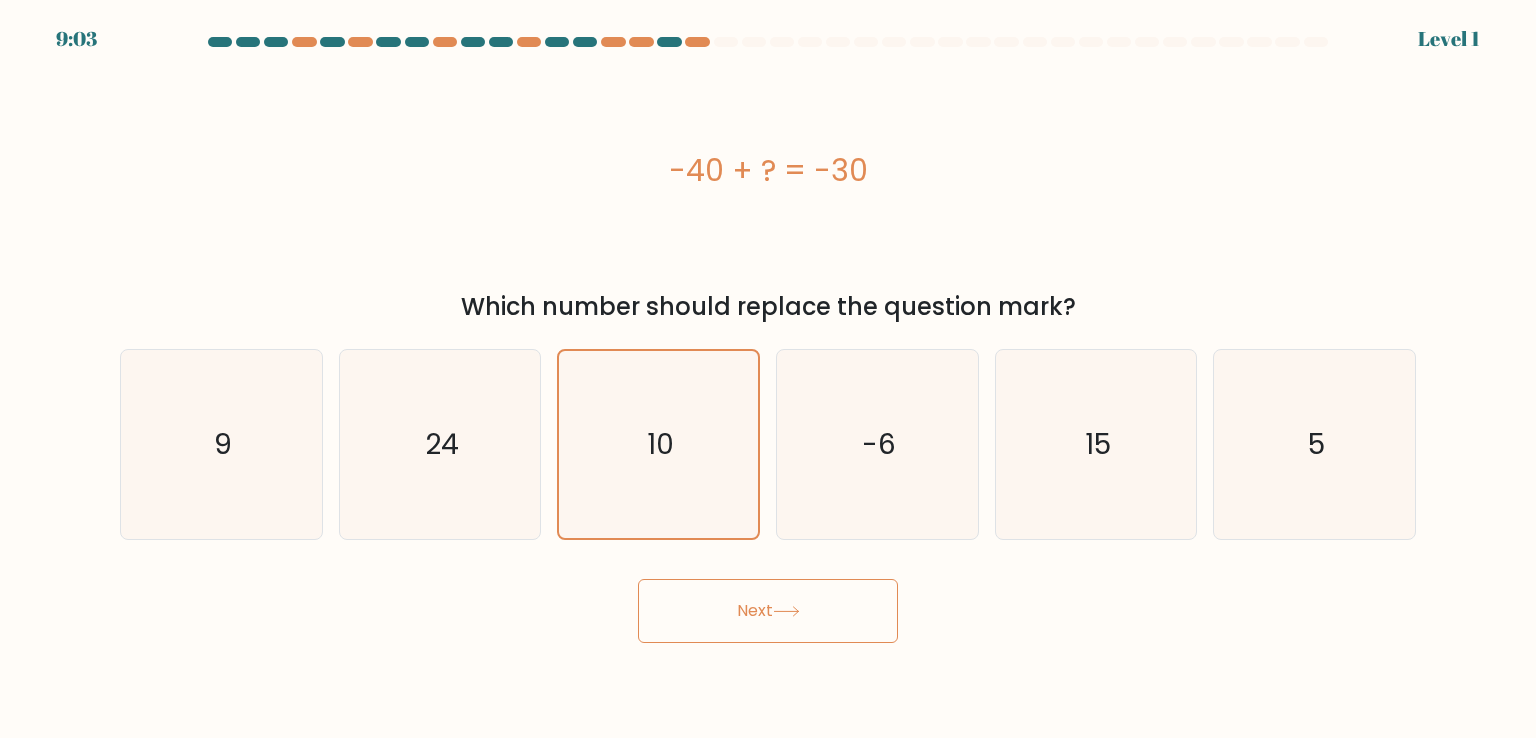click on "Next" at bounding box center (768, 611) 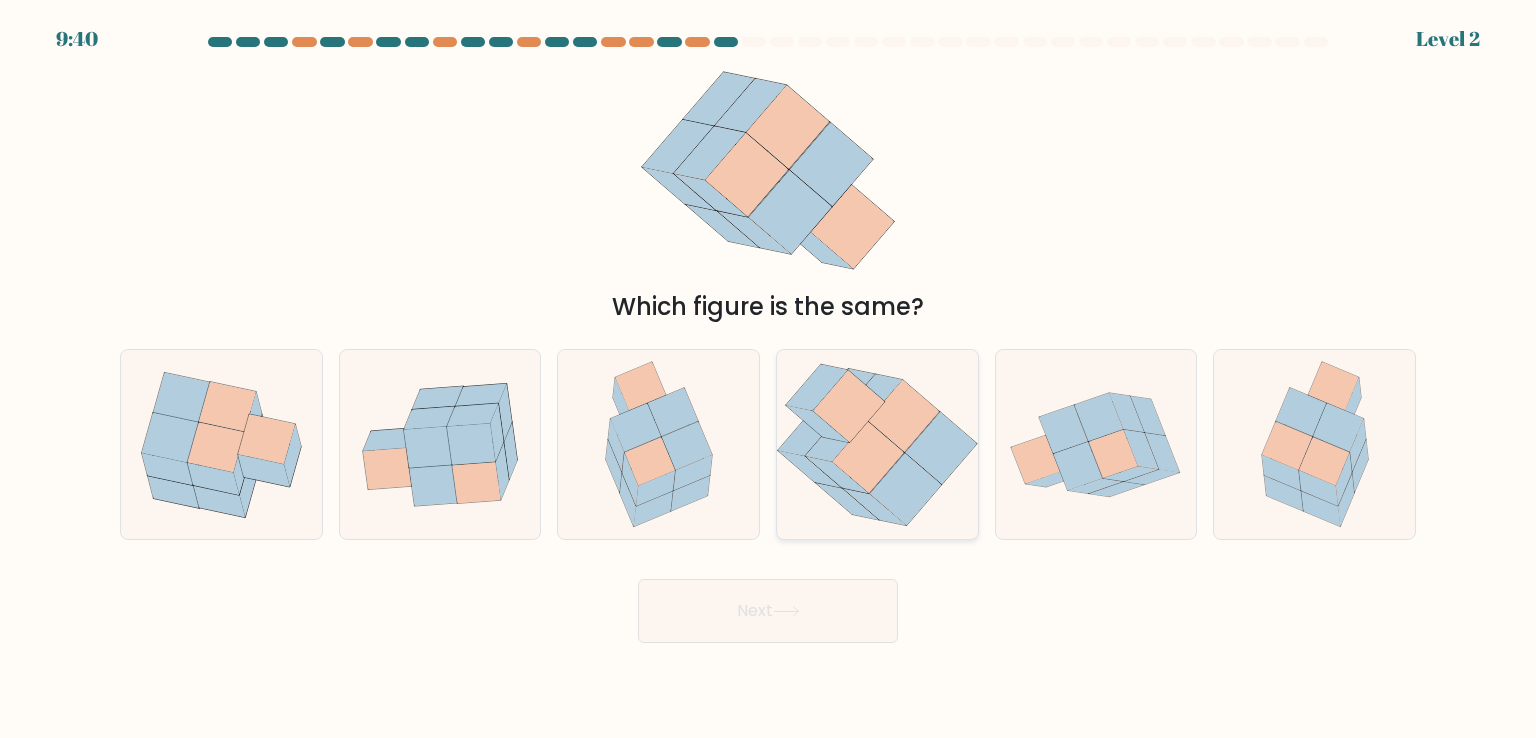 click at bounding box center (867, 457) 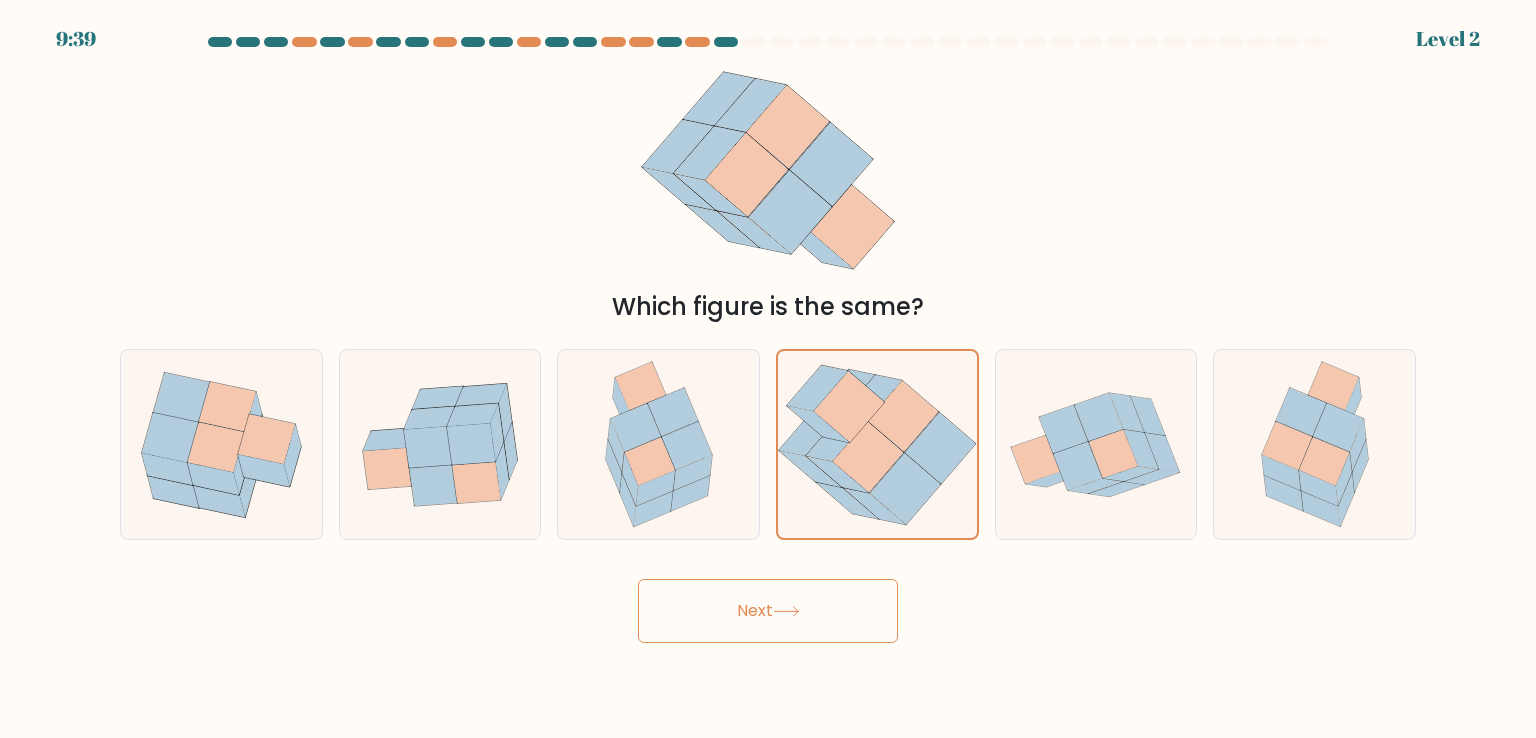 click at bounding box center [786, 611] 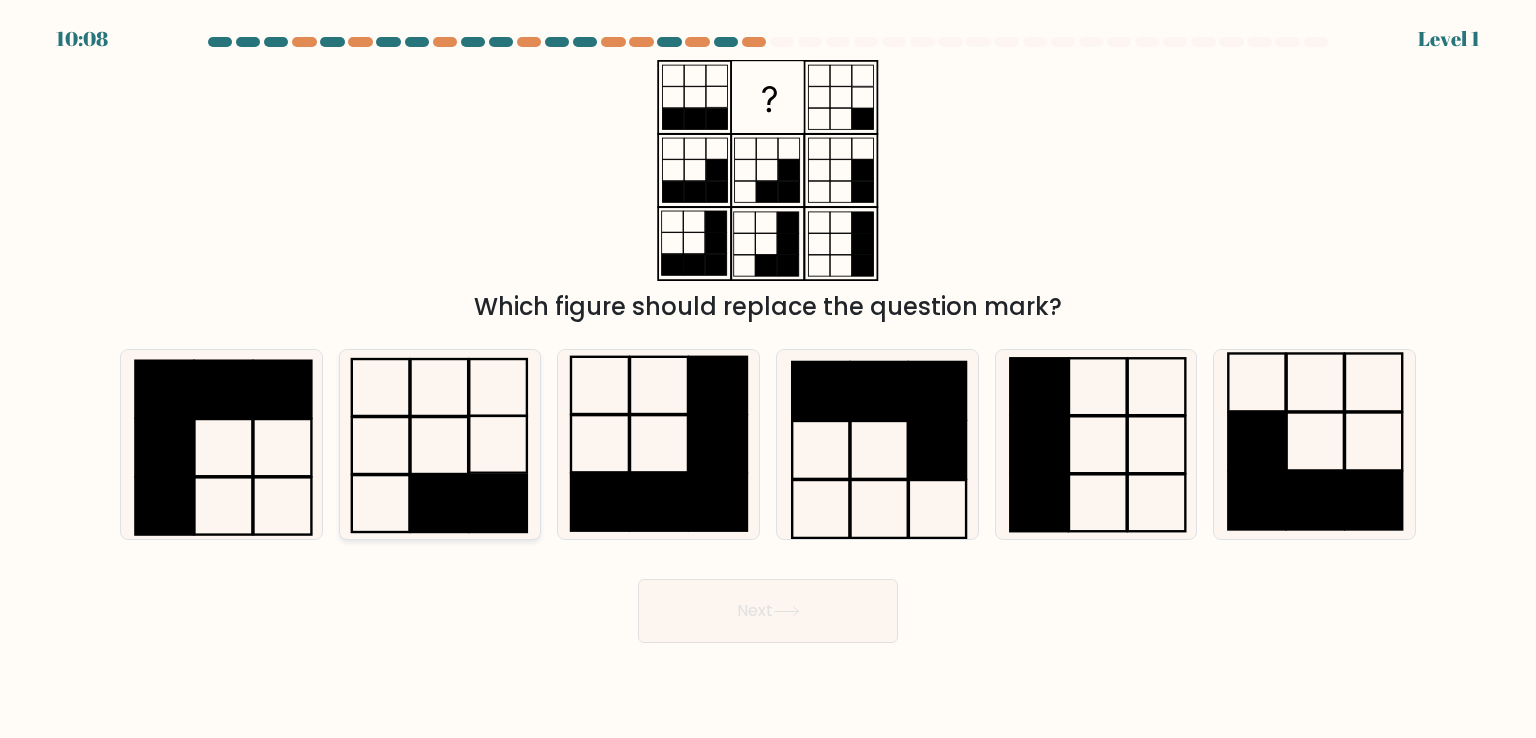 click at bounding box center (440, 444) 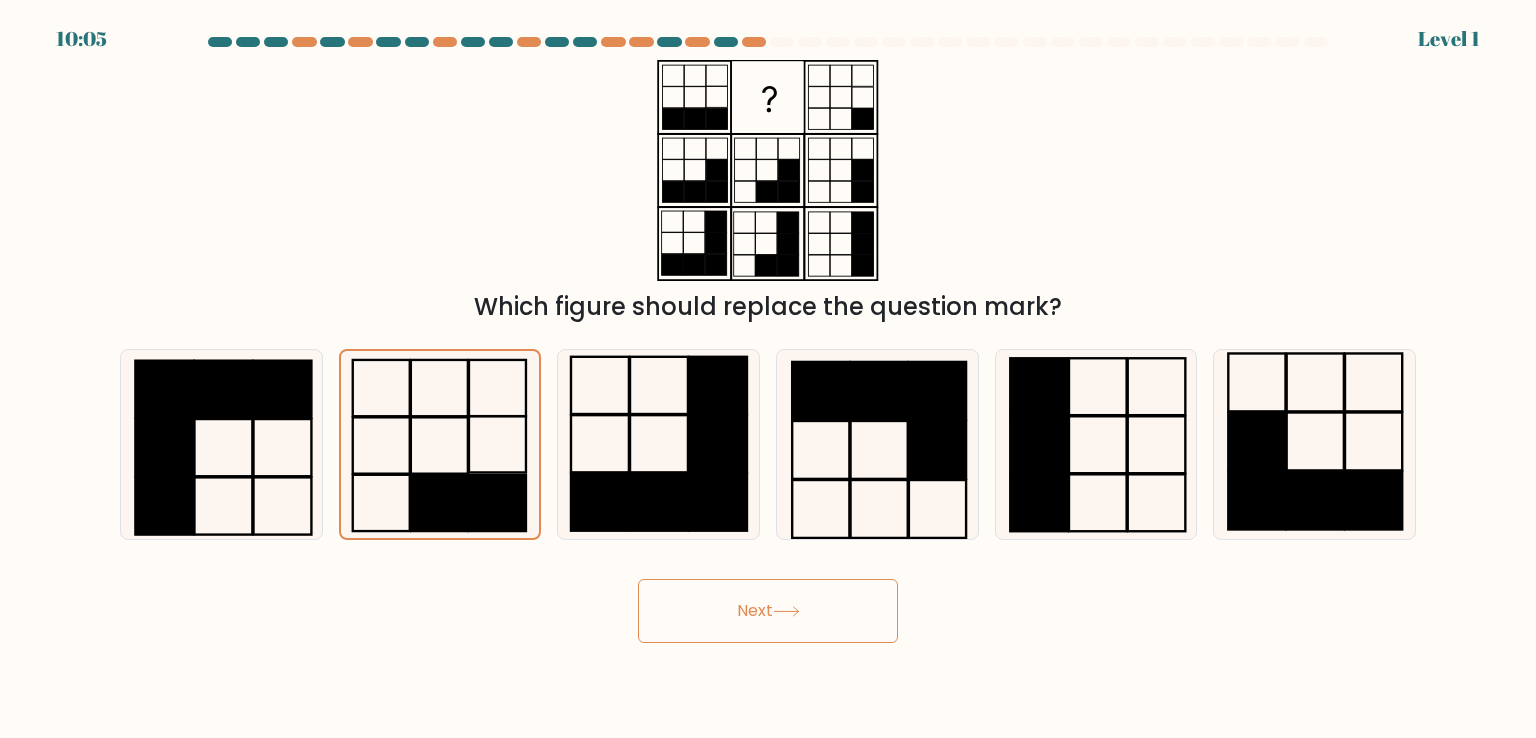 click on "Next" at bounding box center [768, 611] 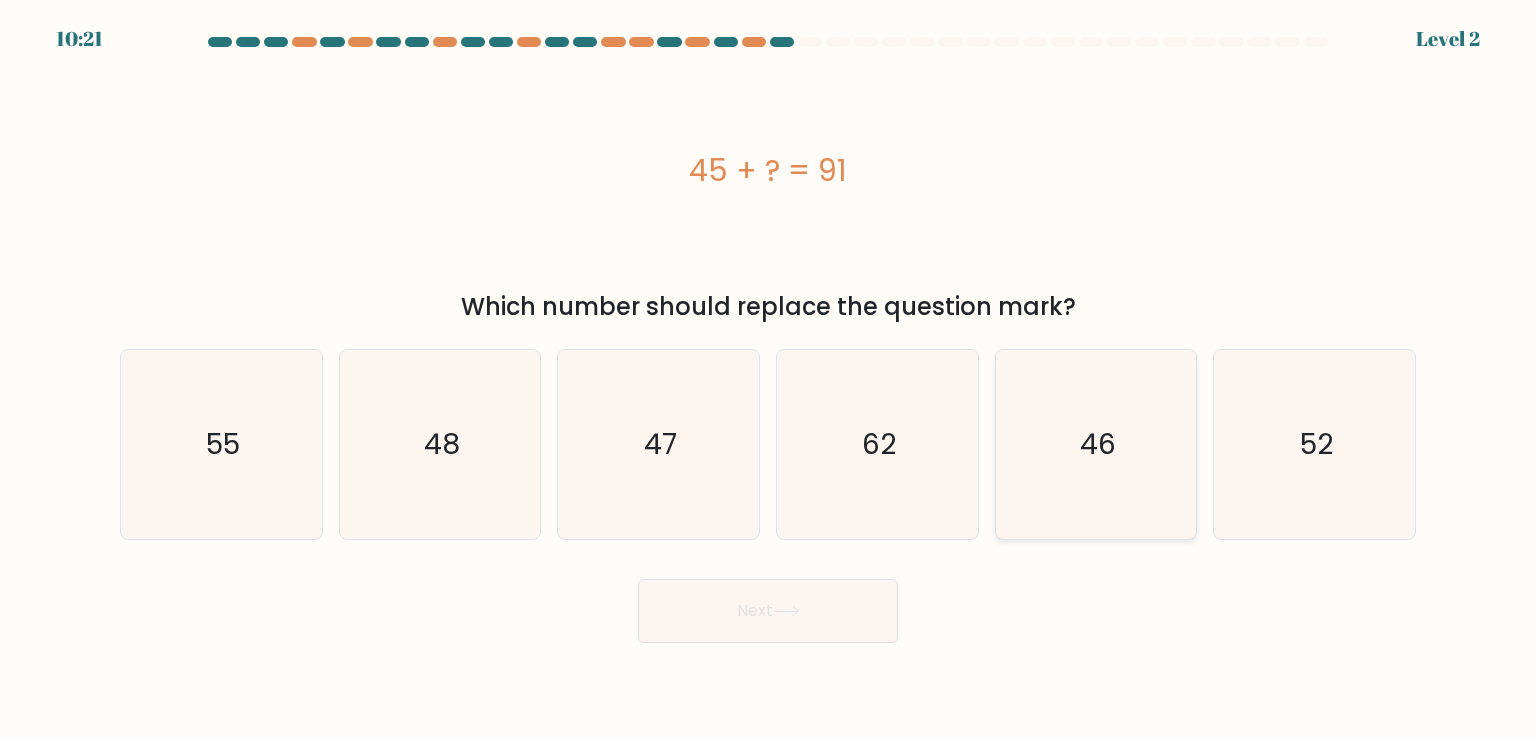 click on "46" at bounding box center (1096, 444) 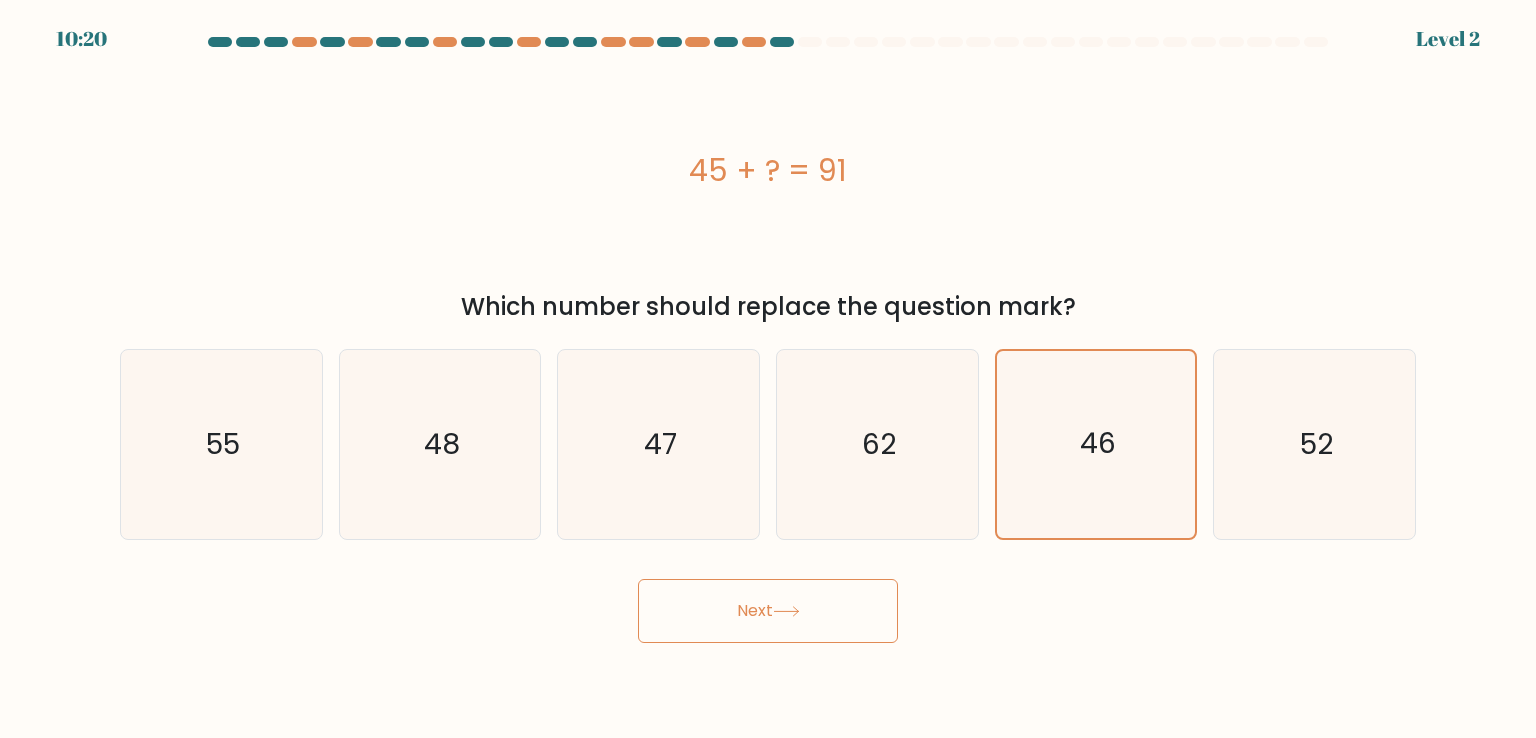 click on "Next" at bounding box center [768, 611] 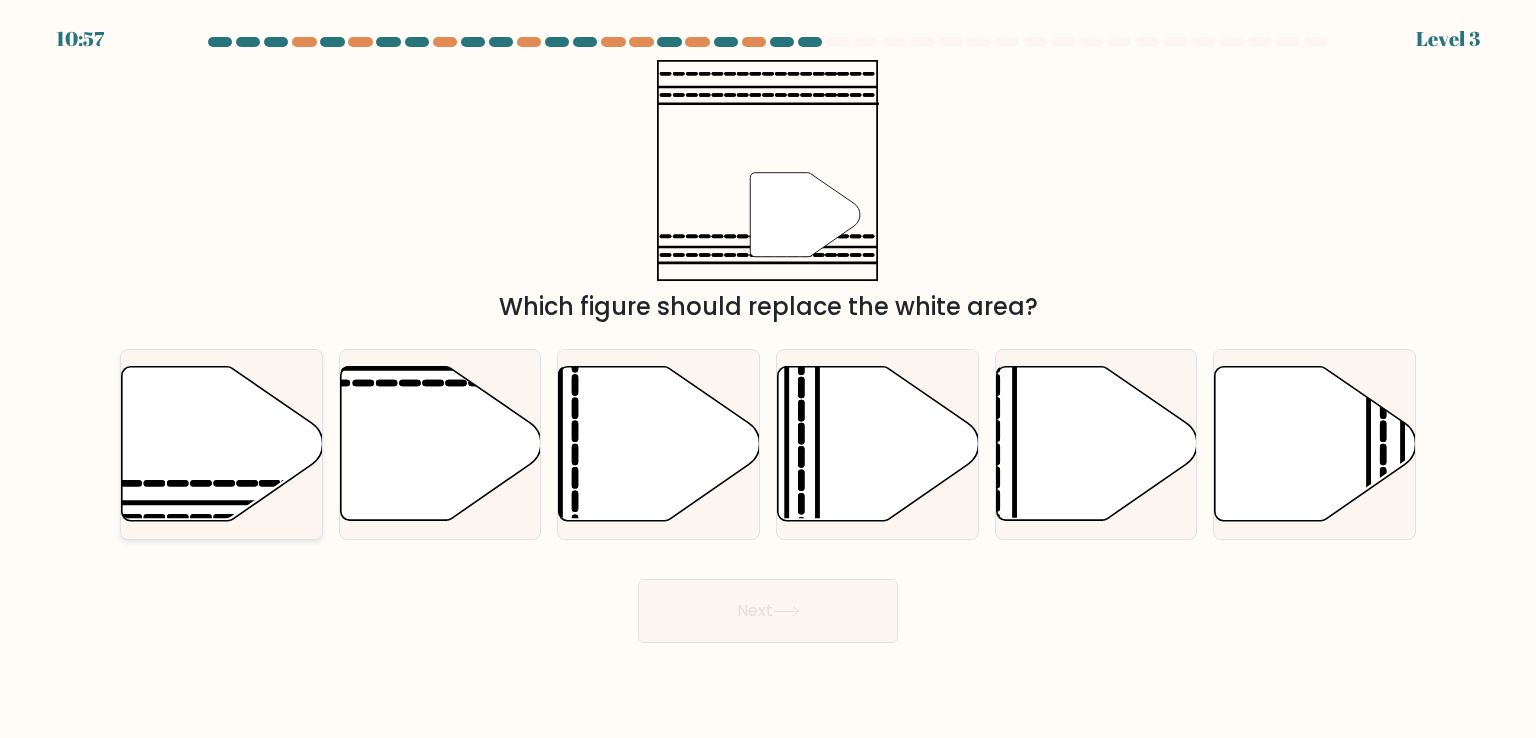 click at bounding box center (222, 444) 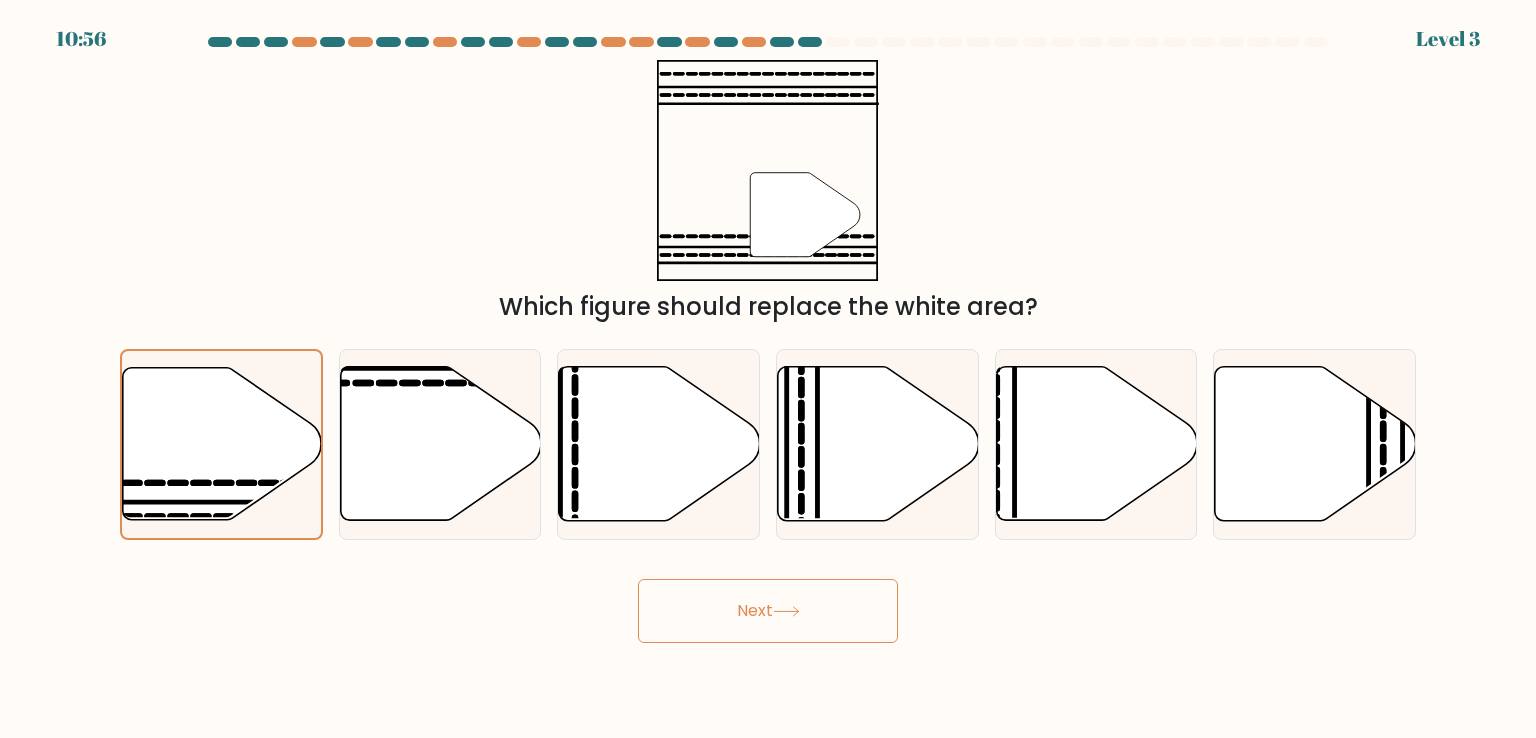 click on "Next" at bounding box center (768, 611) 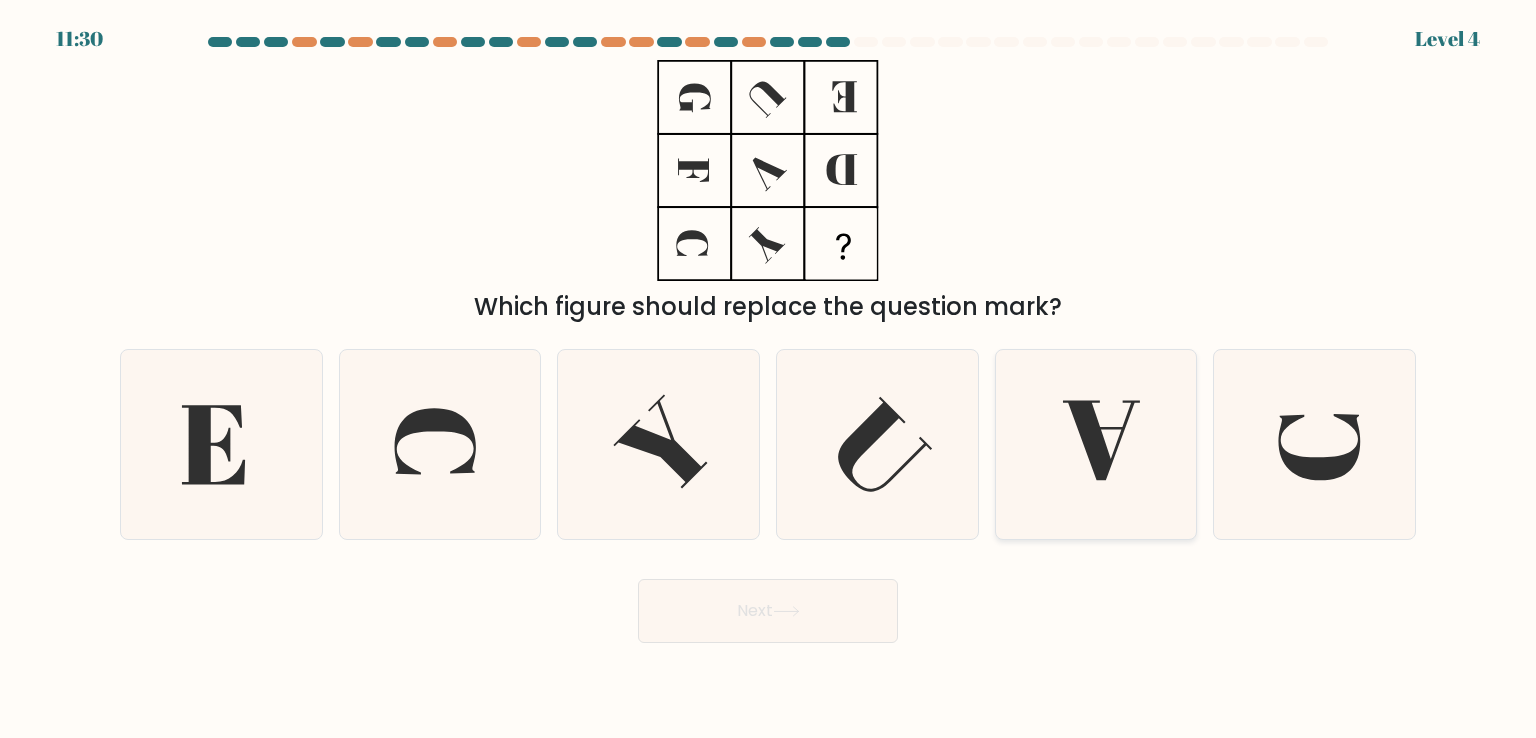 click at bounding box center (1096, 444) 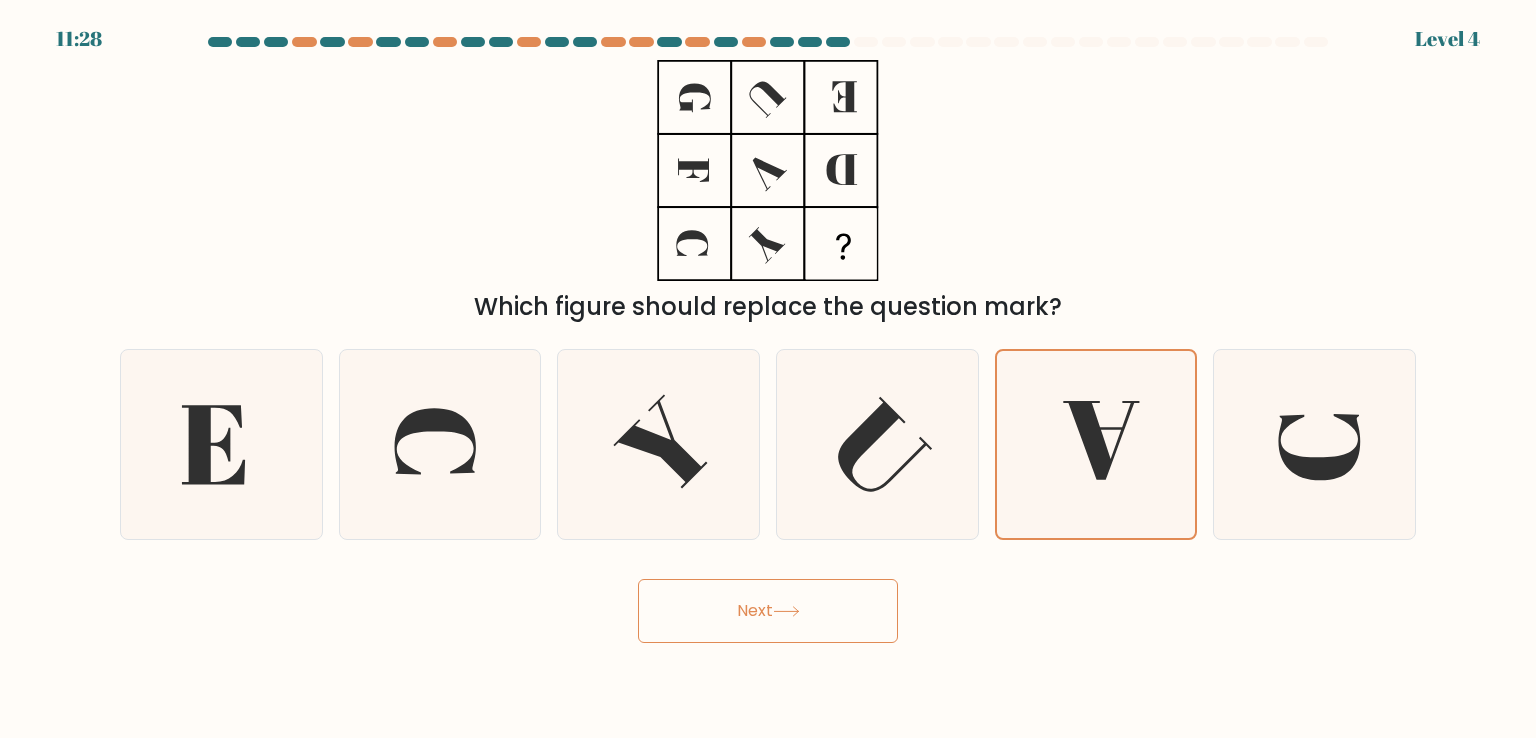 click on "Next" at bounding box center (768, 611) 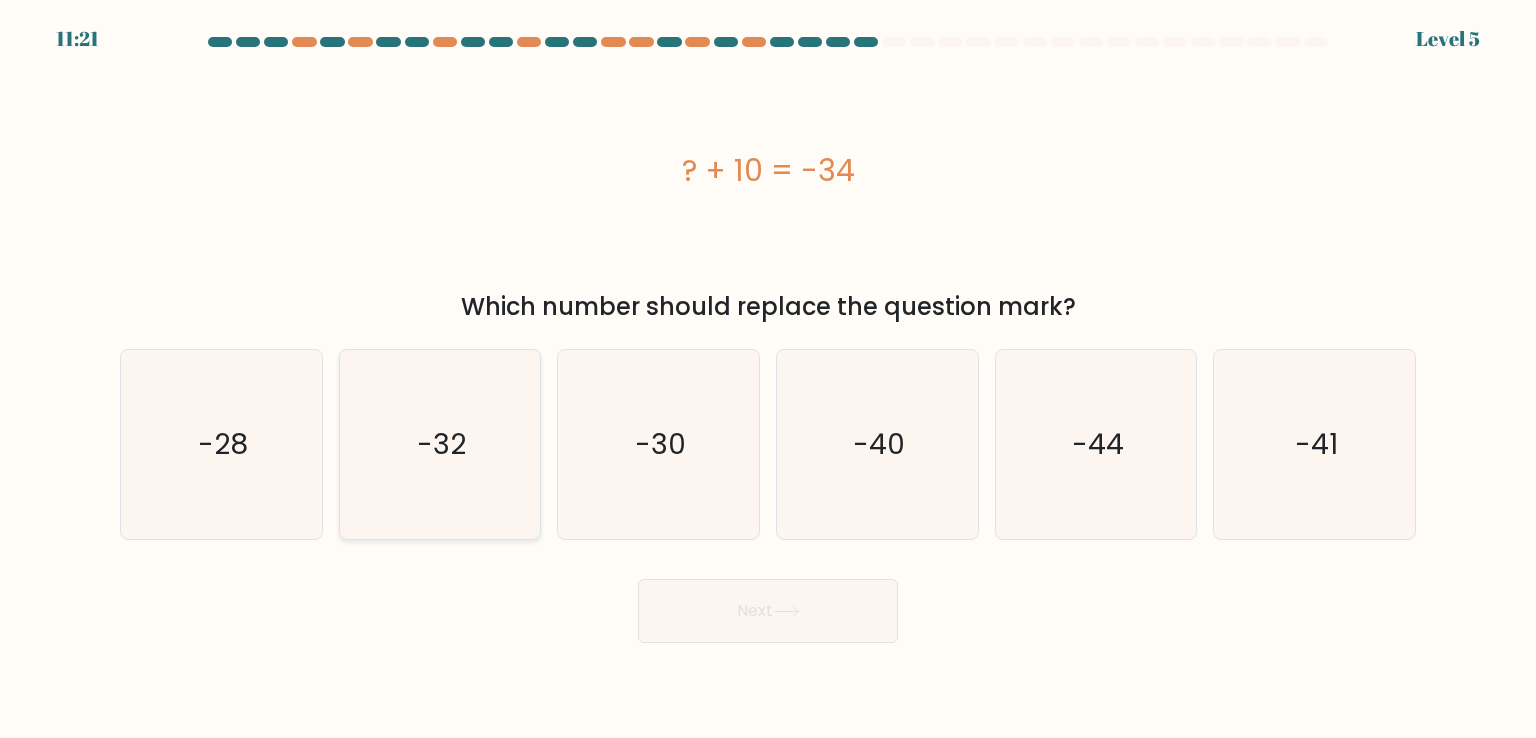 click on "-32" at bounding box center [441, 444] 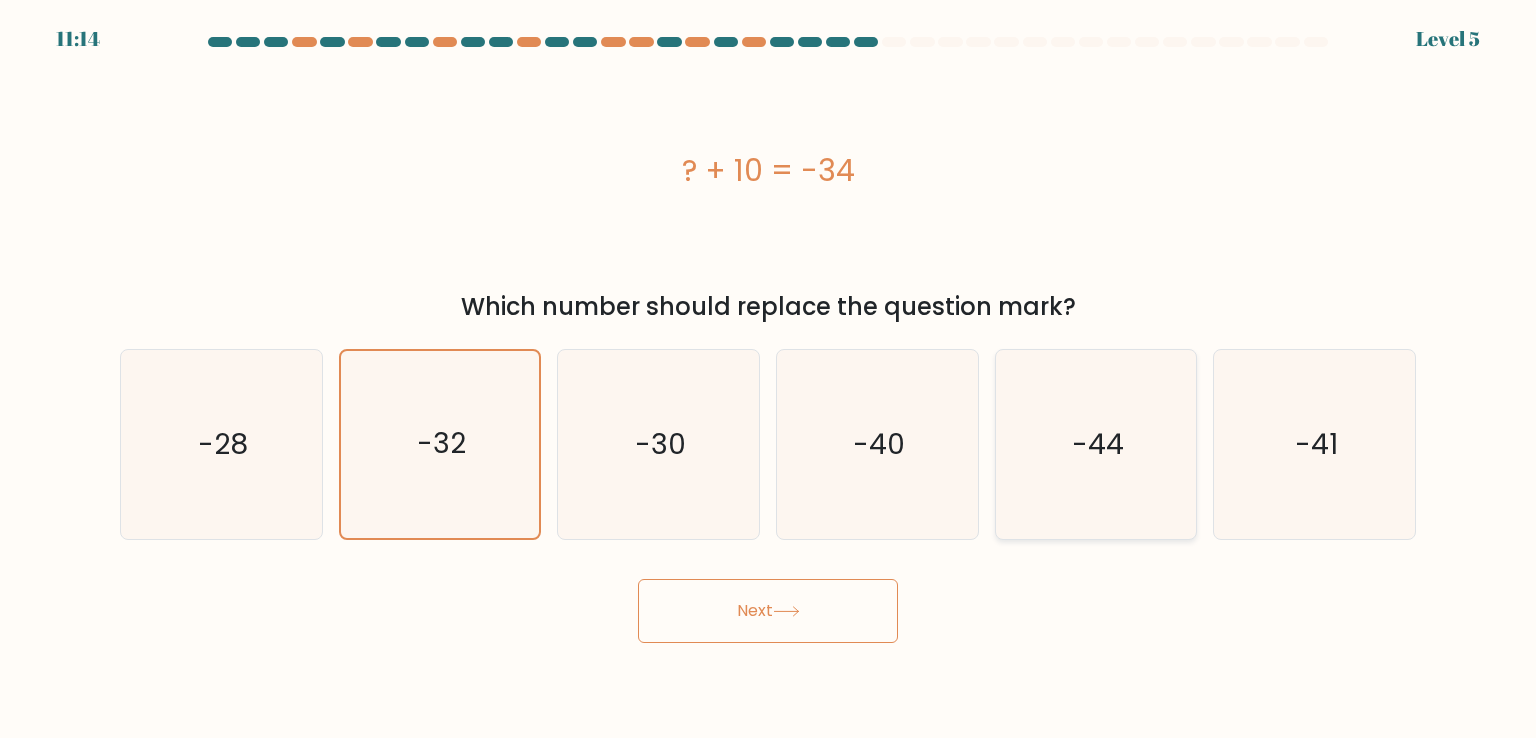 click on "-44" at bounding box center (1096, 444) 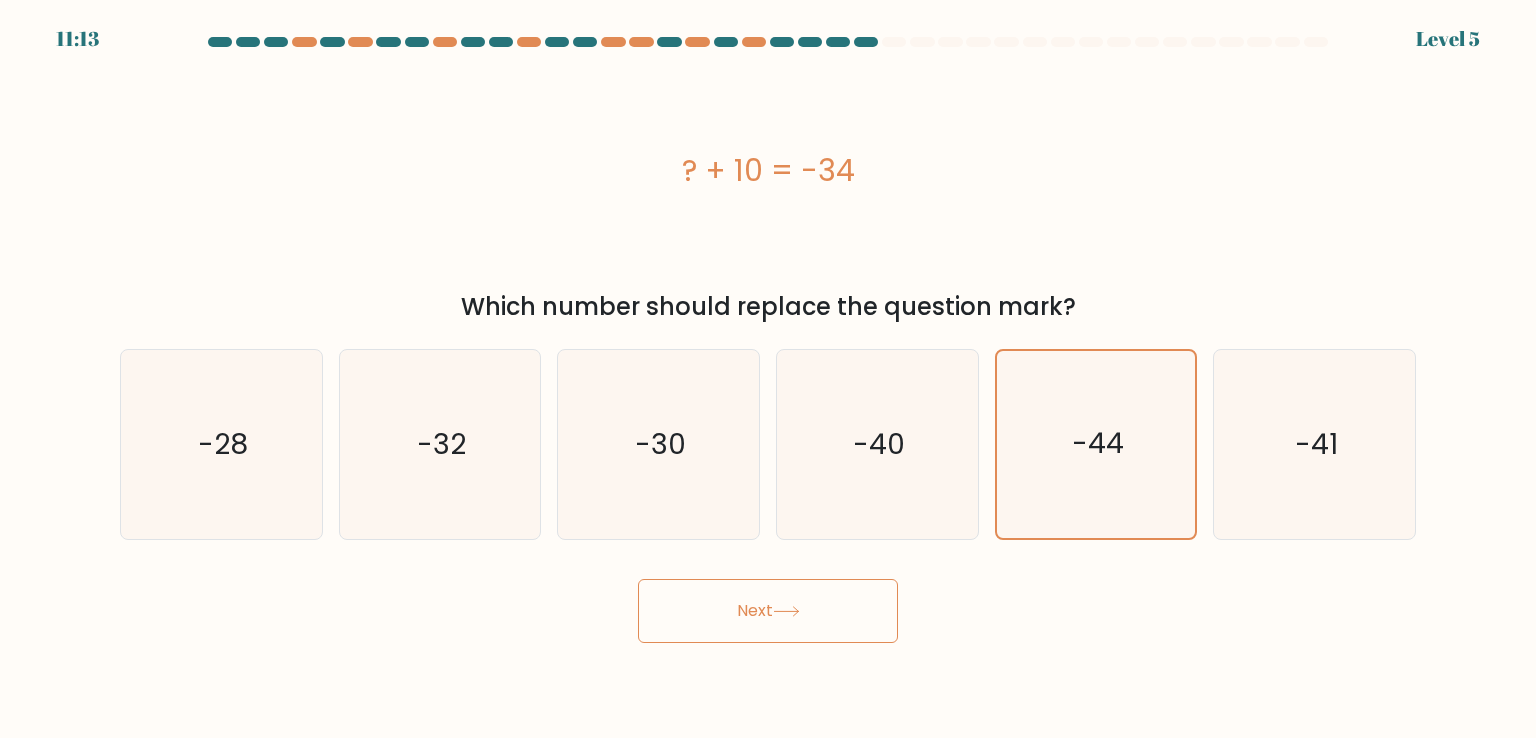 click on "Next" at bounding box center (768, 611) 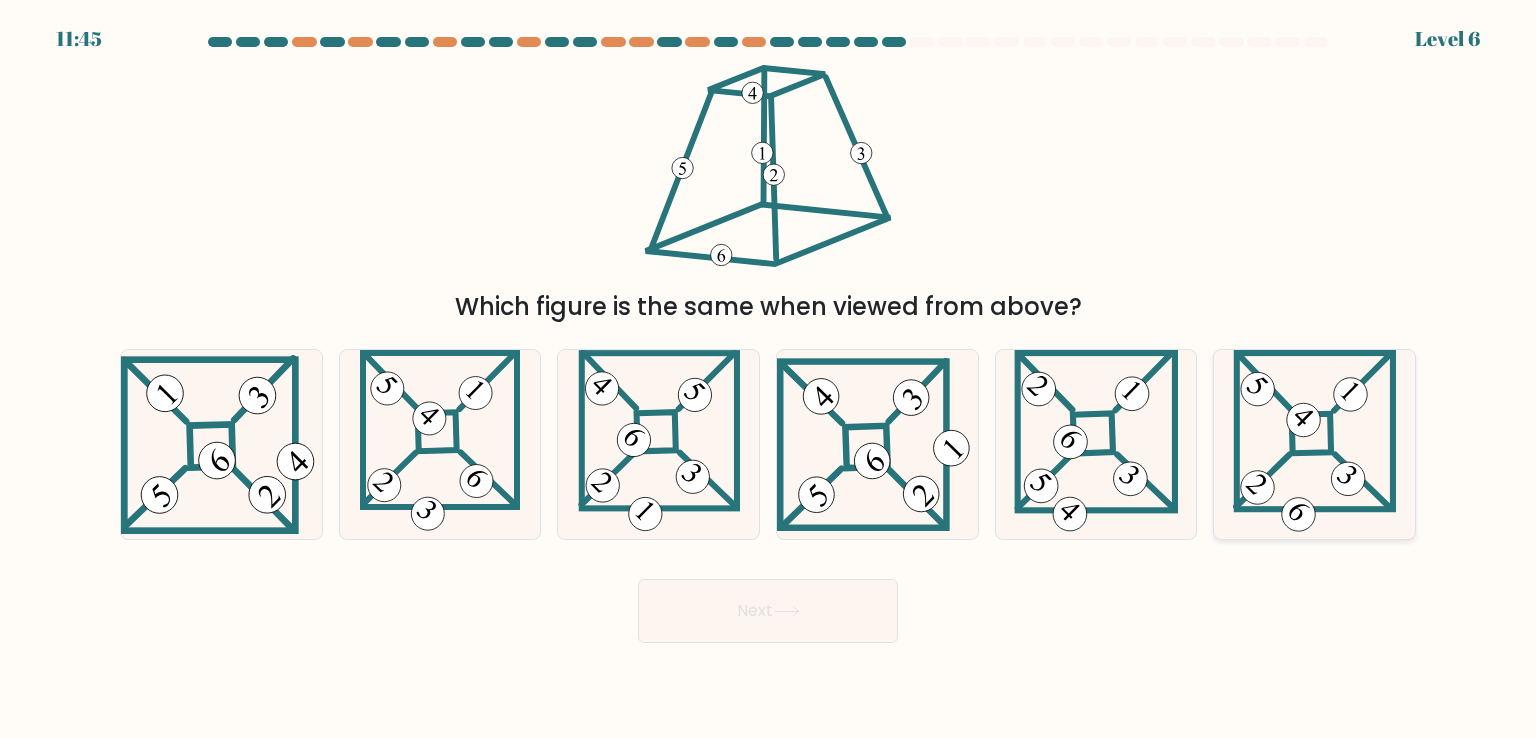 click at bounding box center [1314, 444] 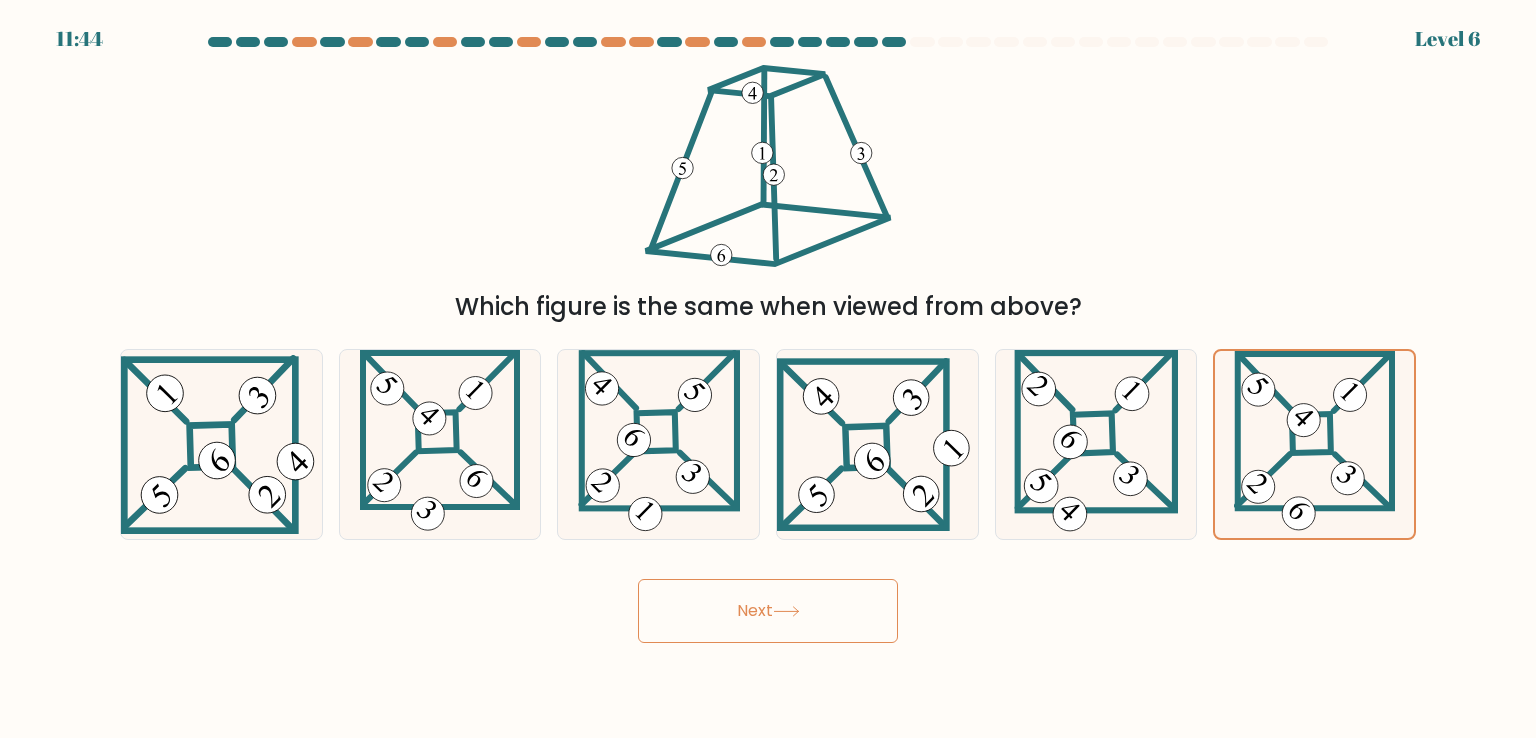 click on "Next" at bounding box center (768, 611) 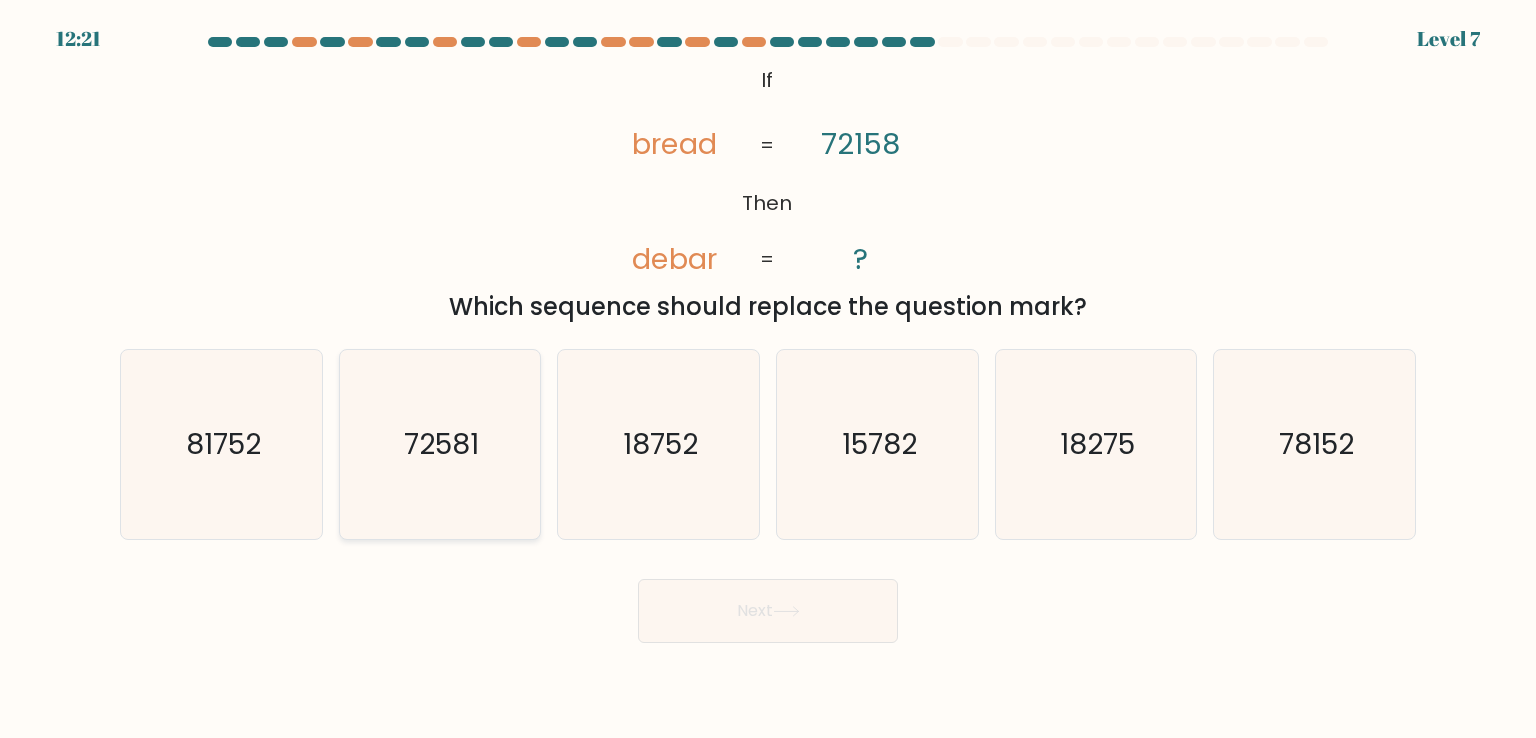 click on "72581" at bounding box center (441, 444) 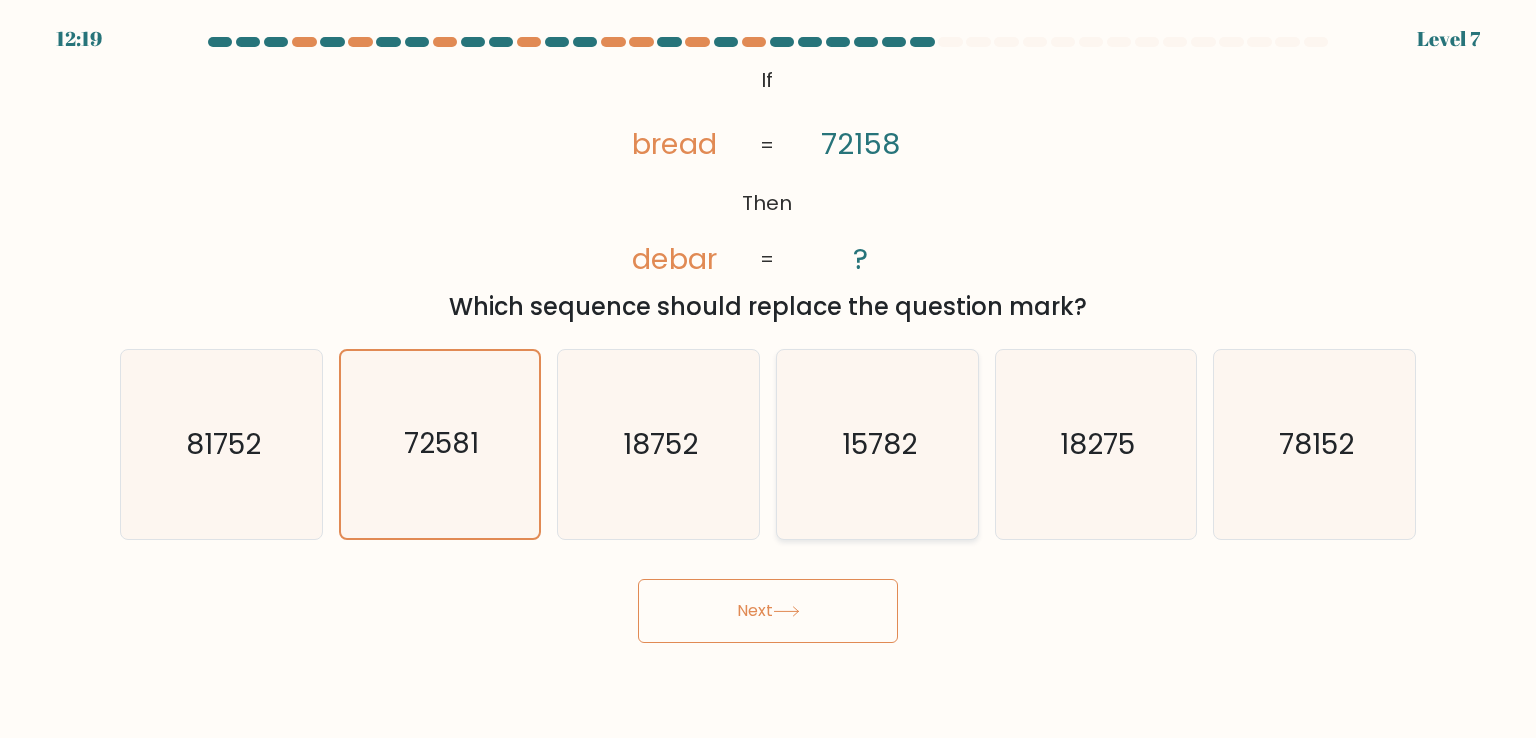 click on "15782" at bounding box center [877, 444] 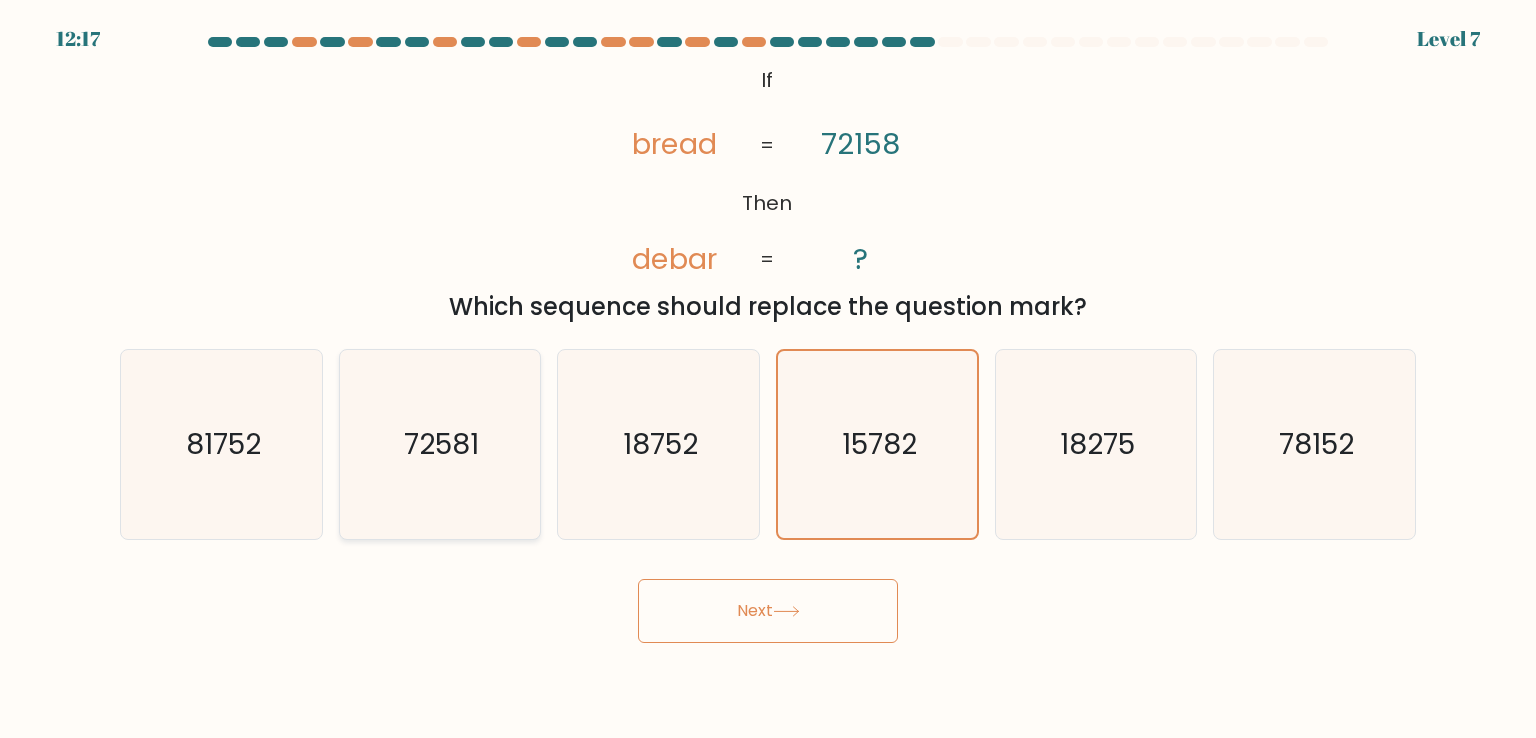 click on "72581" at bounding box center [440, 444] 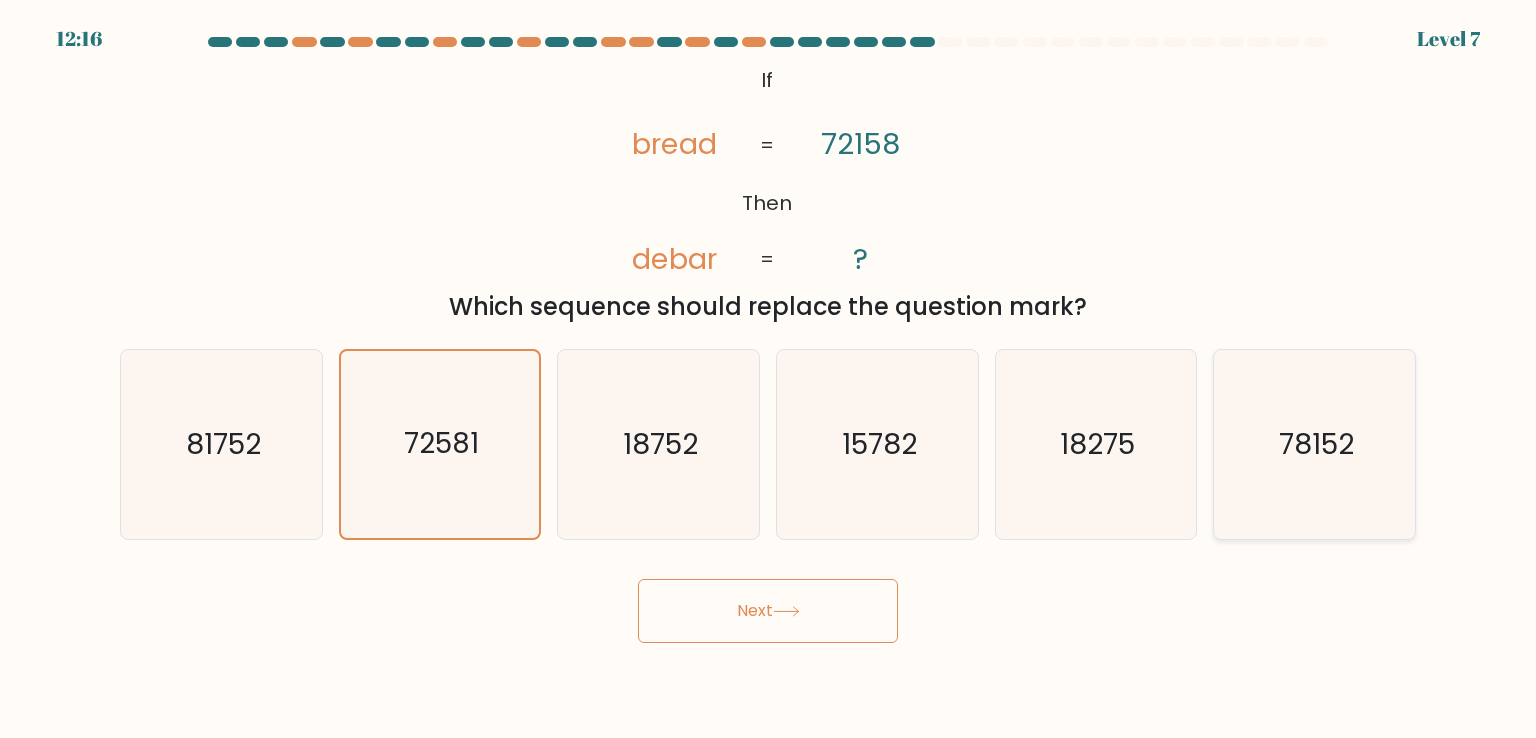 click on "78152" at bounding box center [1314, 444] 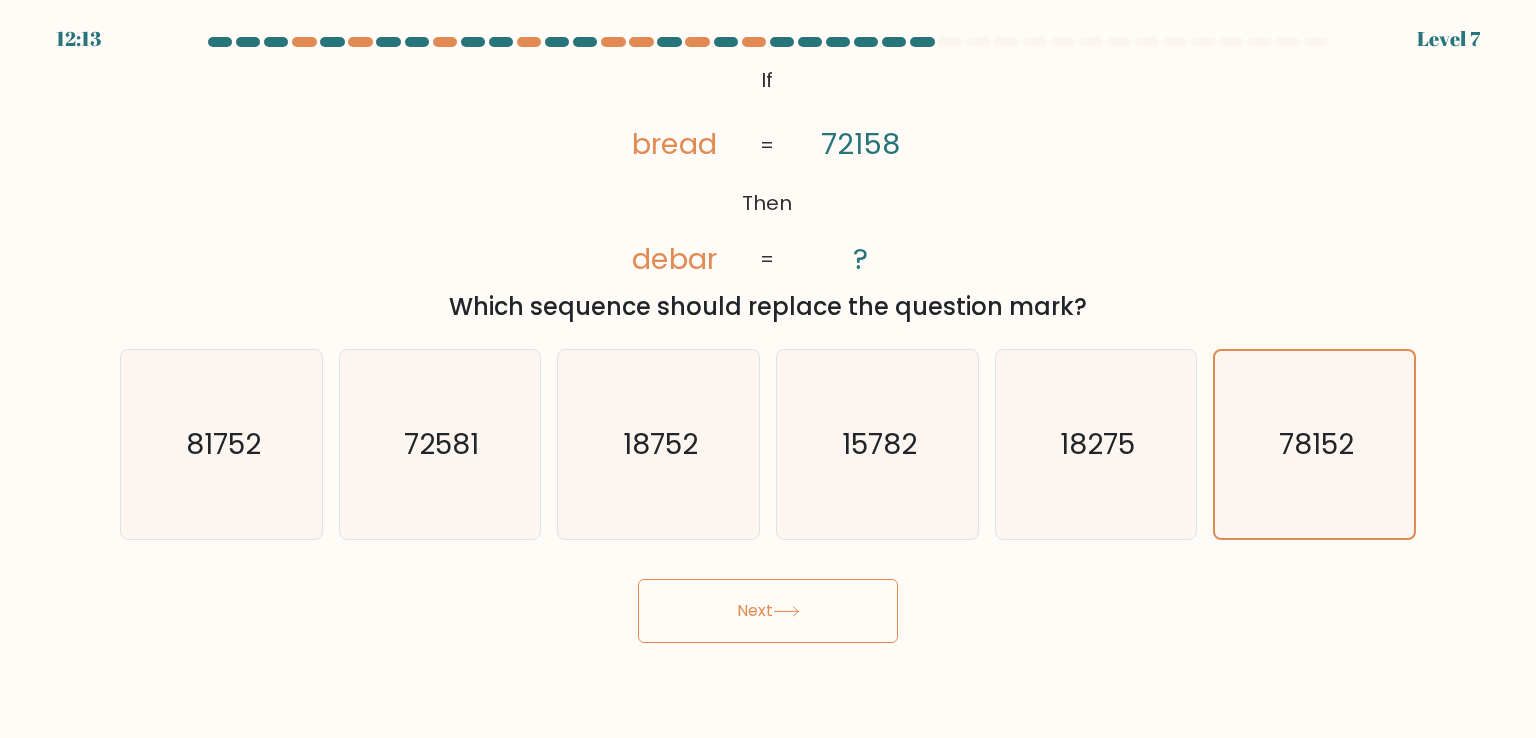 click on "Next" at bounding box center (768, 611) 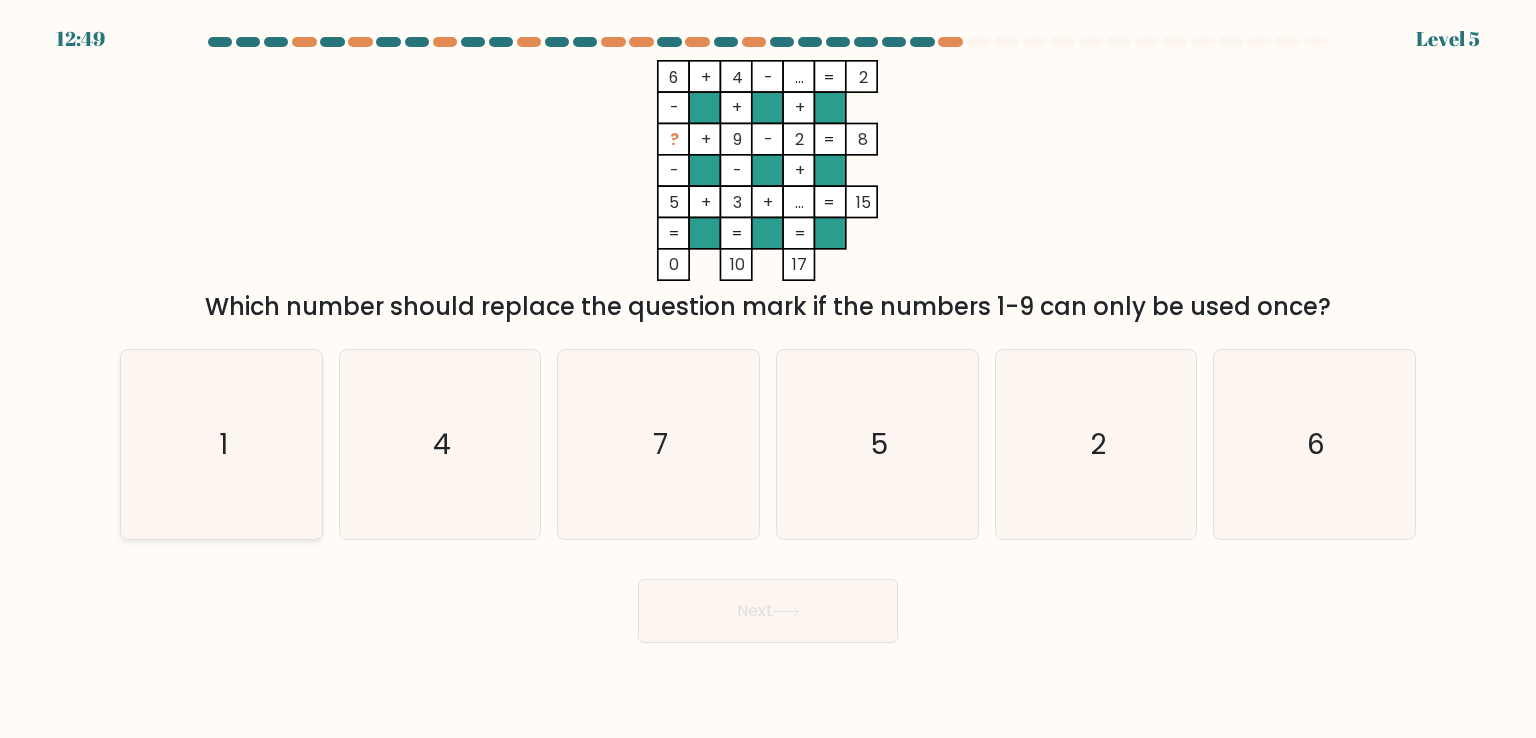 click on "1" at bounding box center (221, 444) 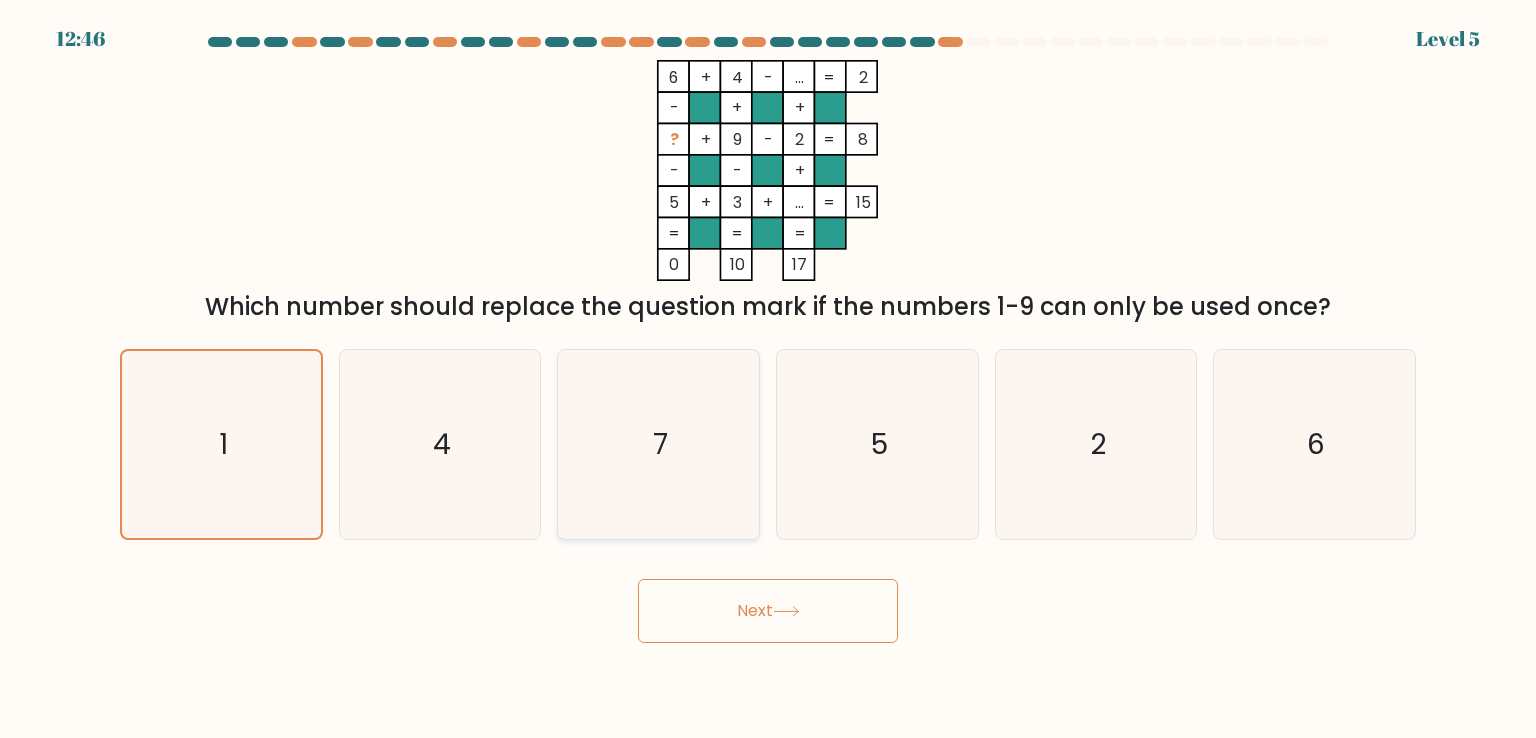 click on "7" at bounding box center (660, 444) 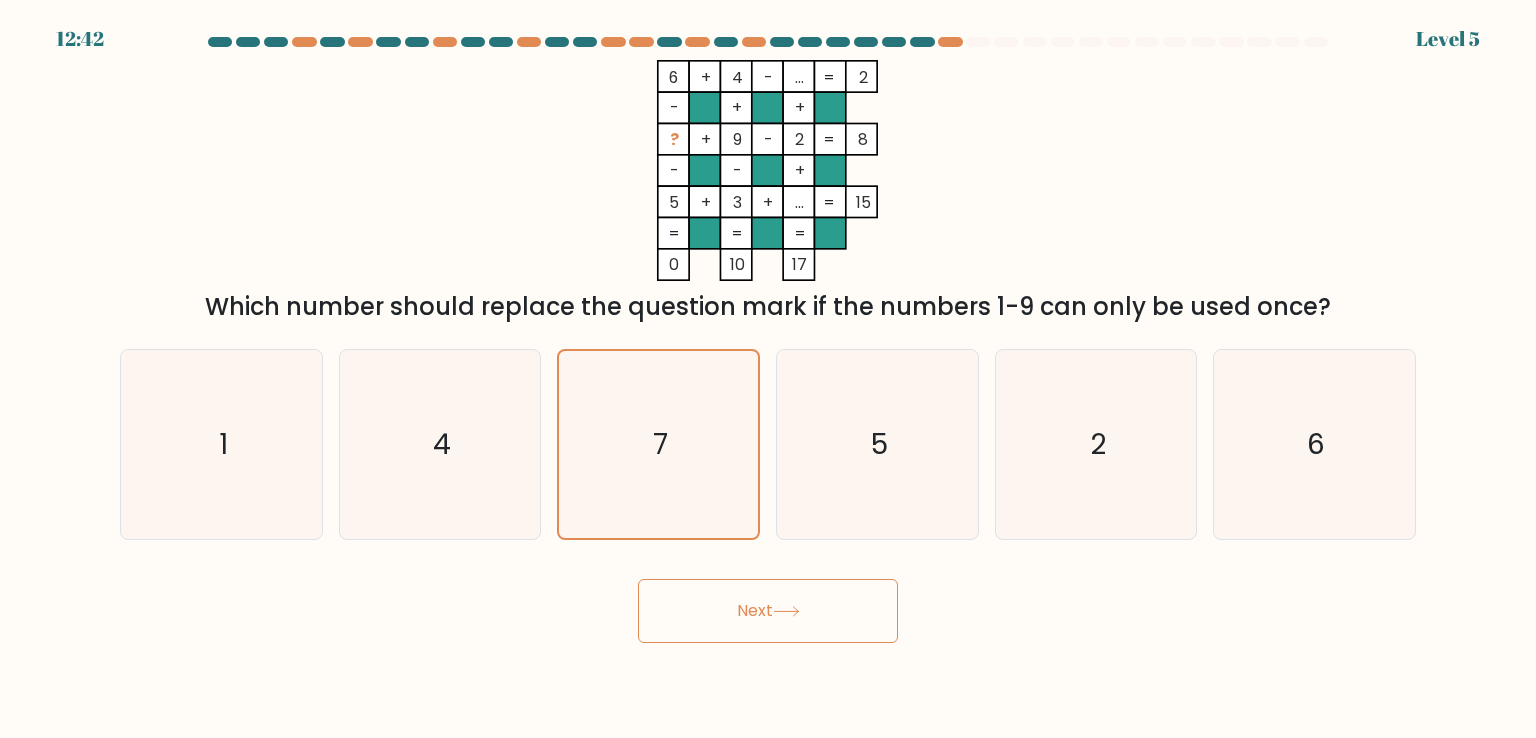 click on "Next" at bounding box center [768, 611] 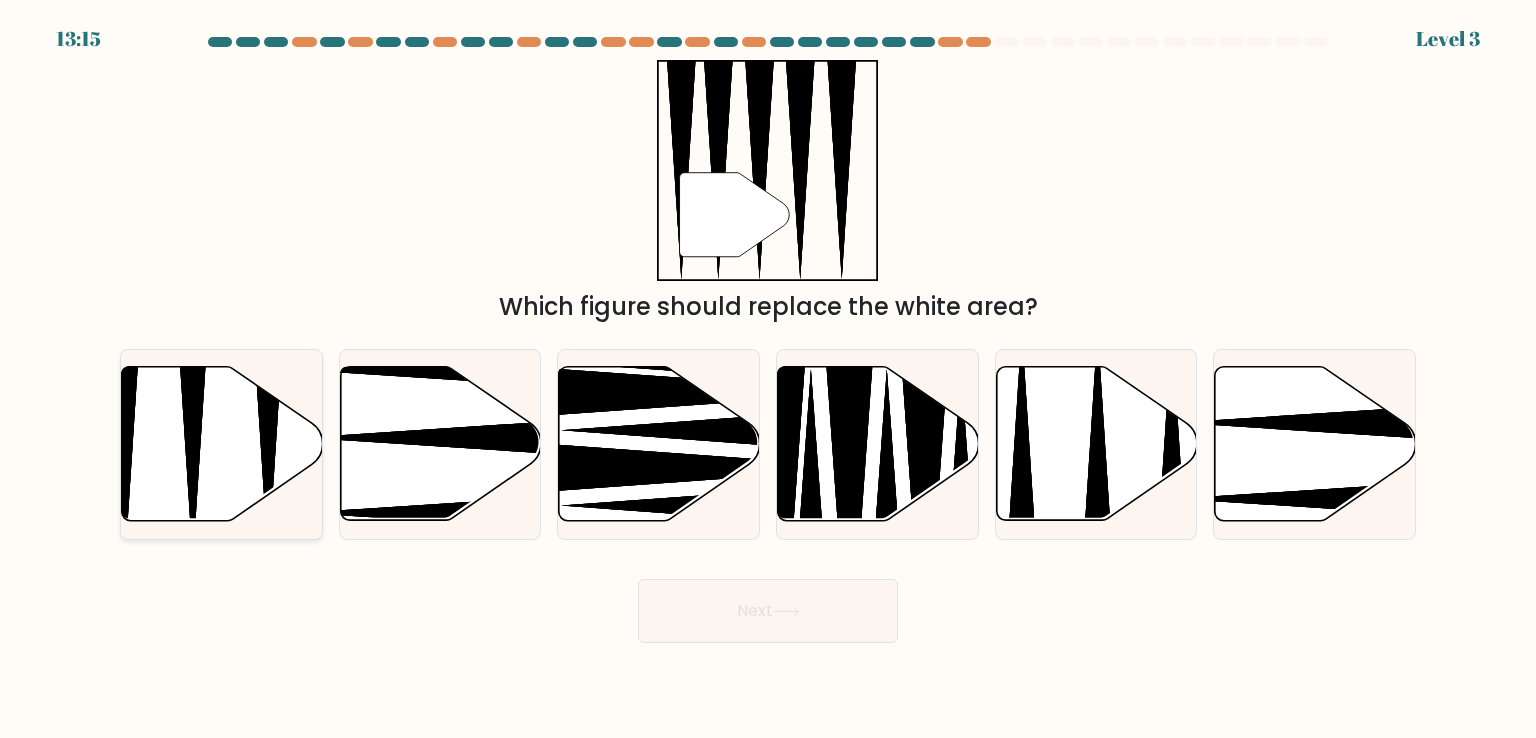 click at bounding box center (222, 444) 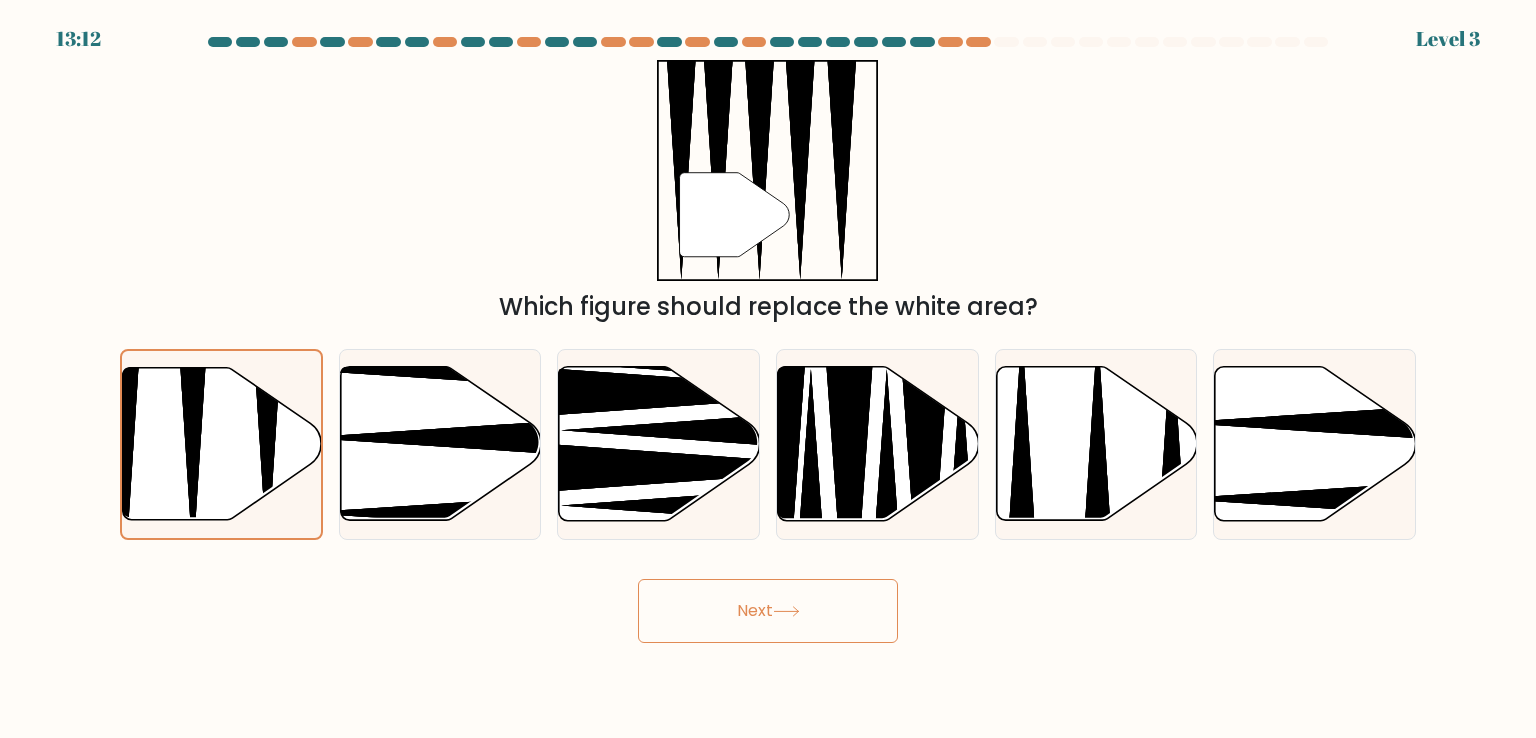 click on "Next" at bounding box center (768, 611) 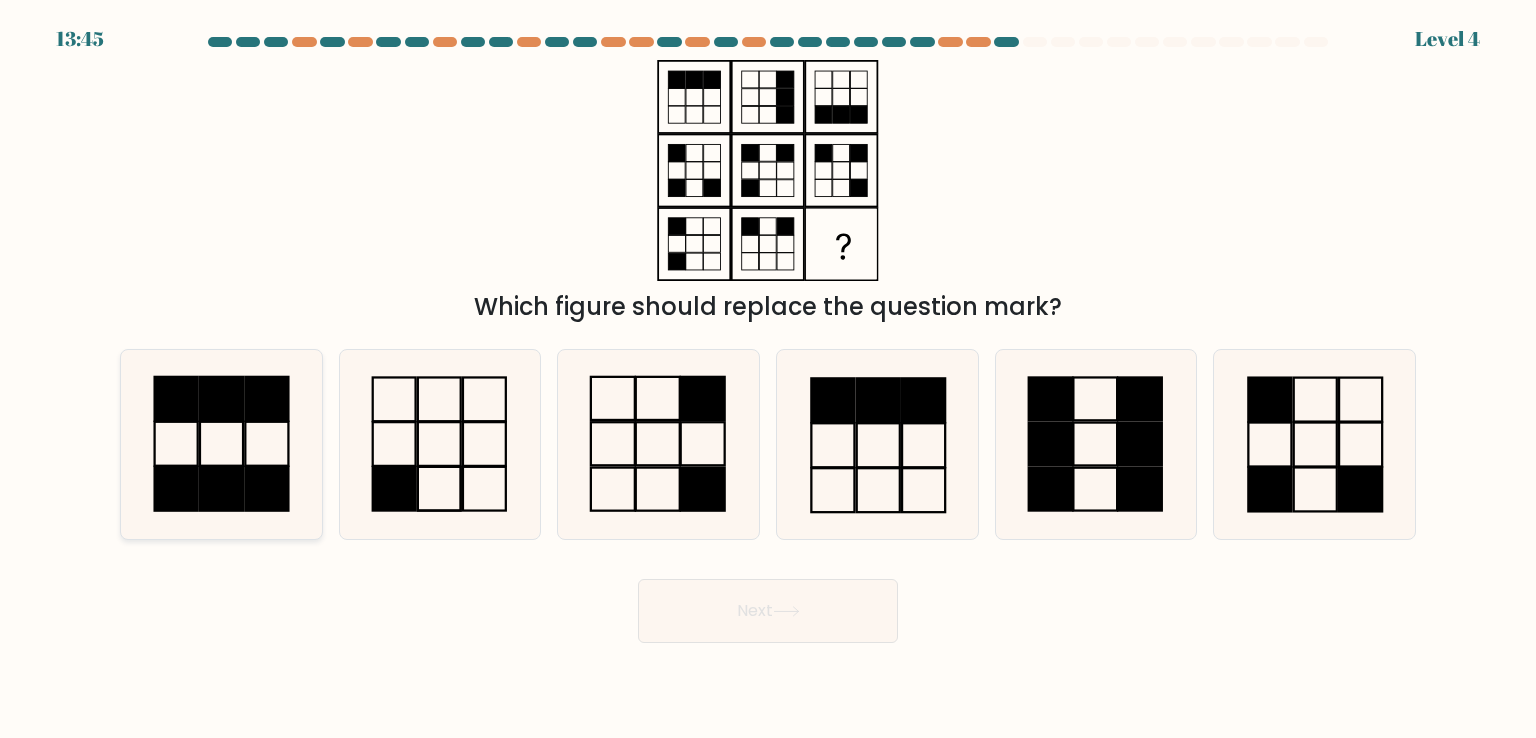 click at bounding box center (221, 444) 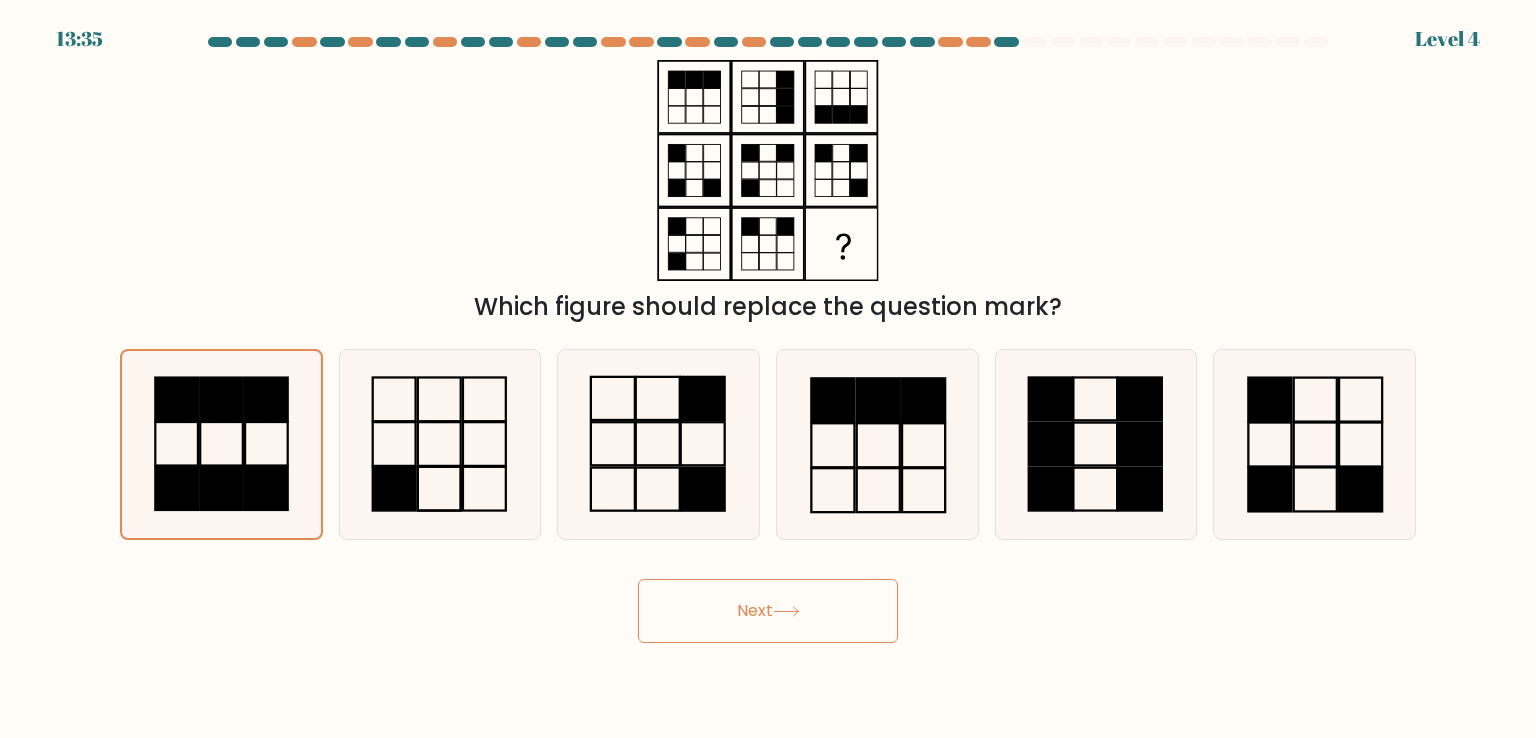 click on "Next" at bounding box center [768, 611] 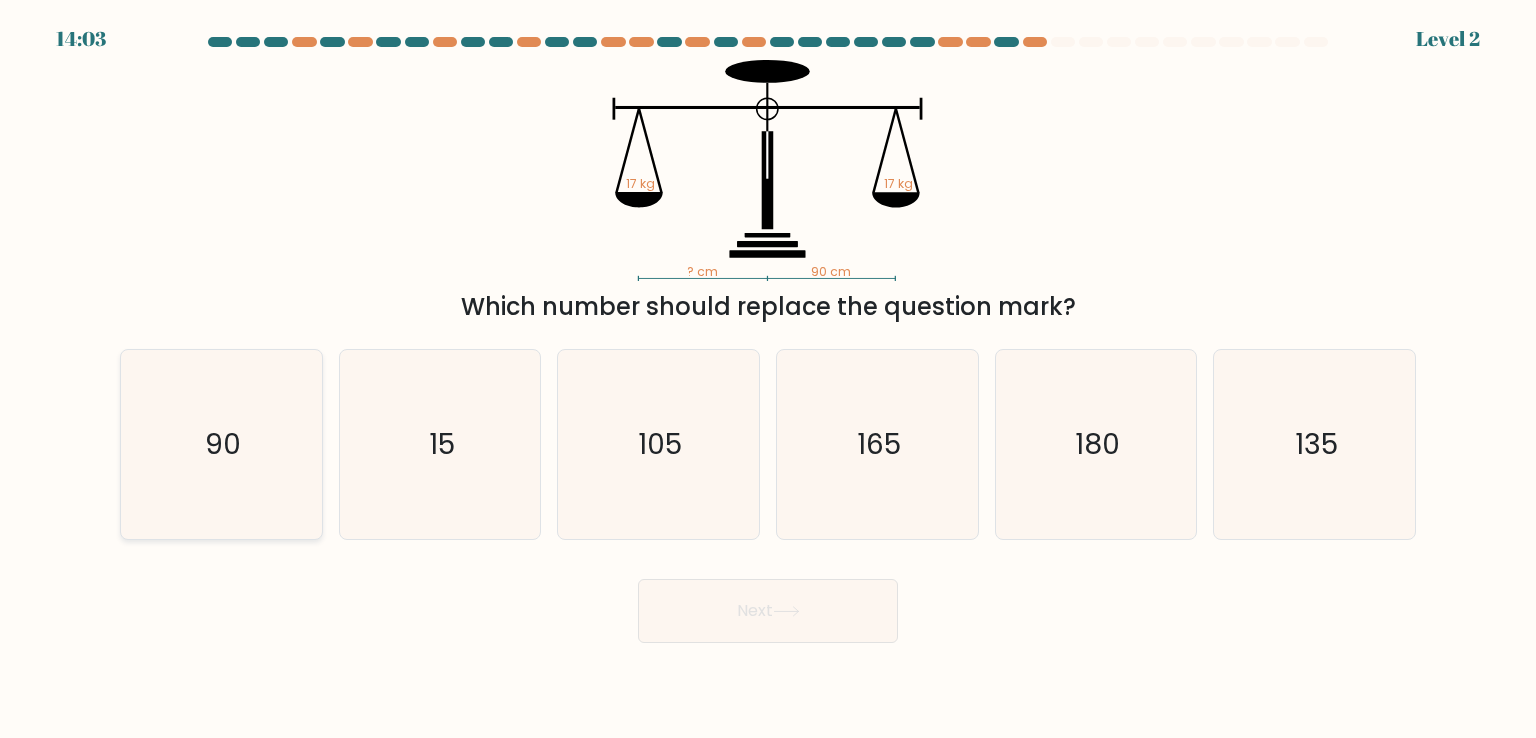 click on "90" at bounding box center [223, 444] 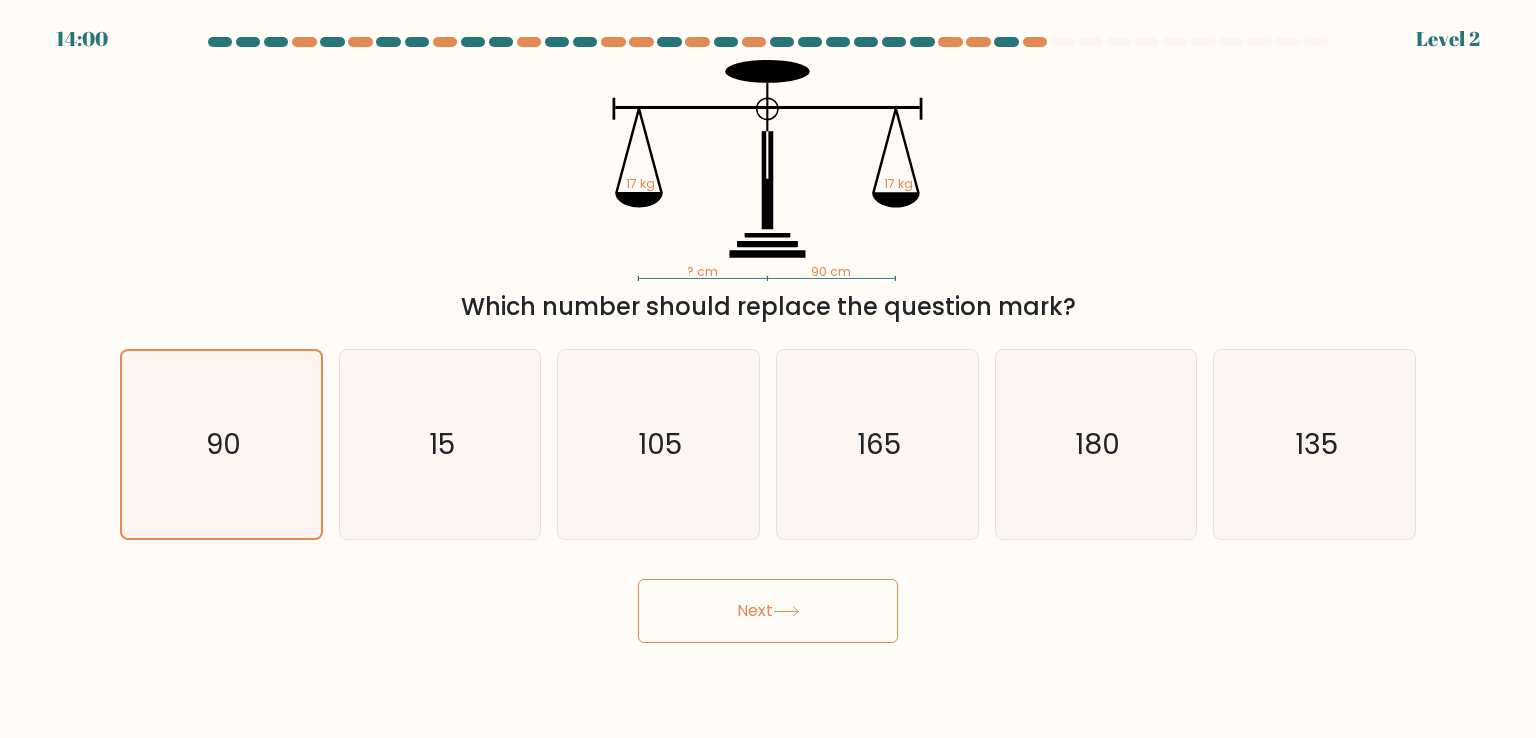 click on "Next" at bounding box center (768, 611) 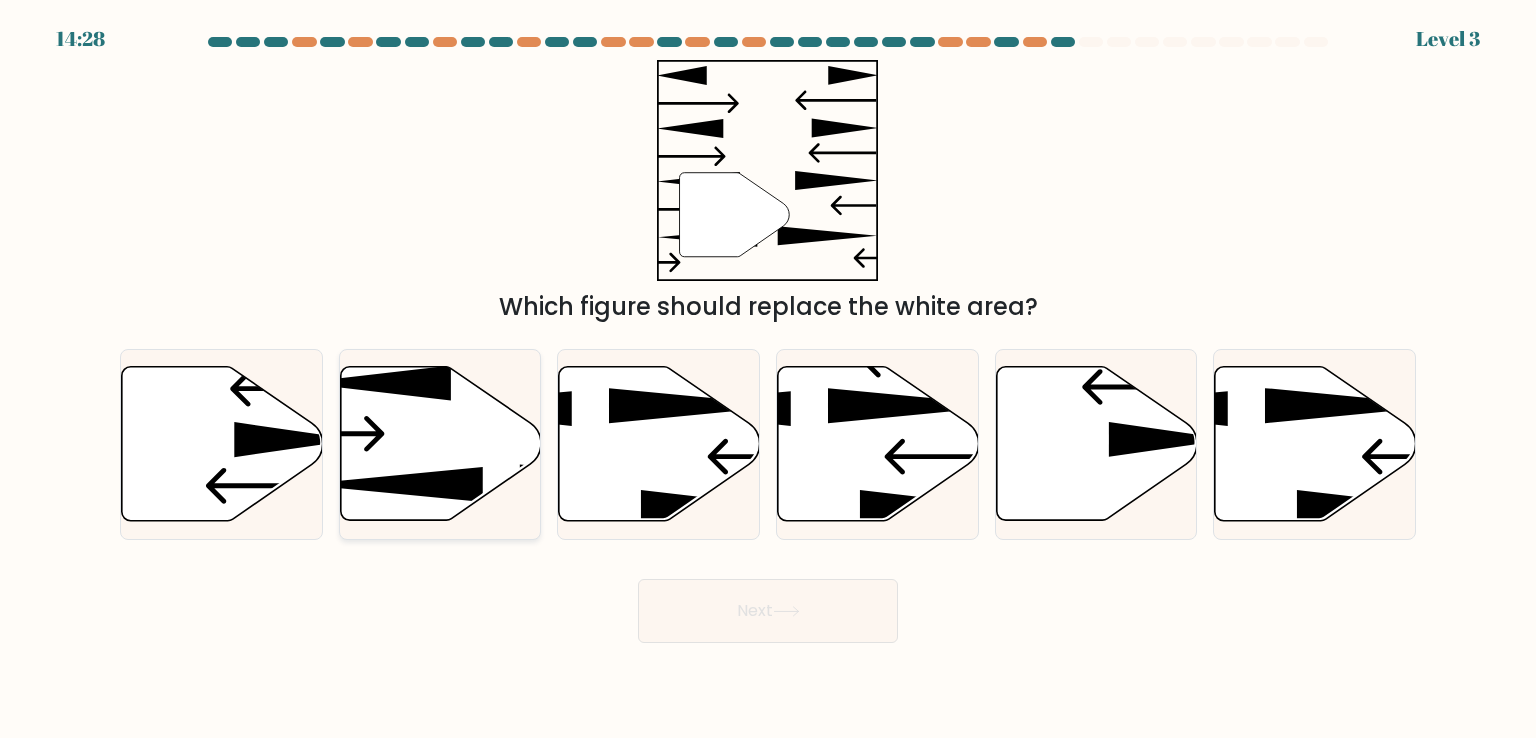 click at bounding box center (440, 444) 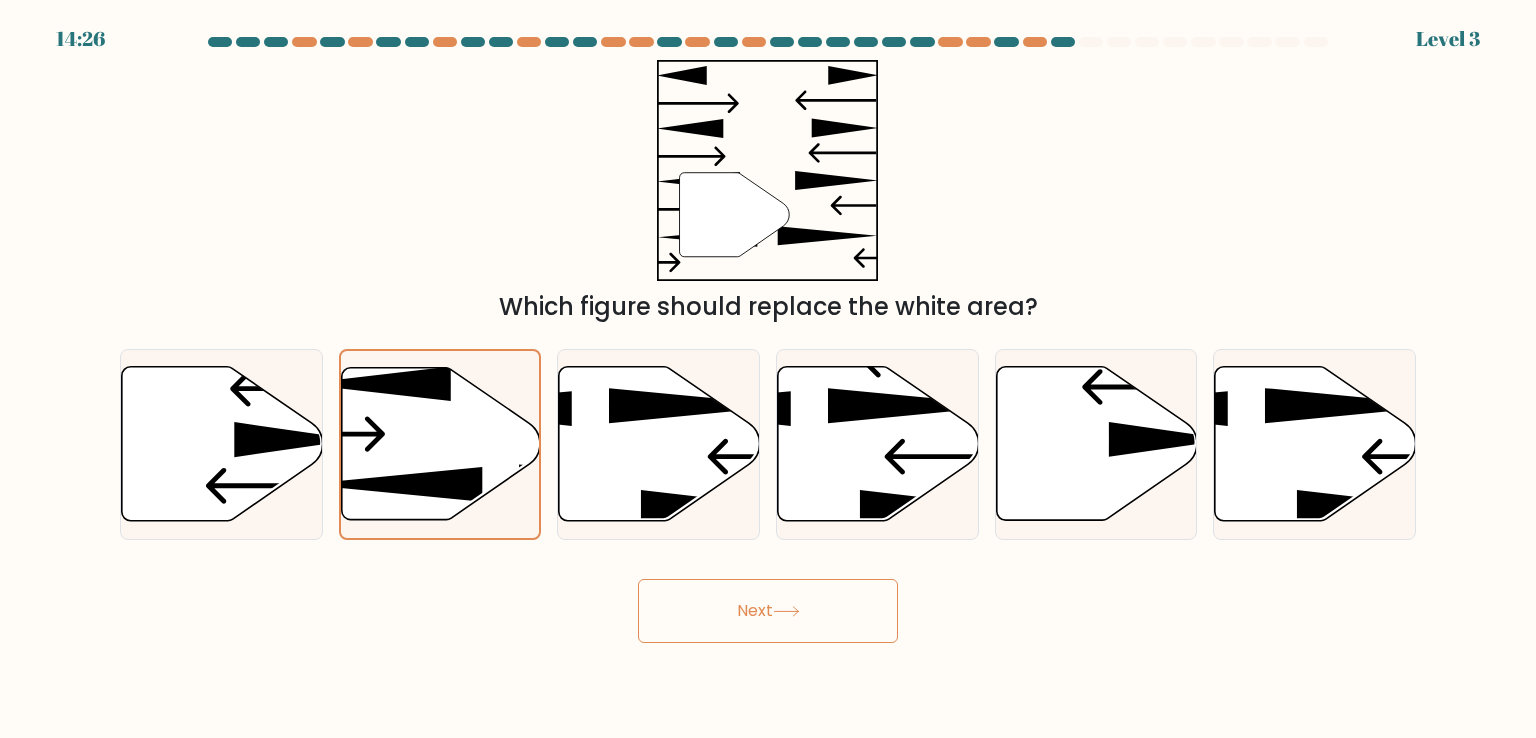click on "Next" at bounding box center [768, 611] 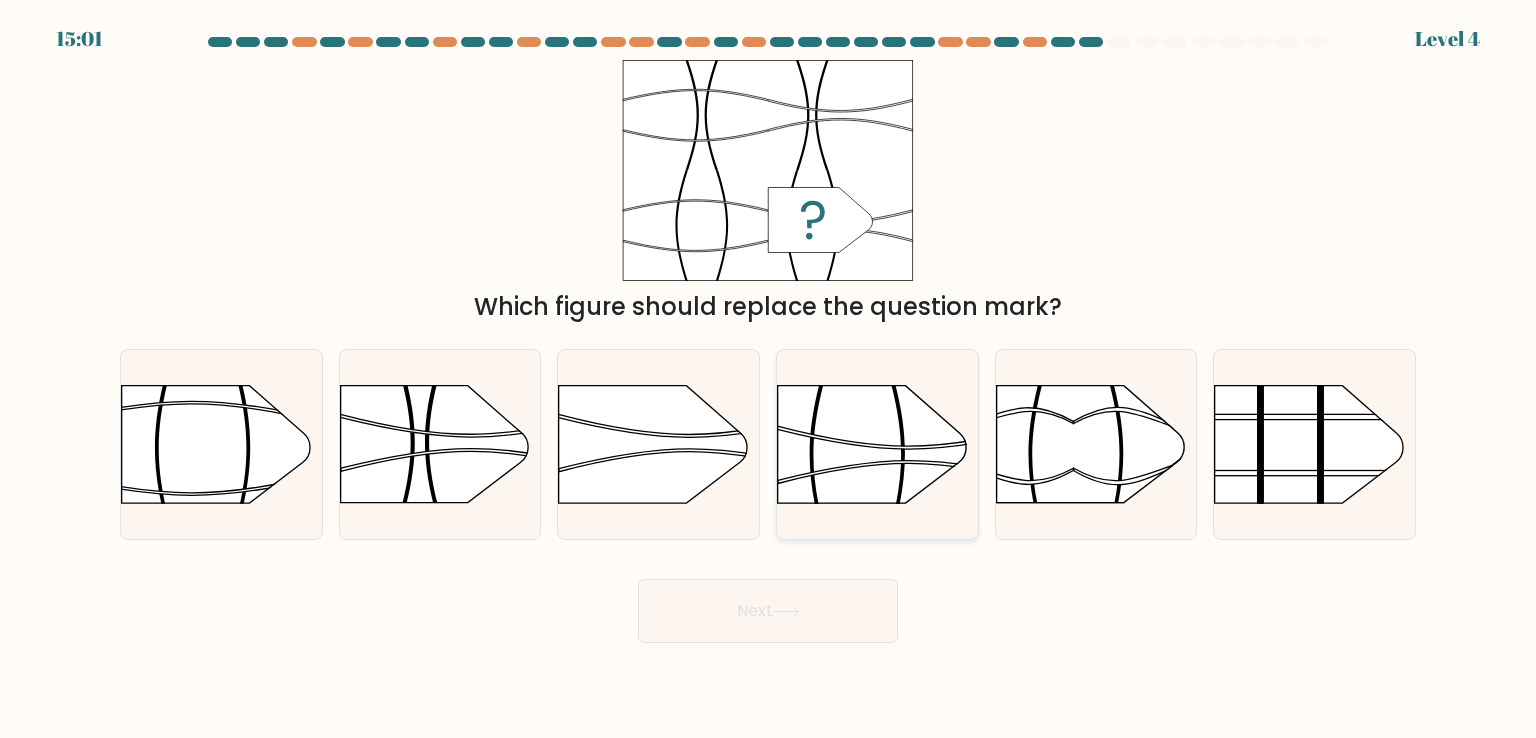 click at bounding box center (777, 355) 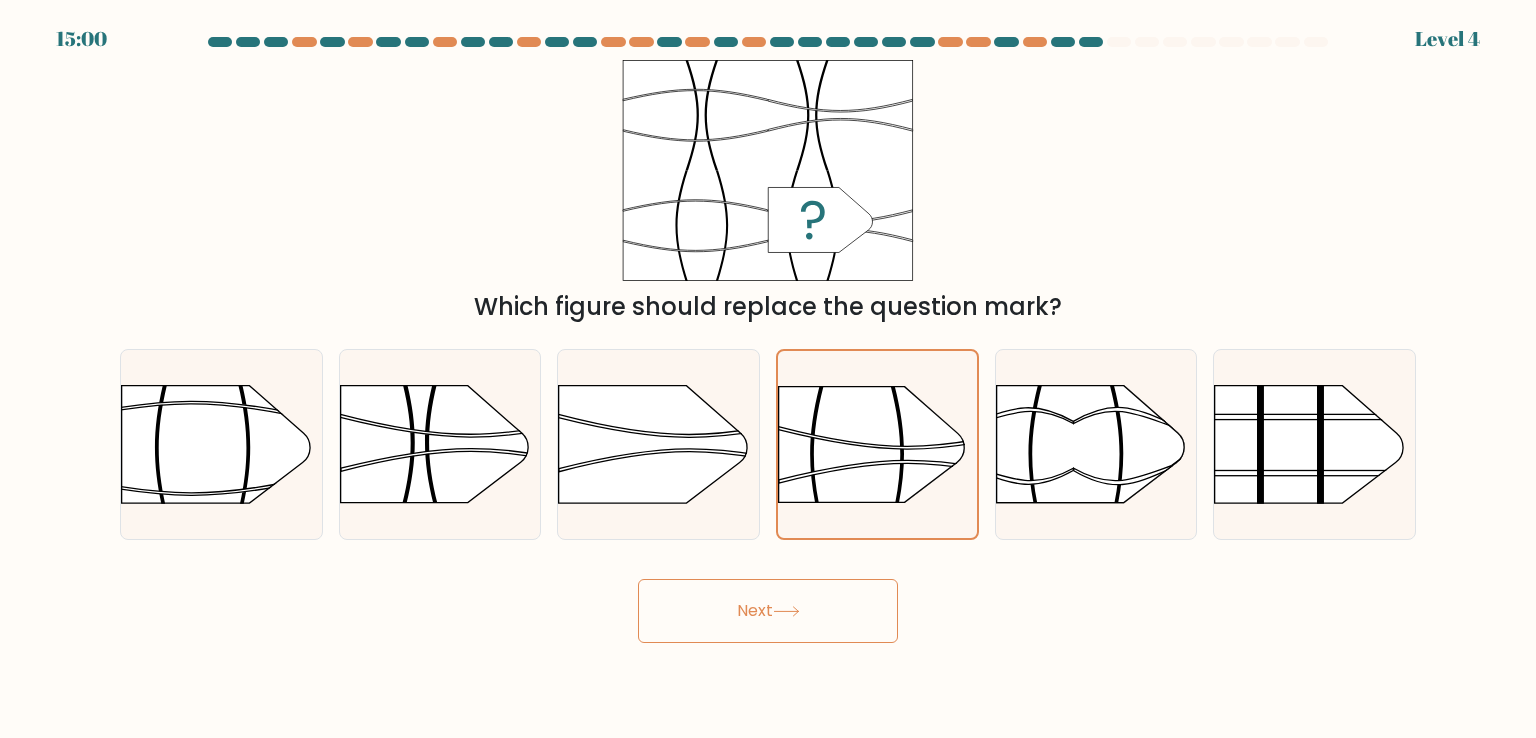 click on "Next" at bounding box center (768, 611) 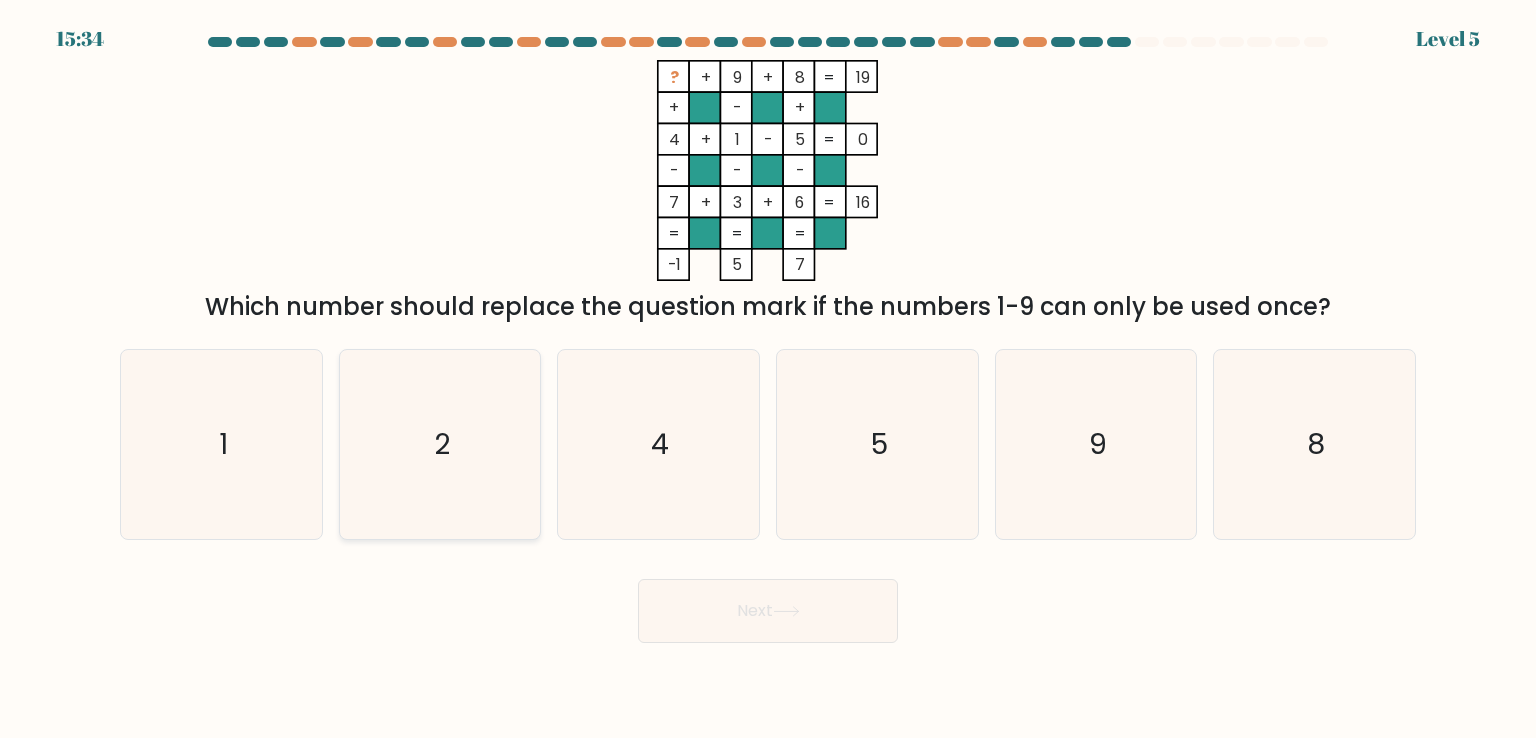 click on "2" at bounding box center [440, 444] 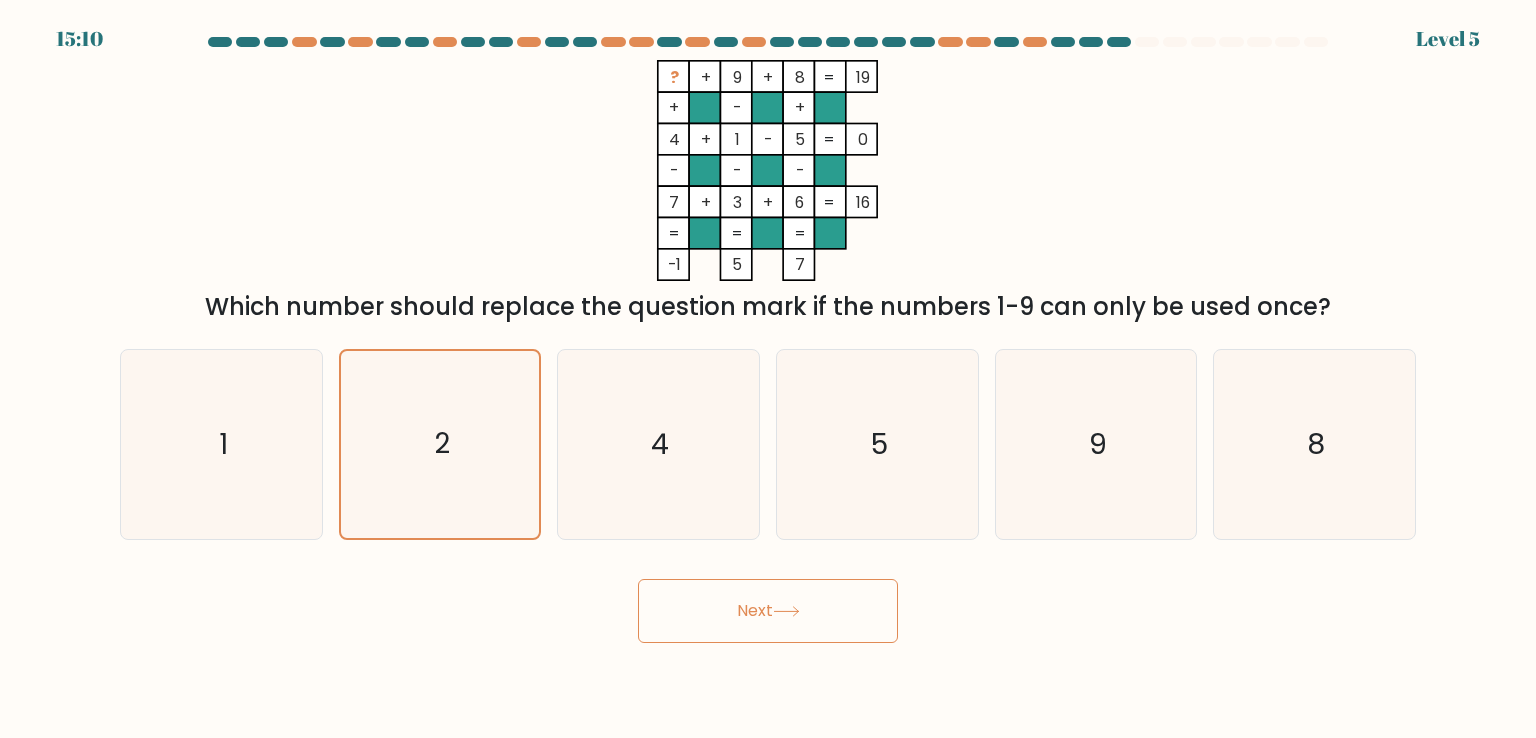 click at bounding box center [768, 340] 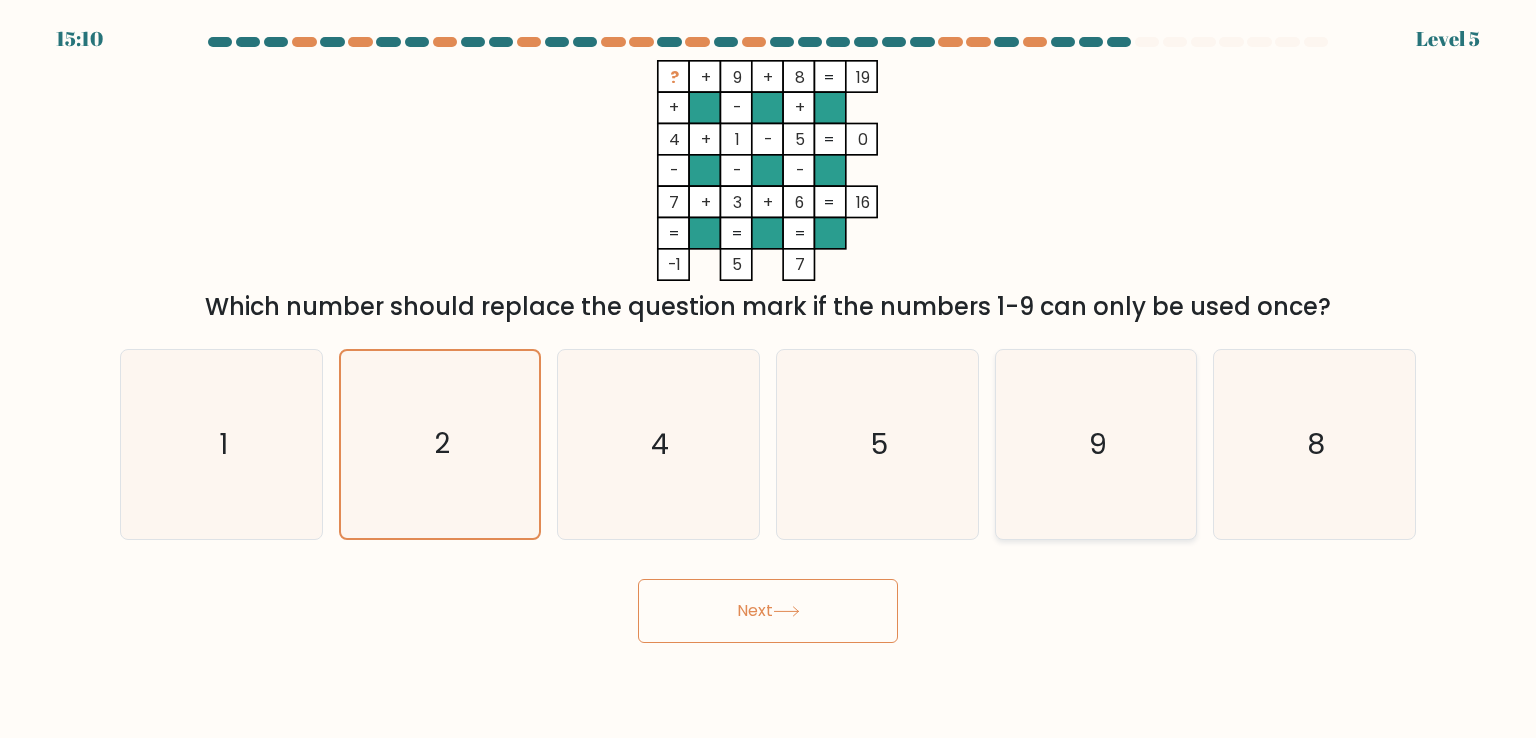 click on "9" at bounding box center [1096, 444] 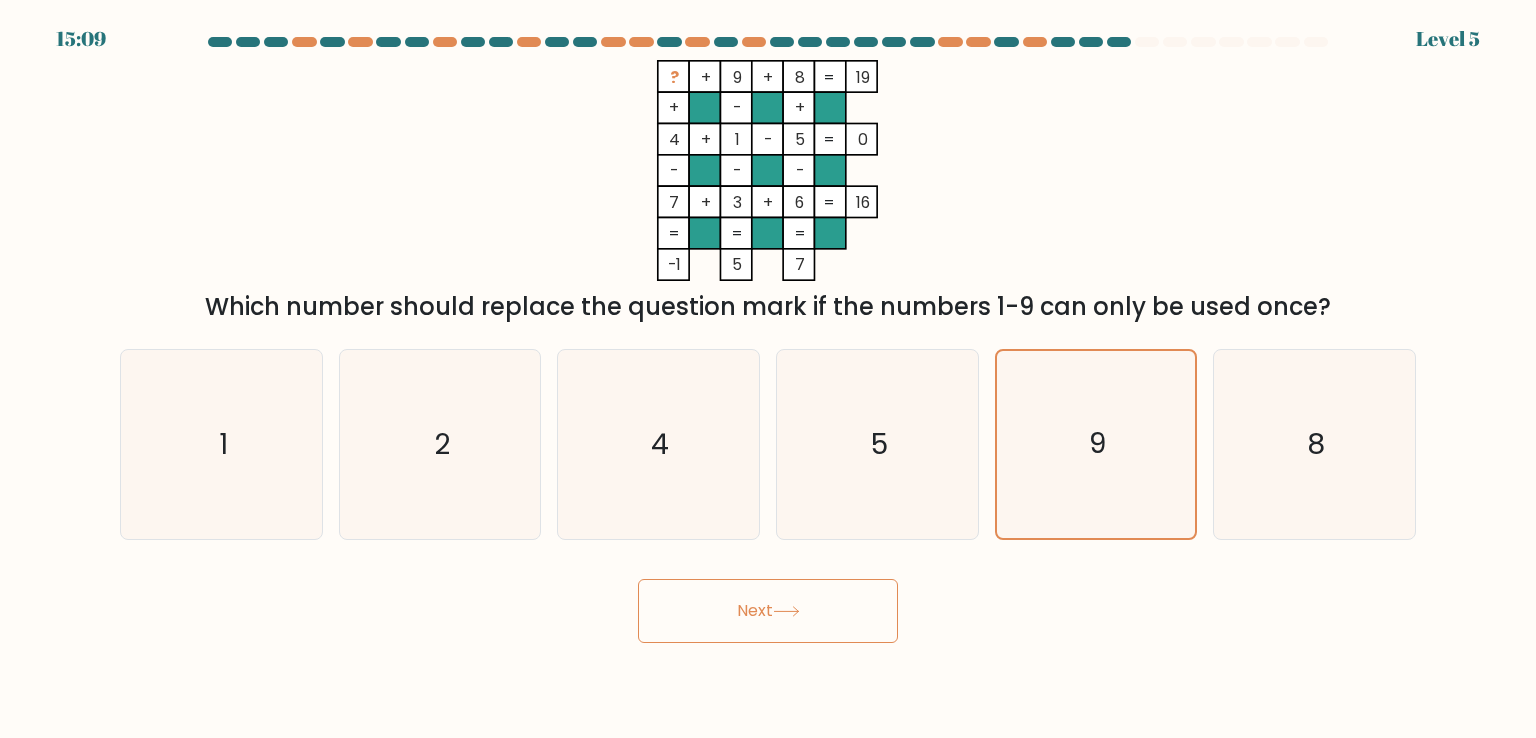 click on "Next" at bounding box center [768, 611] 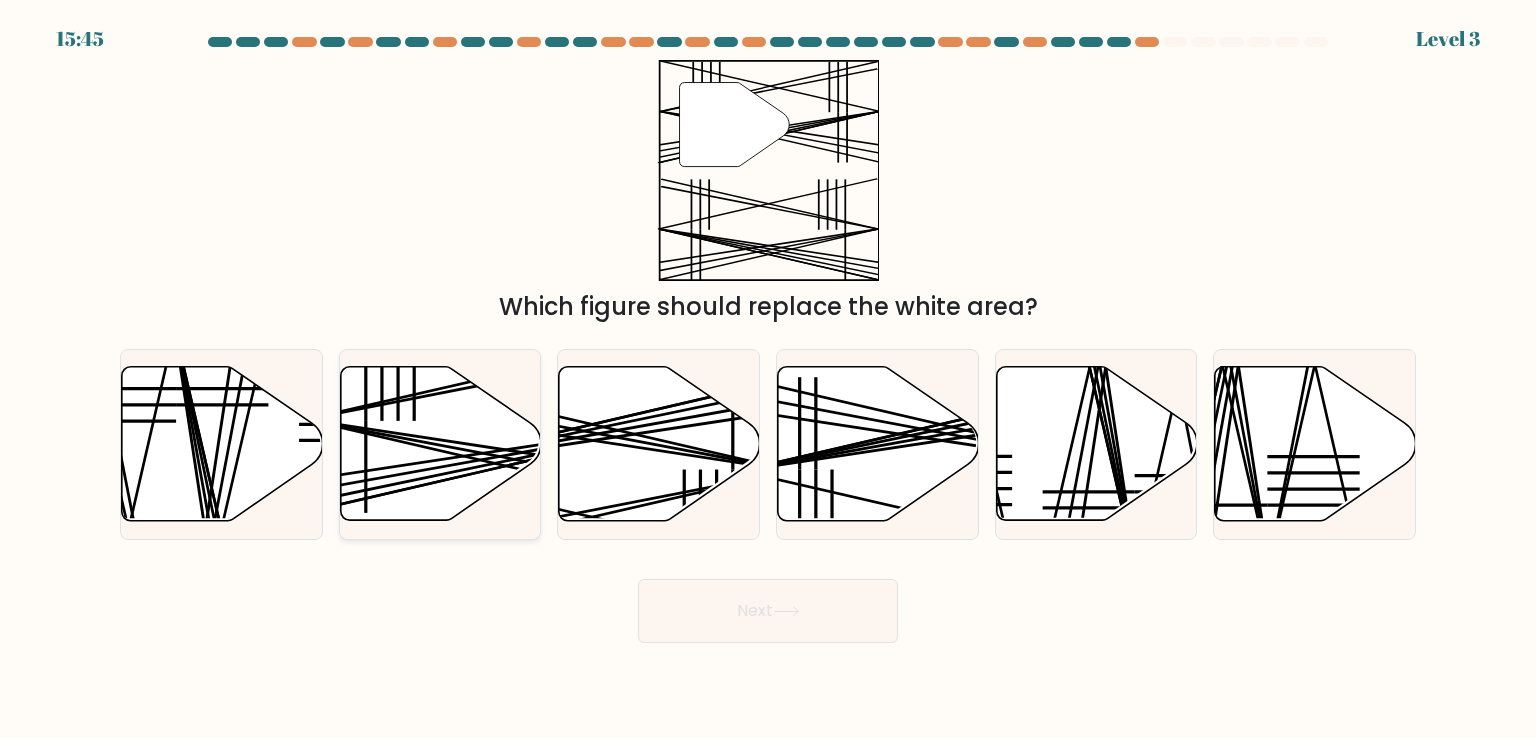 click at bounding box center (440, 444) 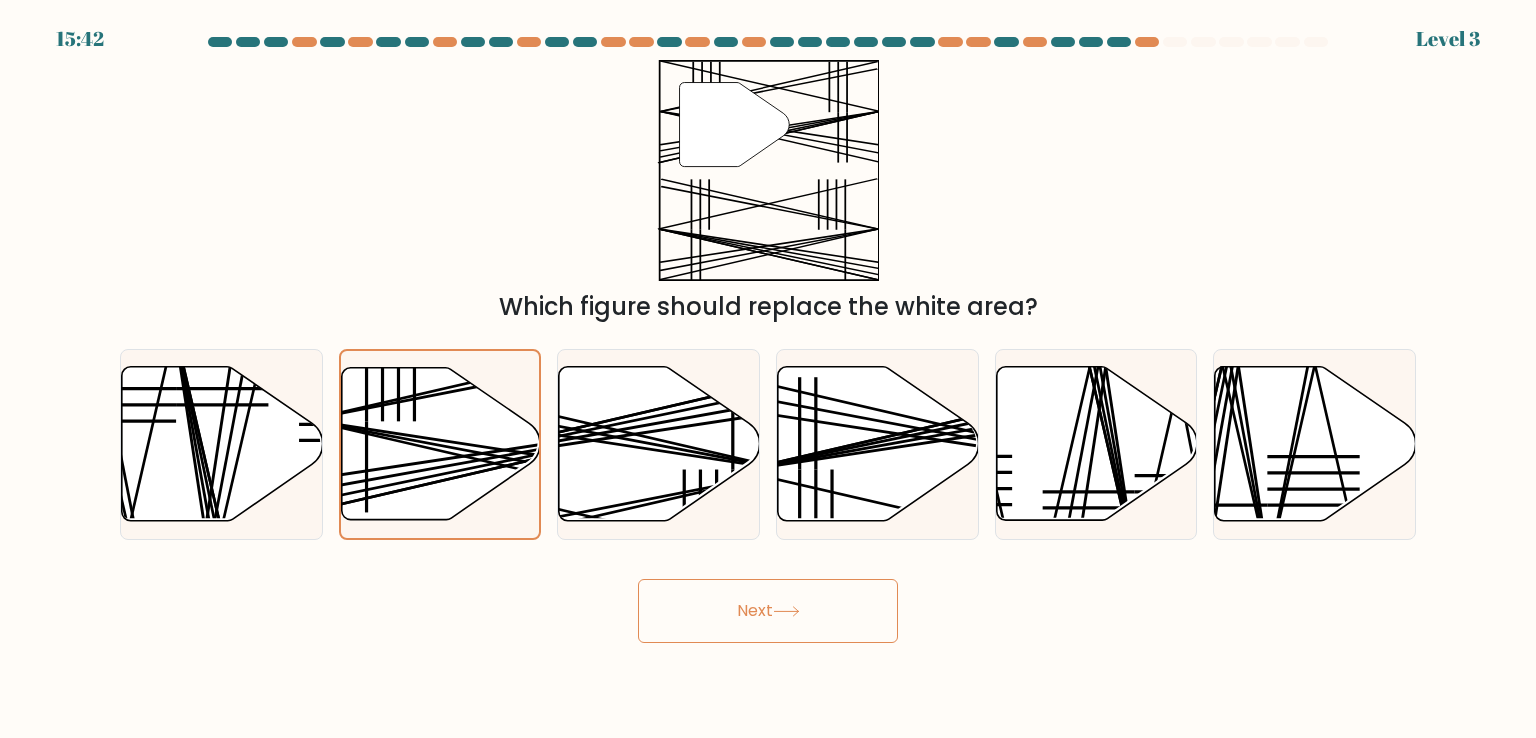 click on "Next" at bounding box center (768, 611) 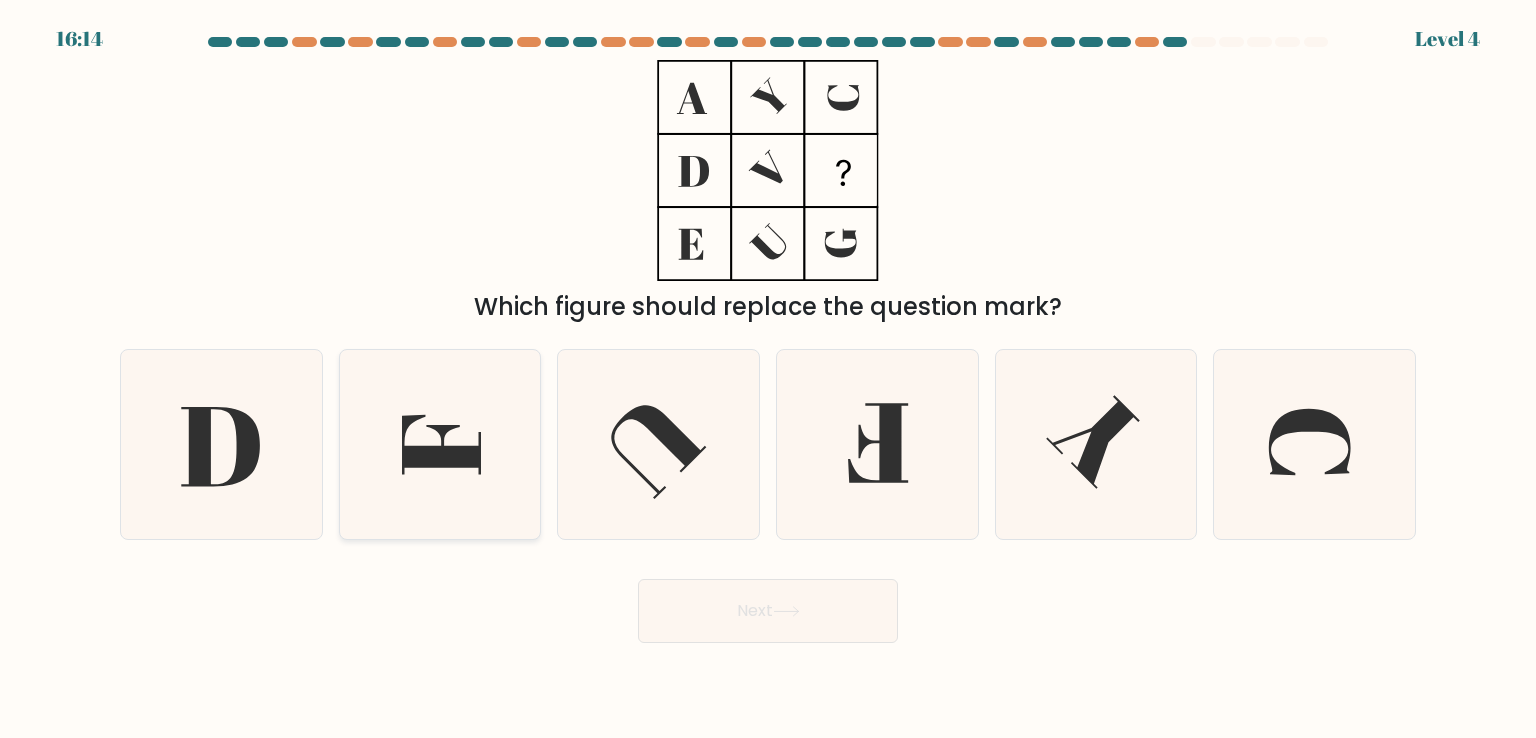 click at bounding box center [440, 444] 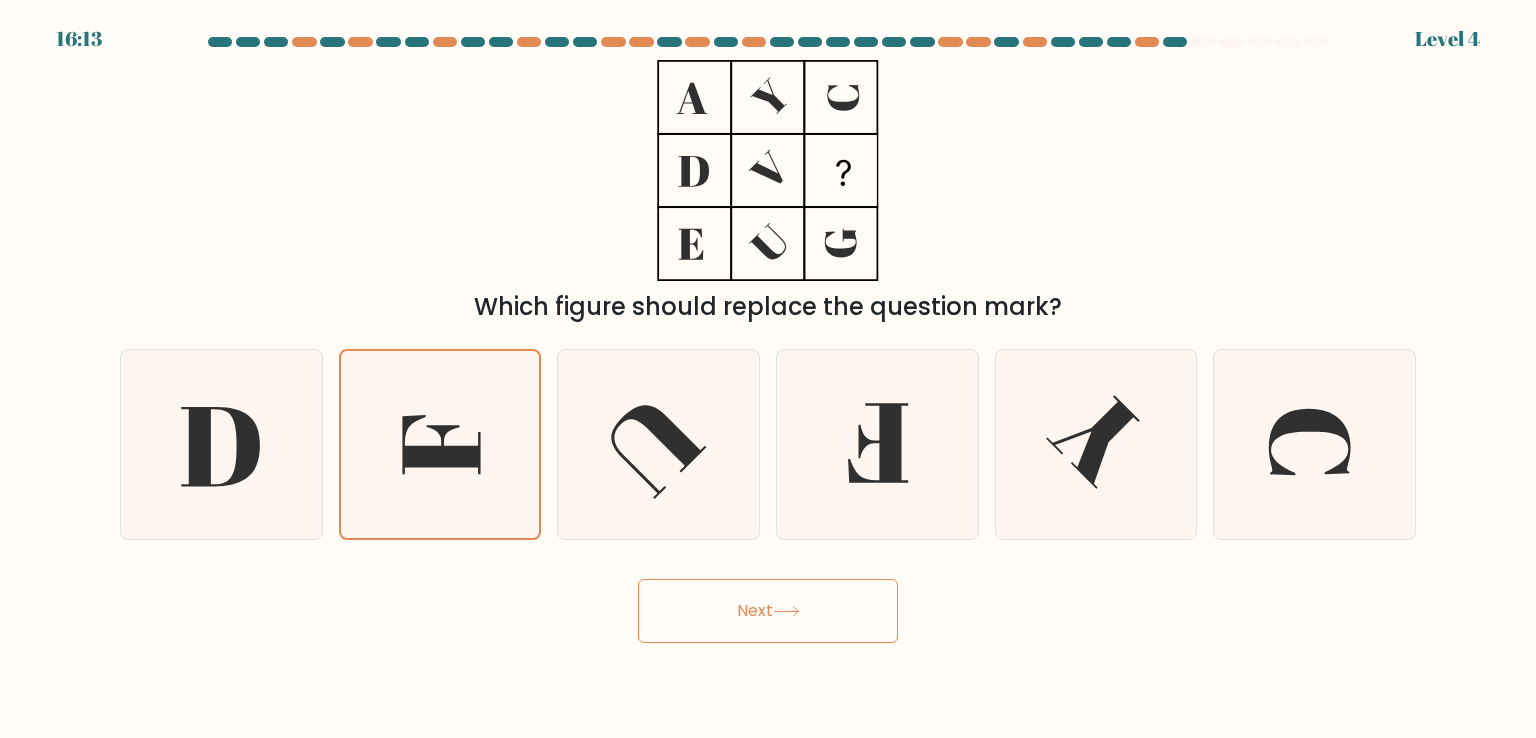 click on "Next" at bounding box center [768, 611] 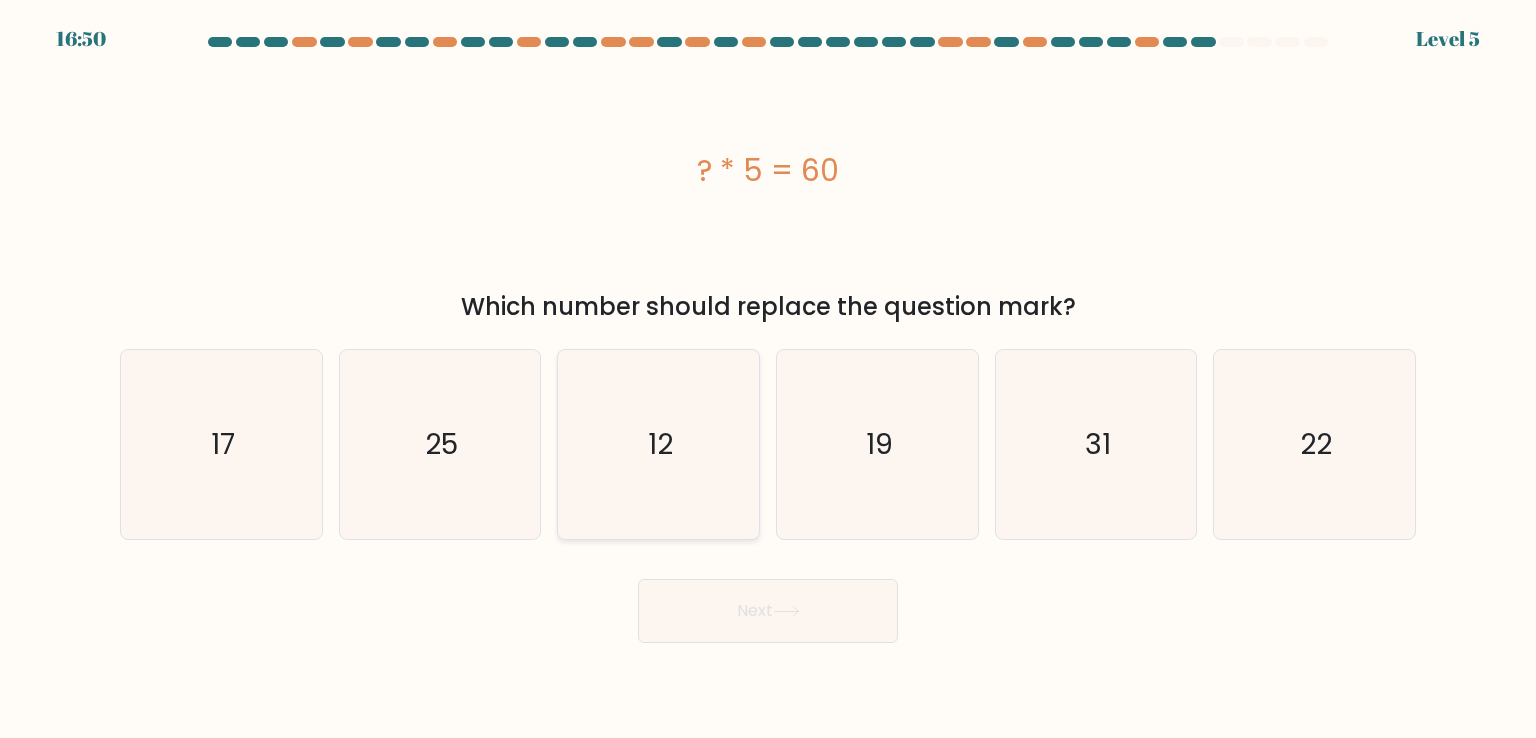 click on "12" at bounding box center (658, 444) 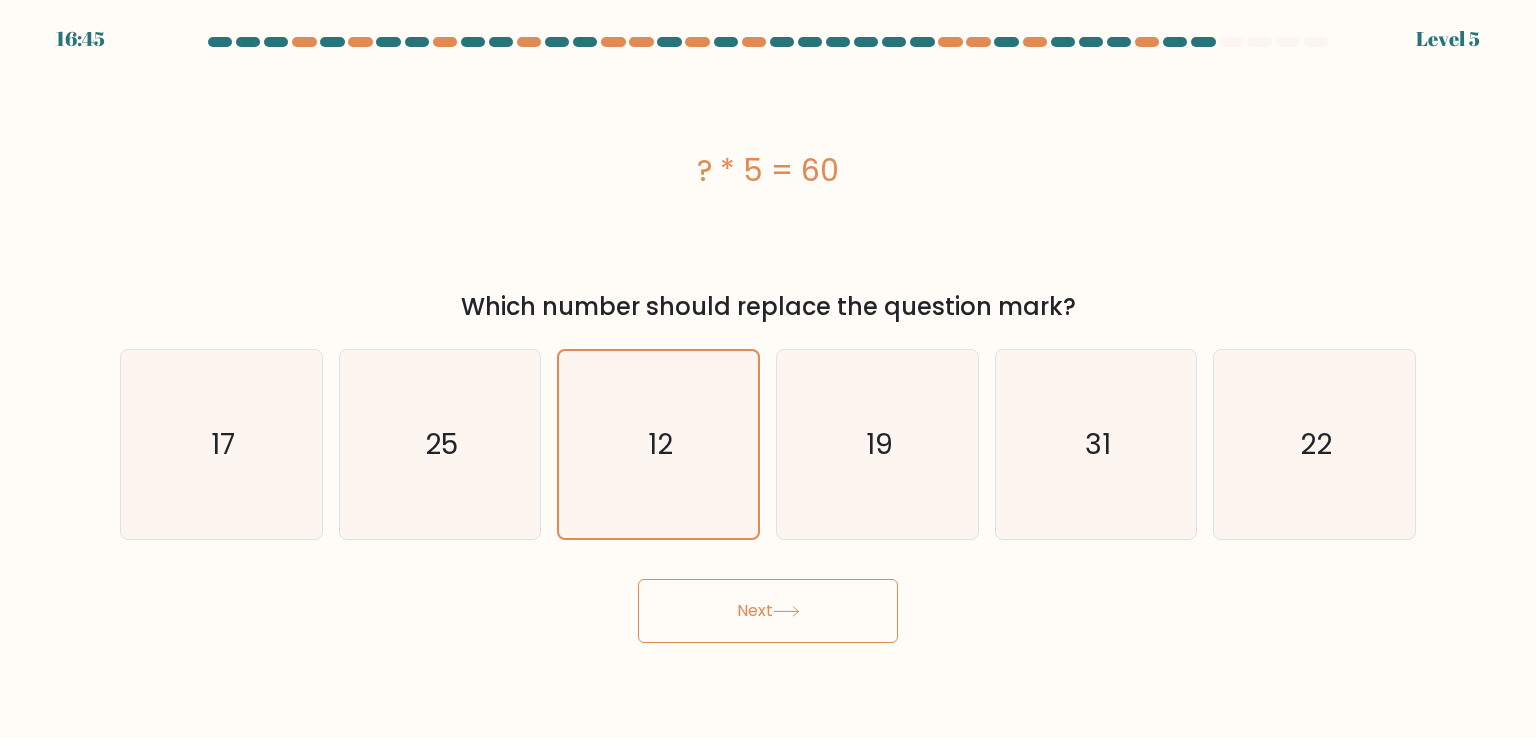 click on "Next" at bounding box center [768, 611] 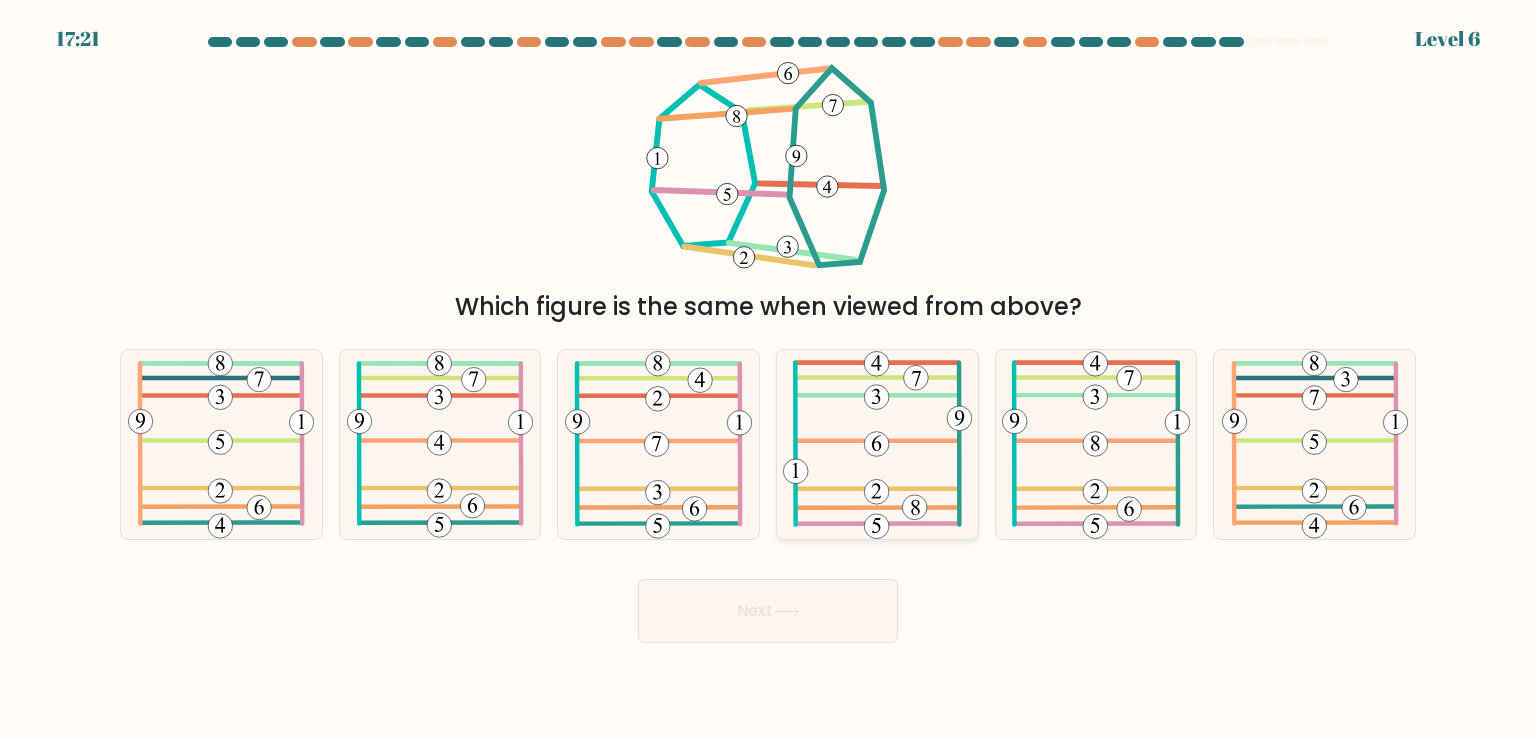 click at bounding box center (877, 444) 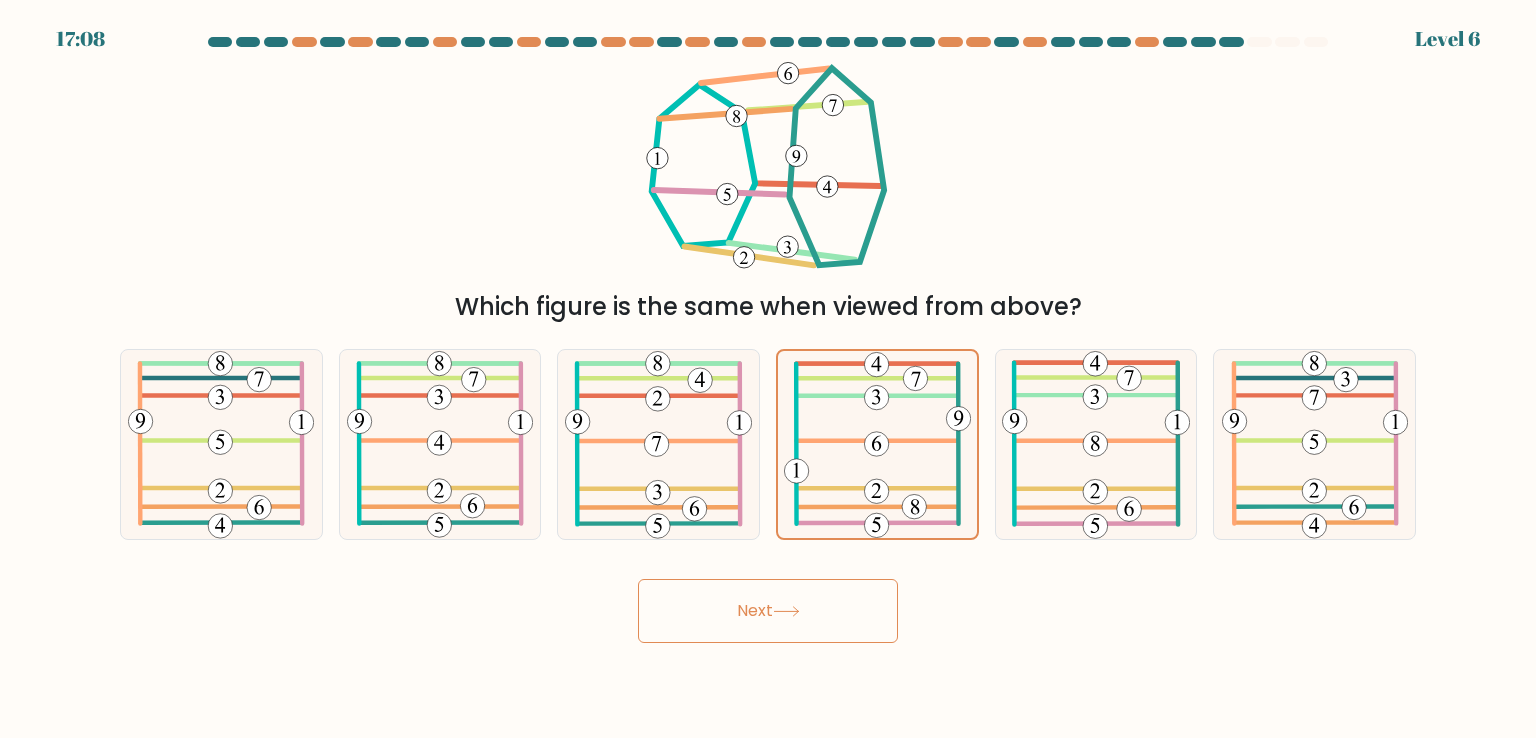click on "Next" at bounding box center (768, 611) 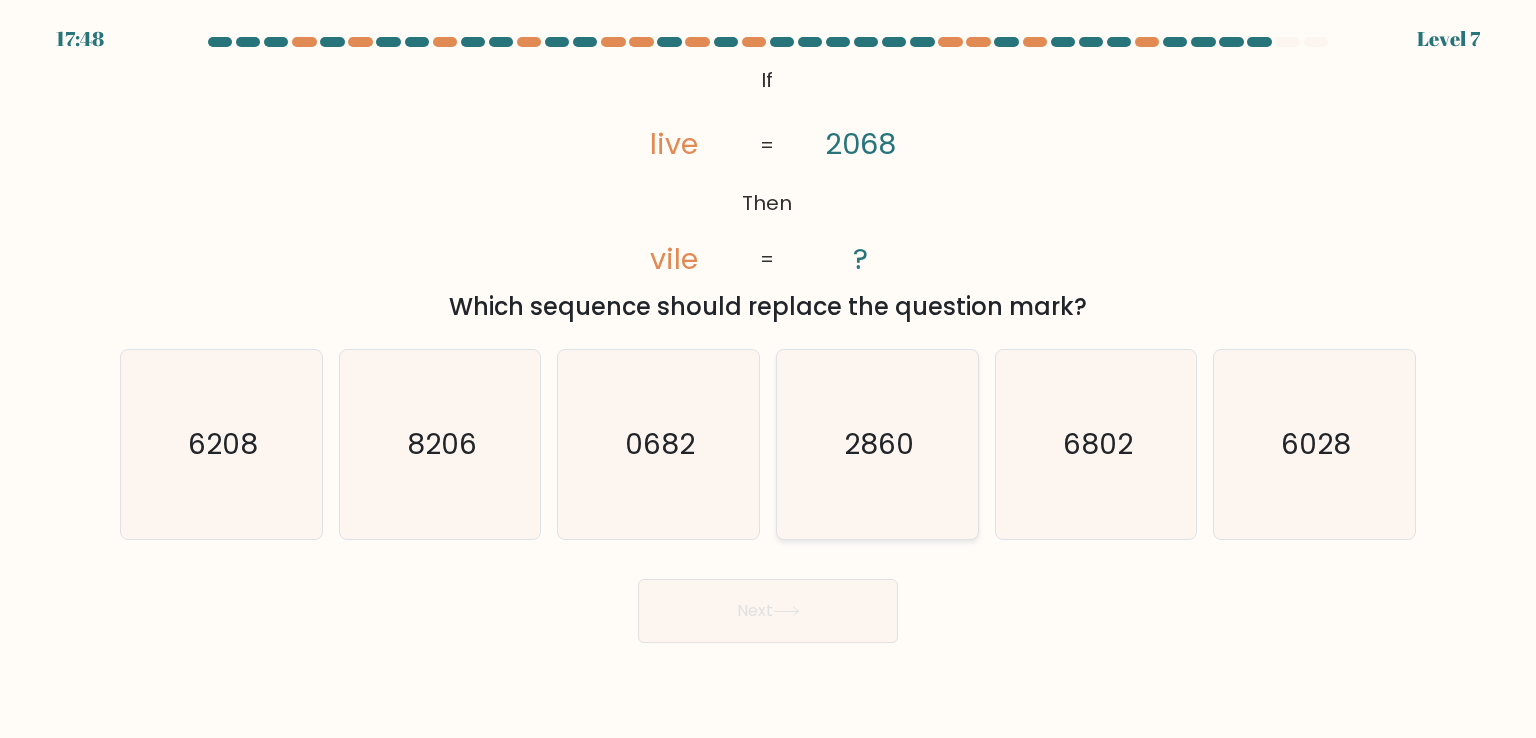 click on "2860" at bounding box center [879, 444] 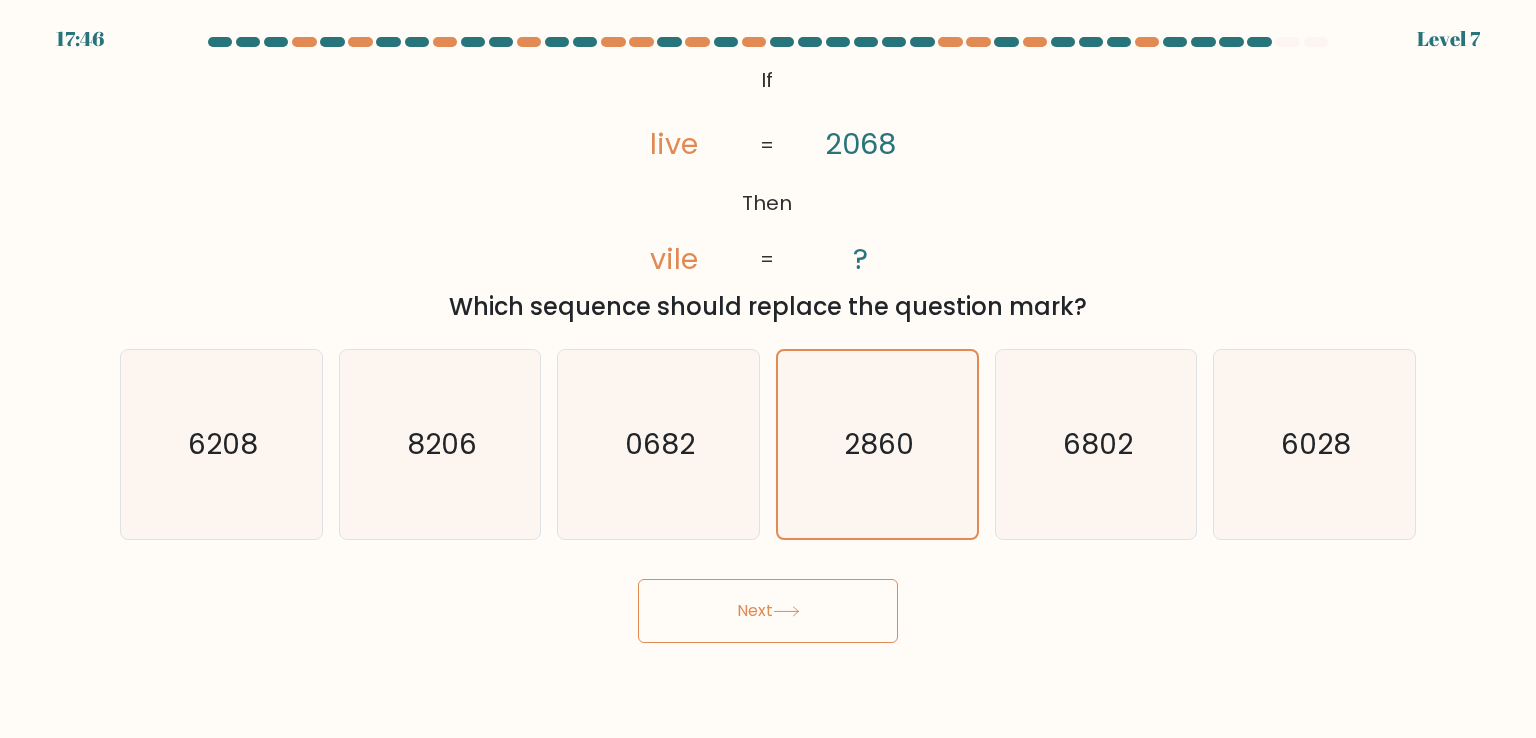 click on "Next" at bounding box center (768, 611) 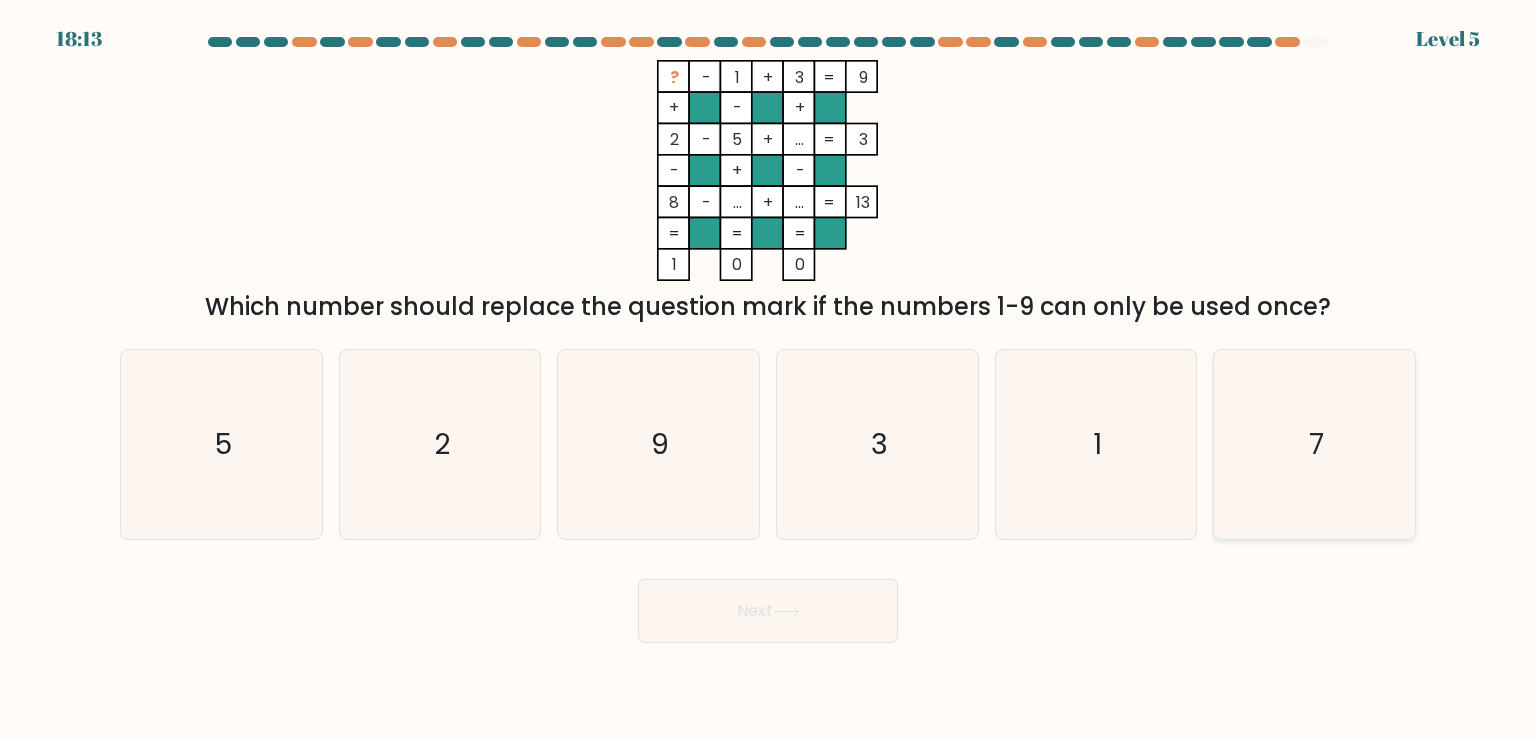 click on "7" at bounding box center (1314, 444) 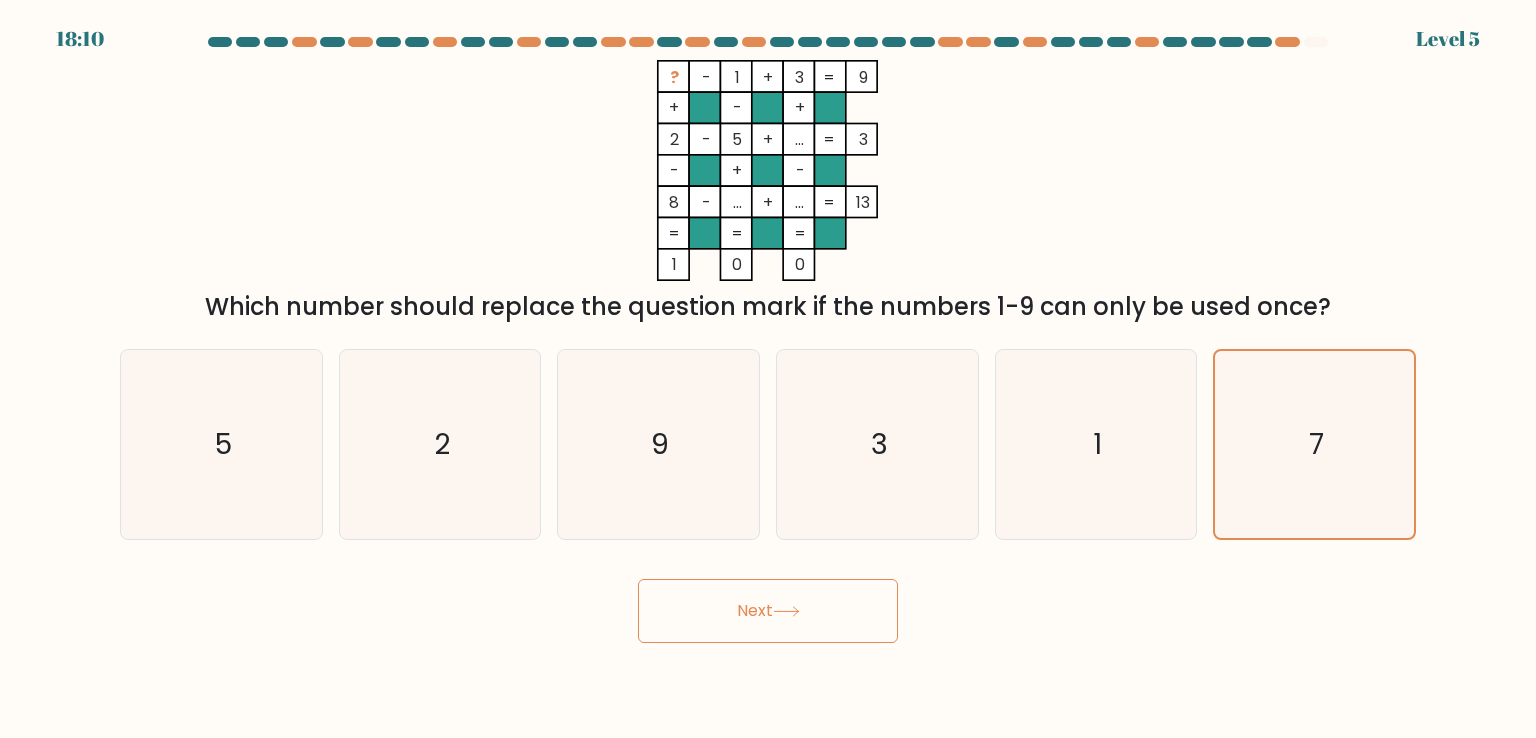click on "Next" at bounding box center [768, 611] 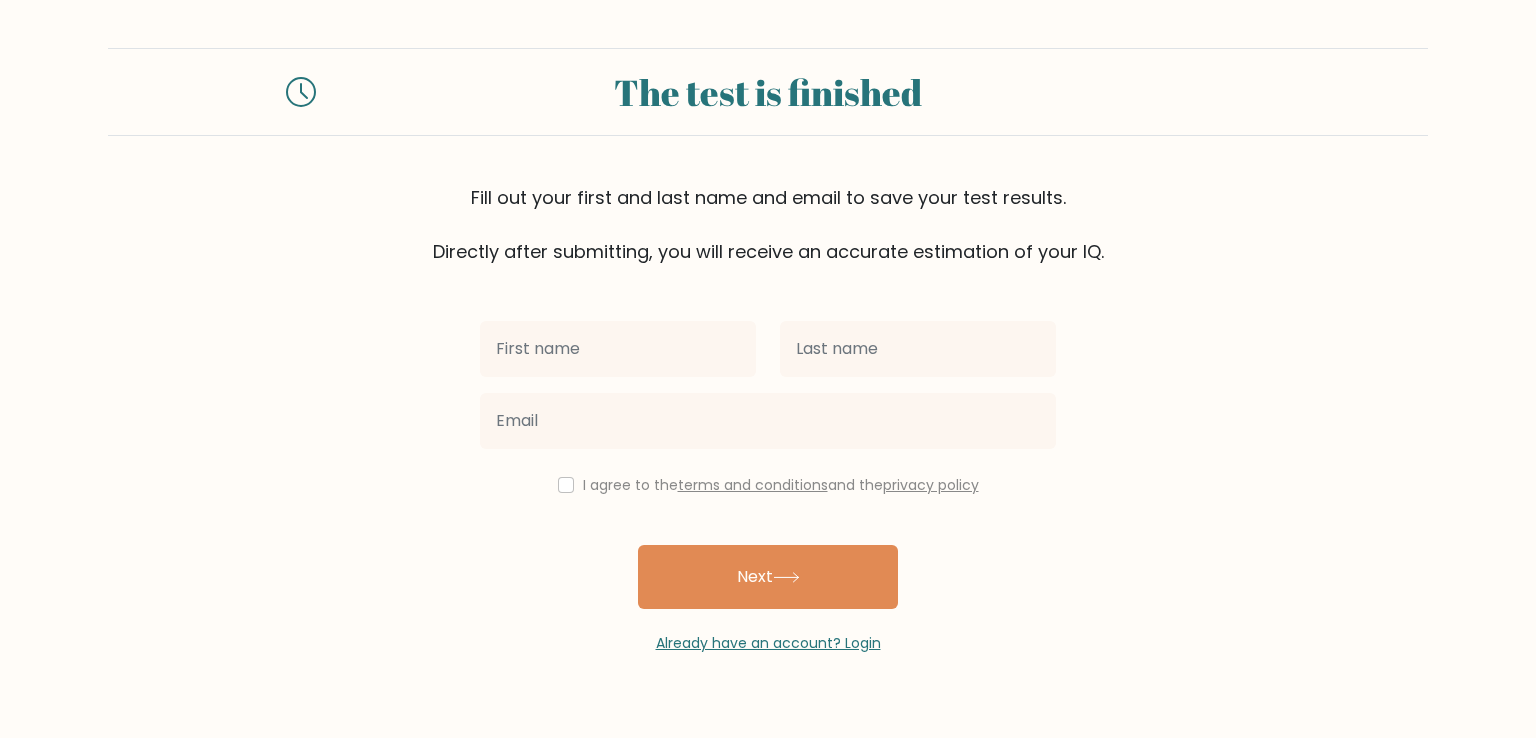 scroll, scrollTop: 0, scrollLeft: 0, axis: both 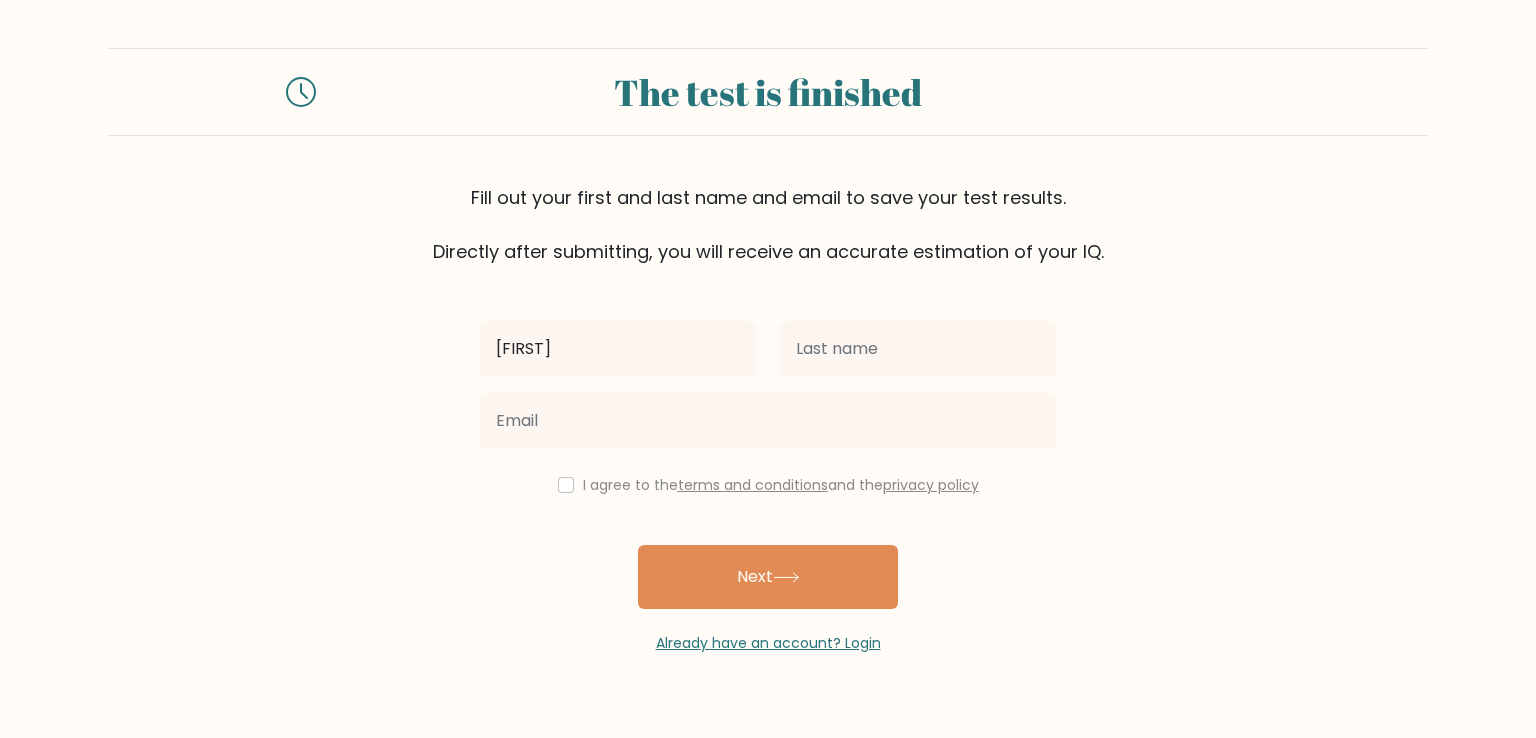 click on "[FIRST]" at bounding box center (618, 349) 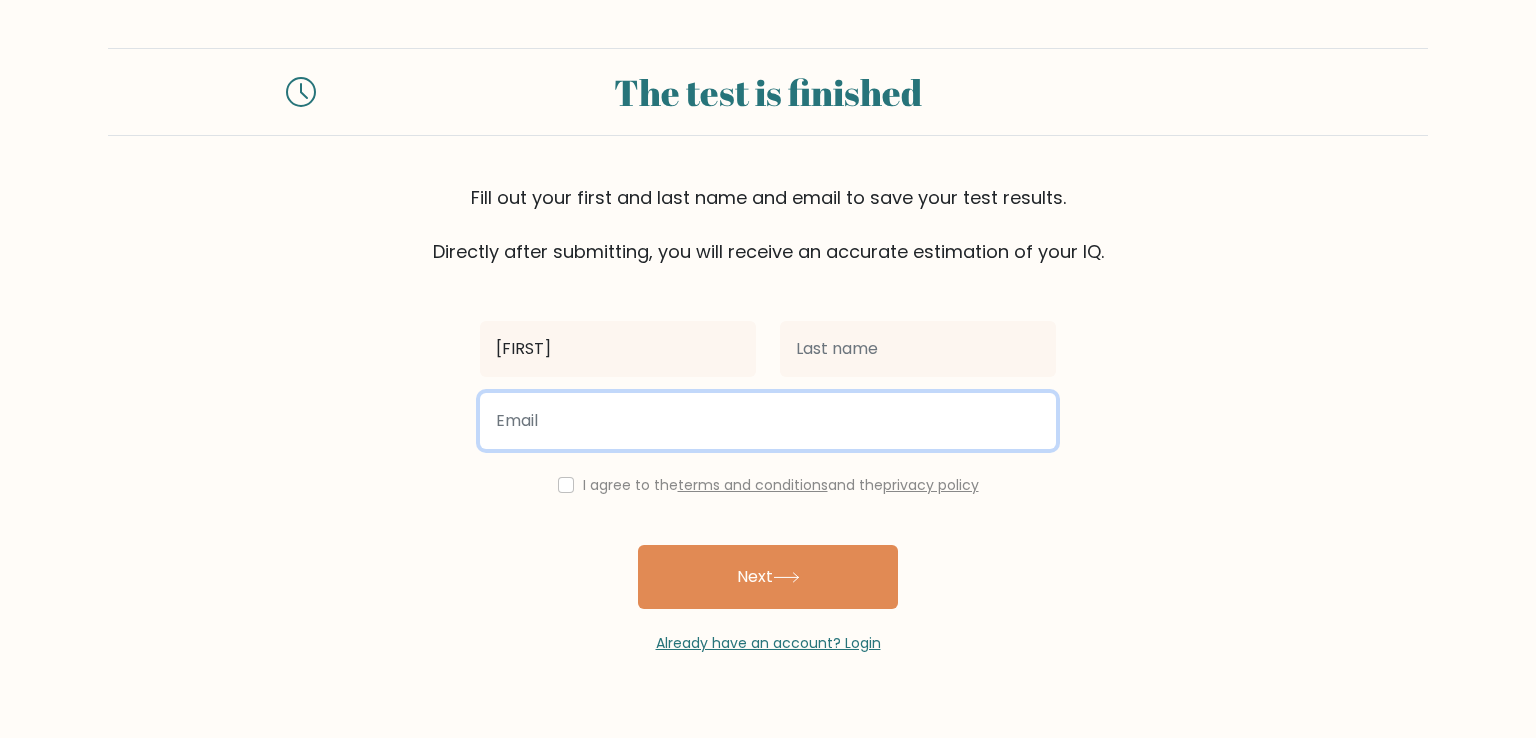 click at bounding box center (768, 421) 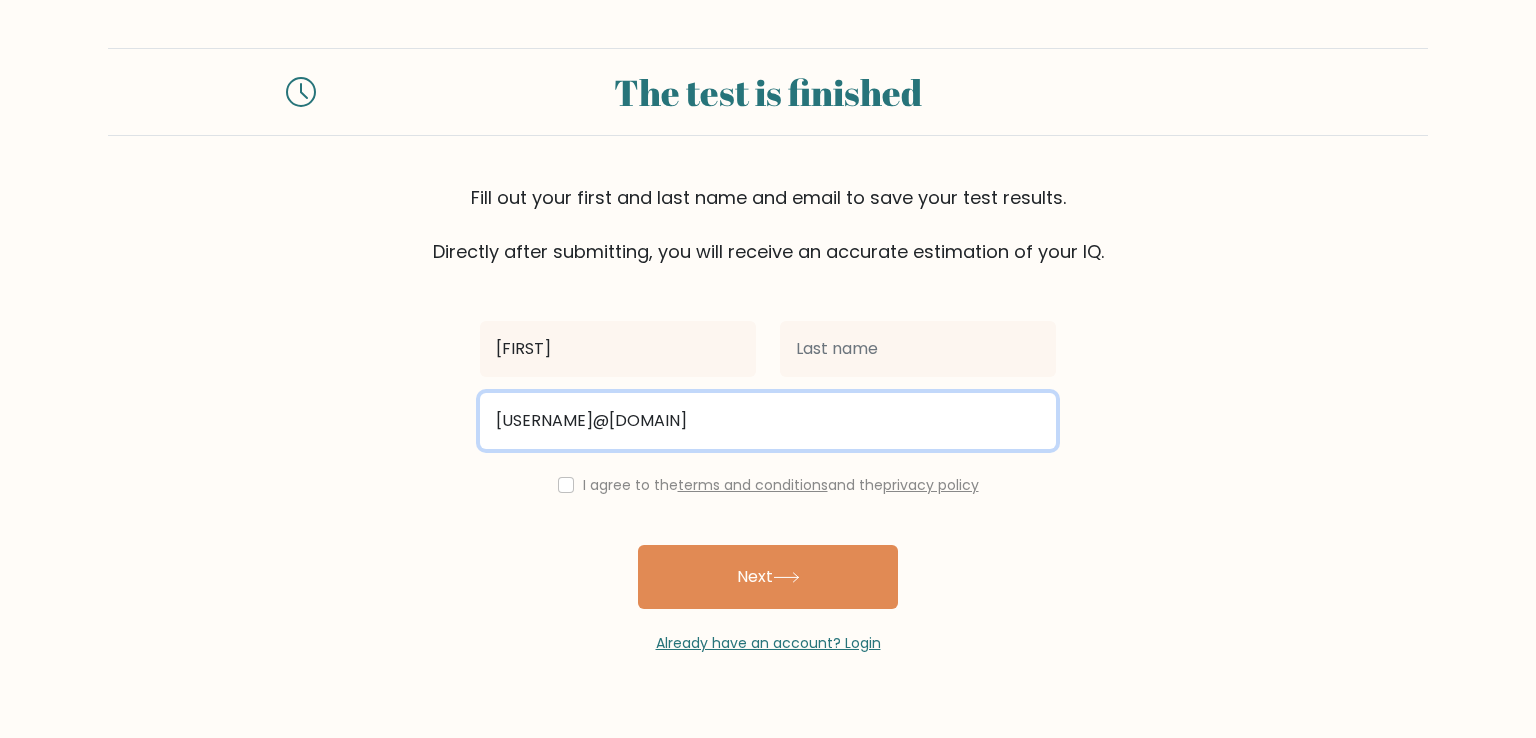 click on "reubenthomaskoshy@gmail.com" at bounding box center [768, 421] 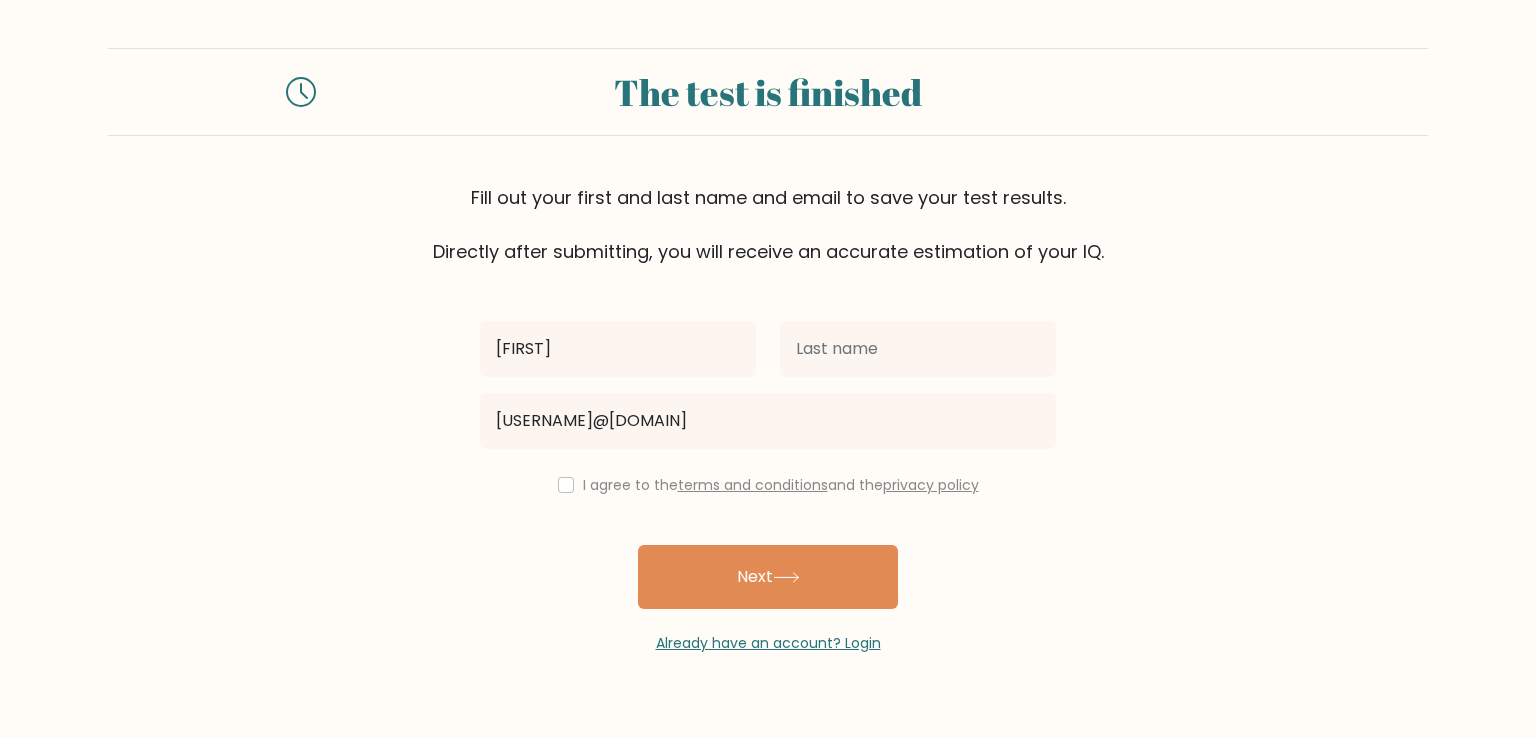 click on "I agree to the  terms and conditions  and the  privacy policy" at bounding box center (768, 485) 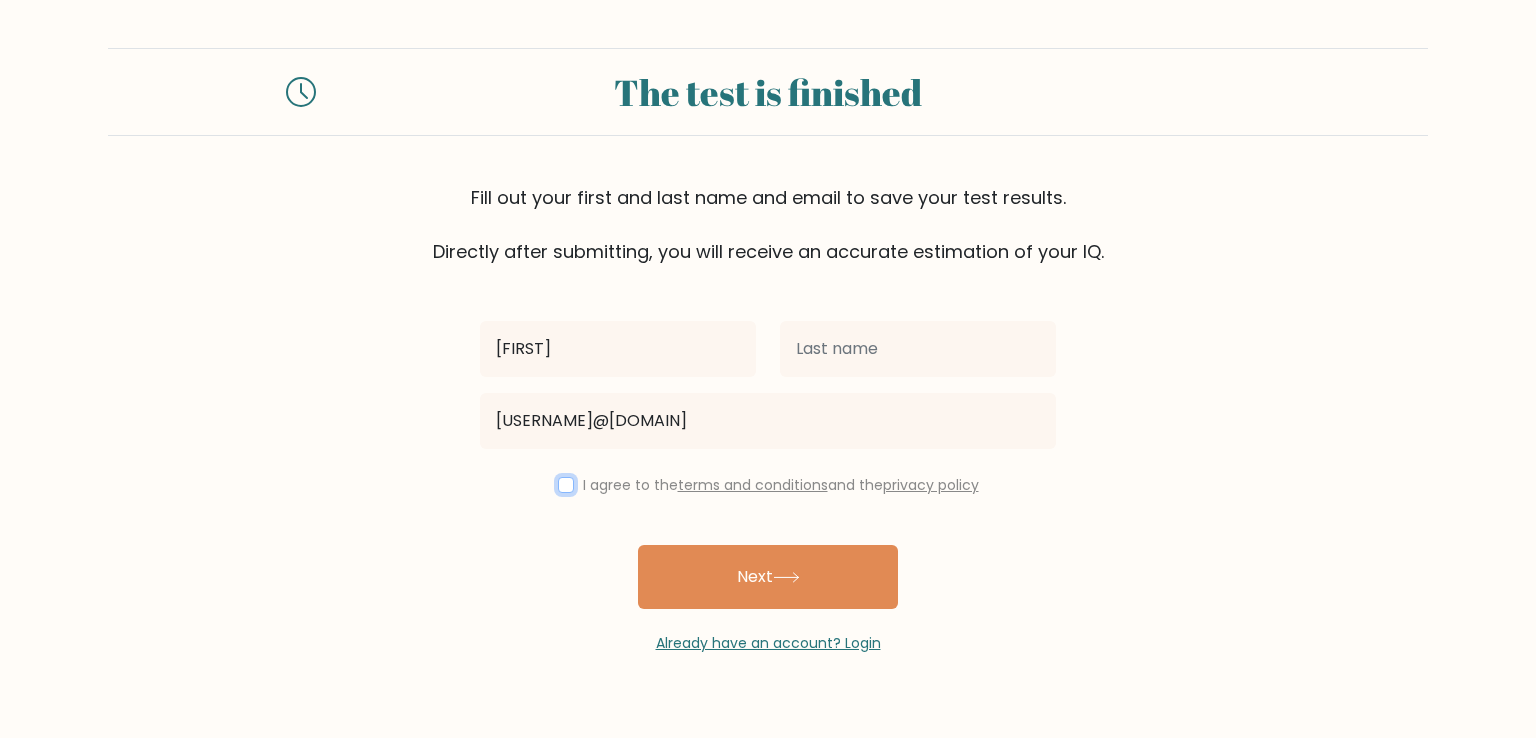 click at bounding box center [566, 485] 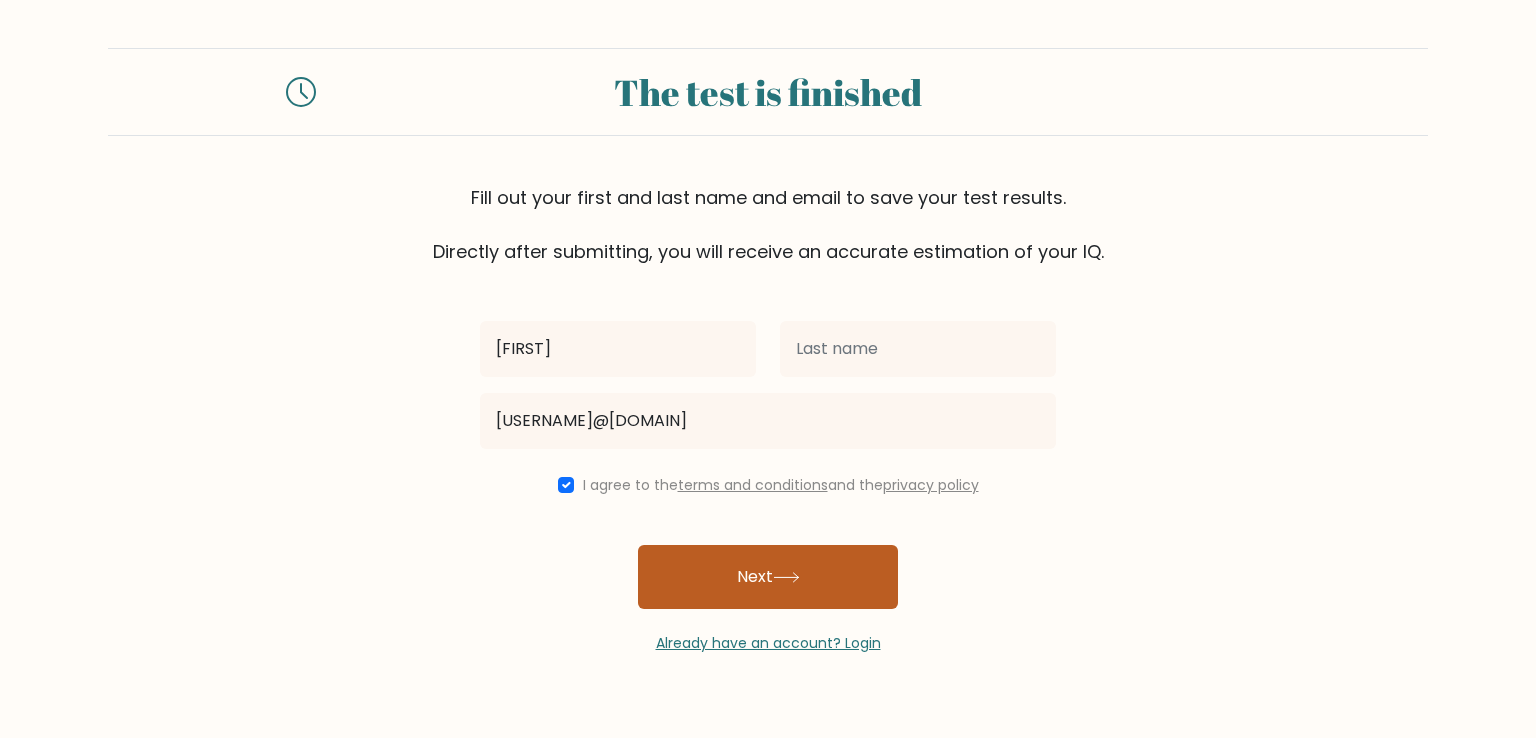 click at bounding box center [786, 577] 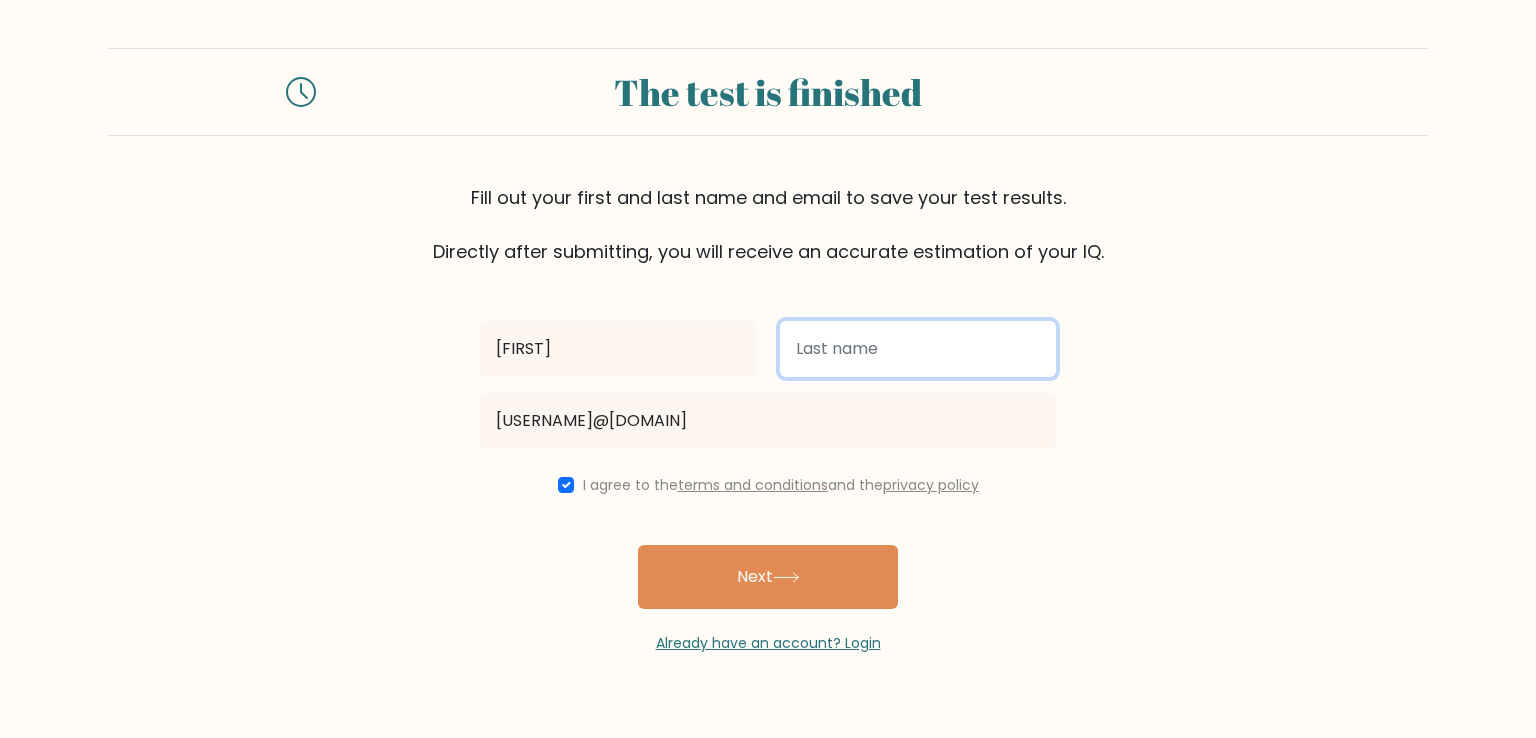 click at bounding box center (918, 349) 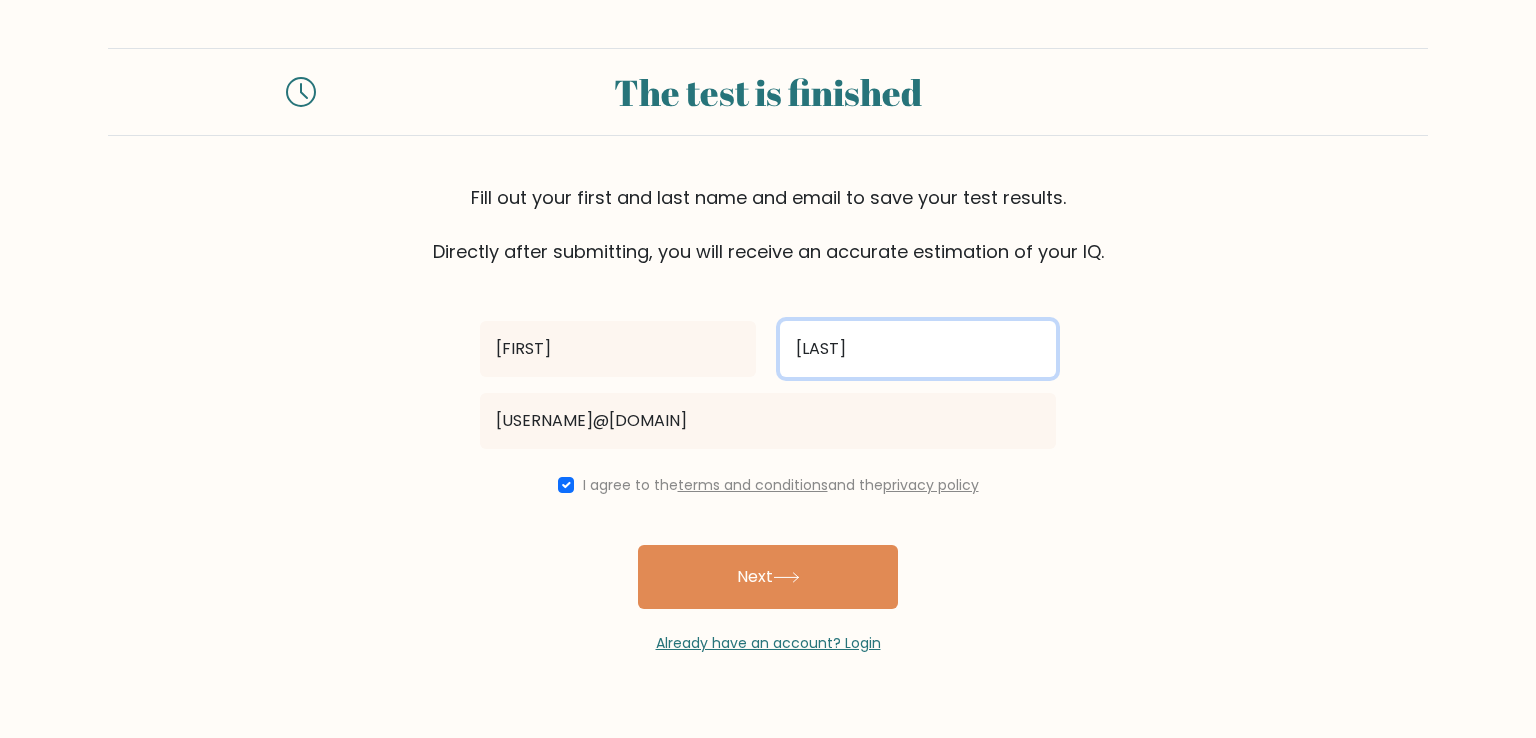 type on "Koshy" 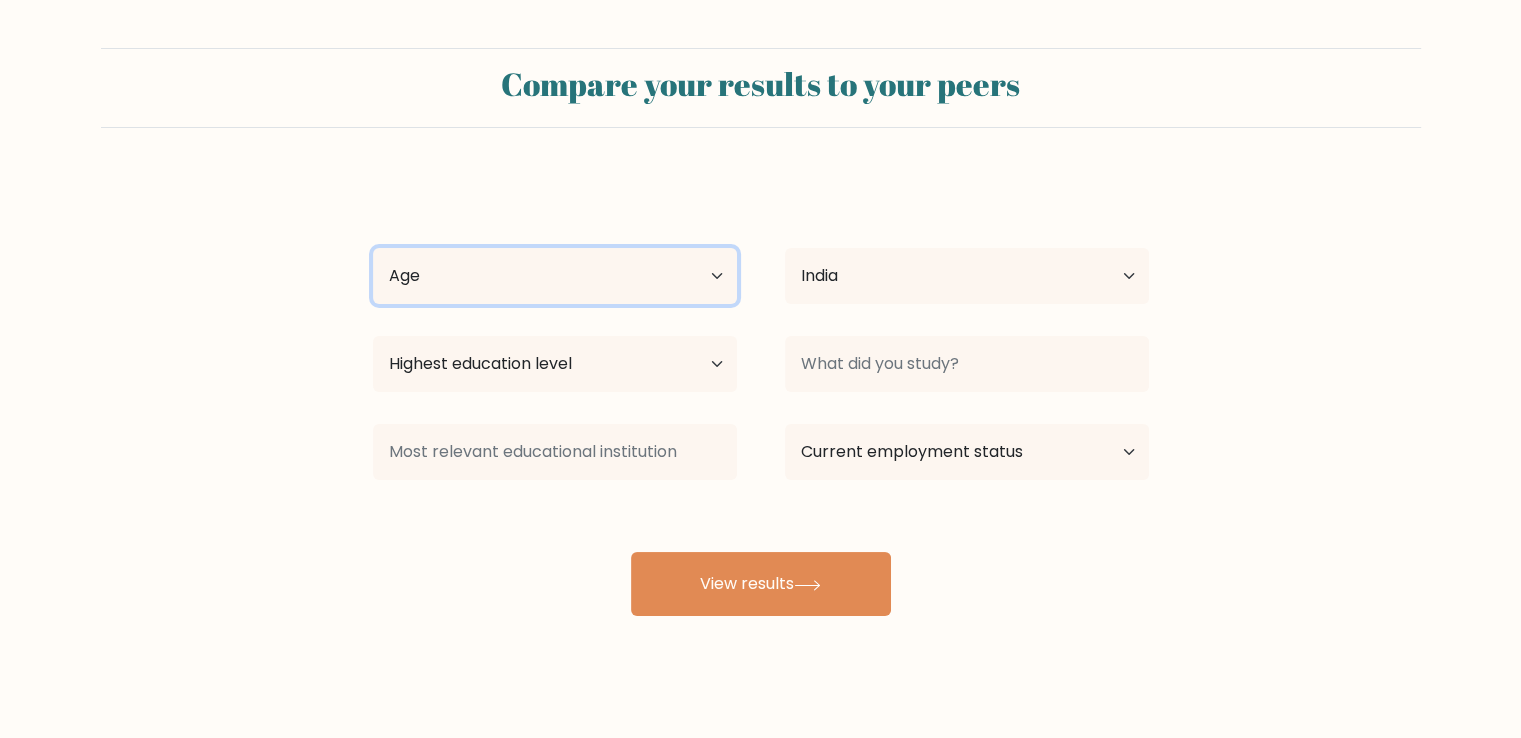 click on "Age
Under 18 years old
18-24 years old
25-34 years old
35-44 years old
45-54 years old
55-64 years old
65 years old and above" at bounding box center [555, 276] 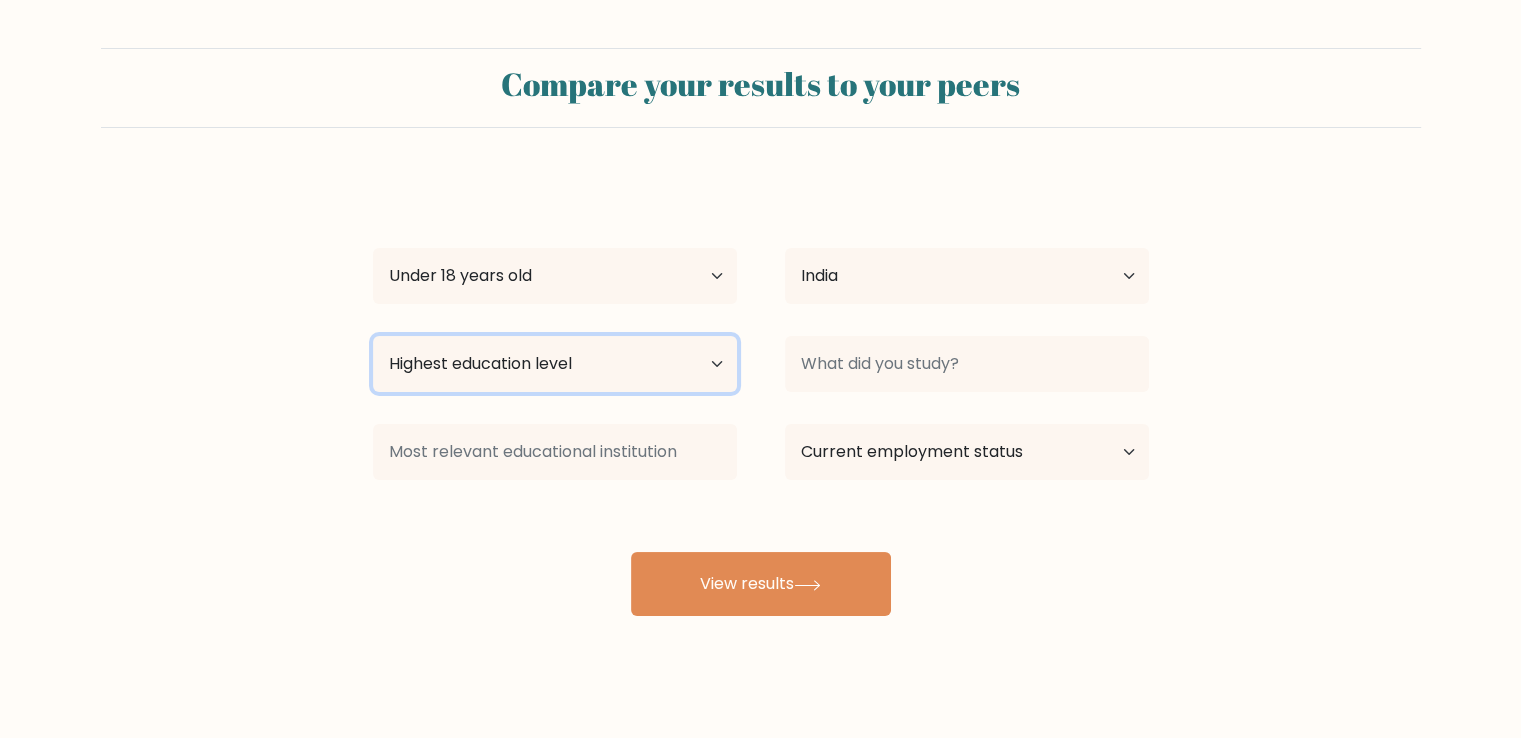 click on "Highest education level
No schooling
Primary
Lower Secondary
Upper Secondary
Occupation Specific
Bachelor's degree
Master's degree
Doctoral degree" at bounding box center [555, 364] 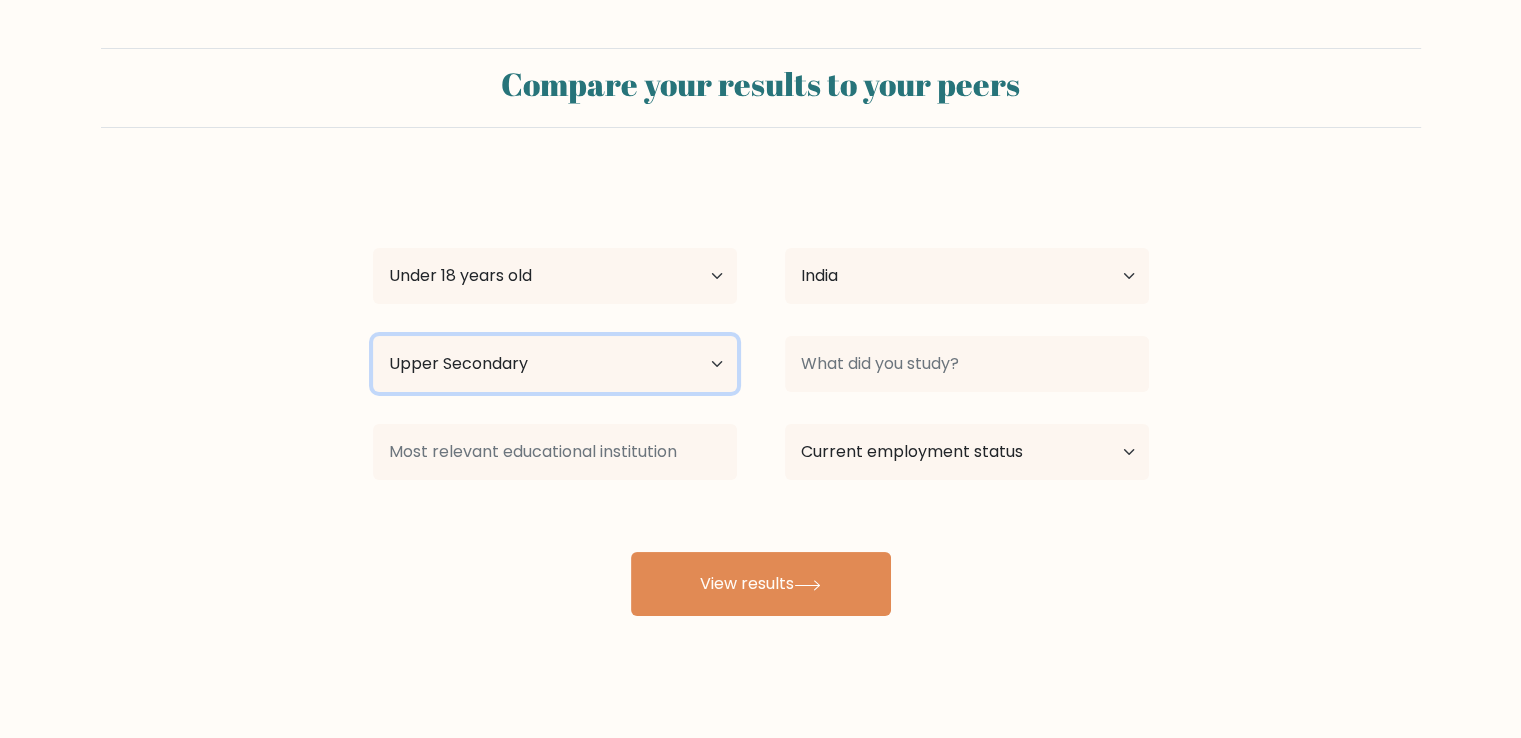click on "Highest education level
No schooling
Primary
Lower Secondary
Upper Secondary
Occupation Specific
Bachelor's degree
Master's degree
Doctoral degree" at bounding box center (555, 364) 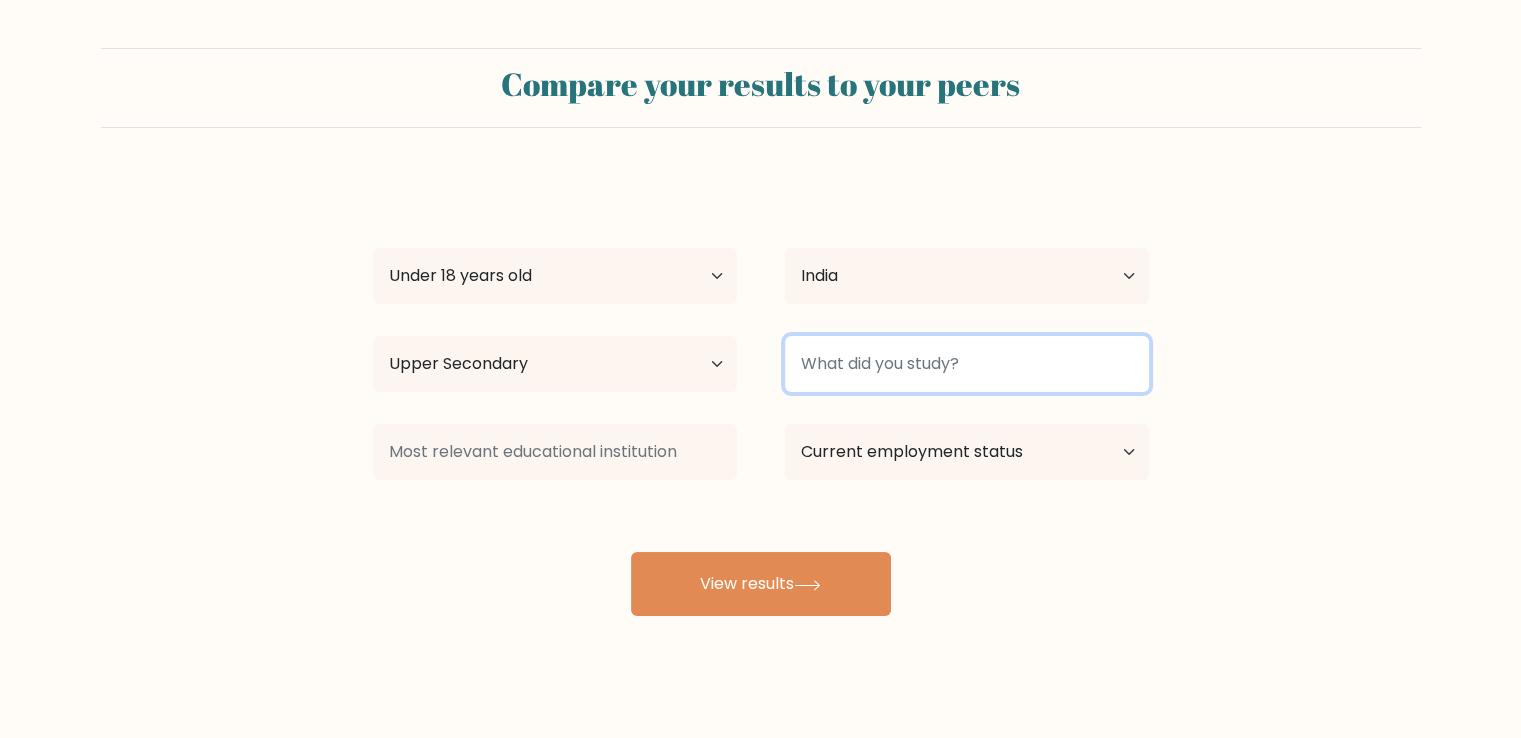 click at bounding box center [967, 364] 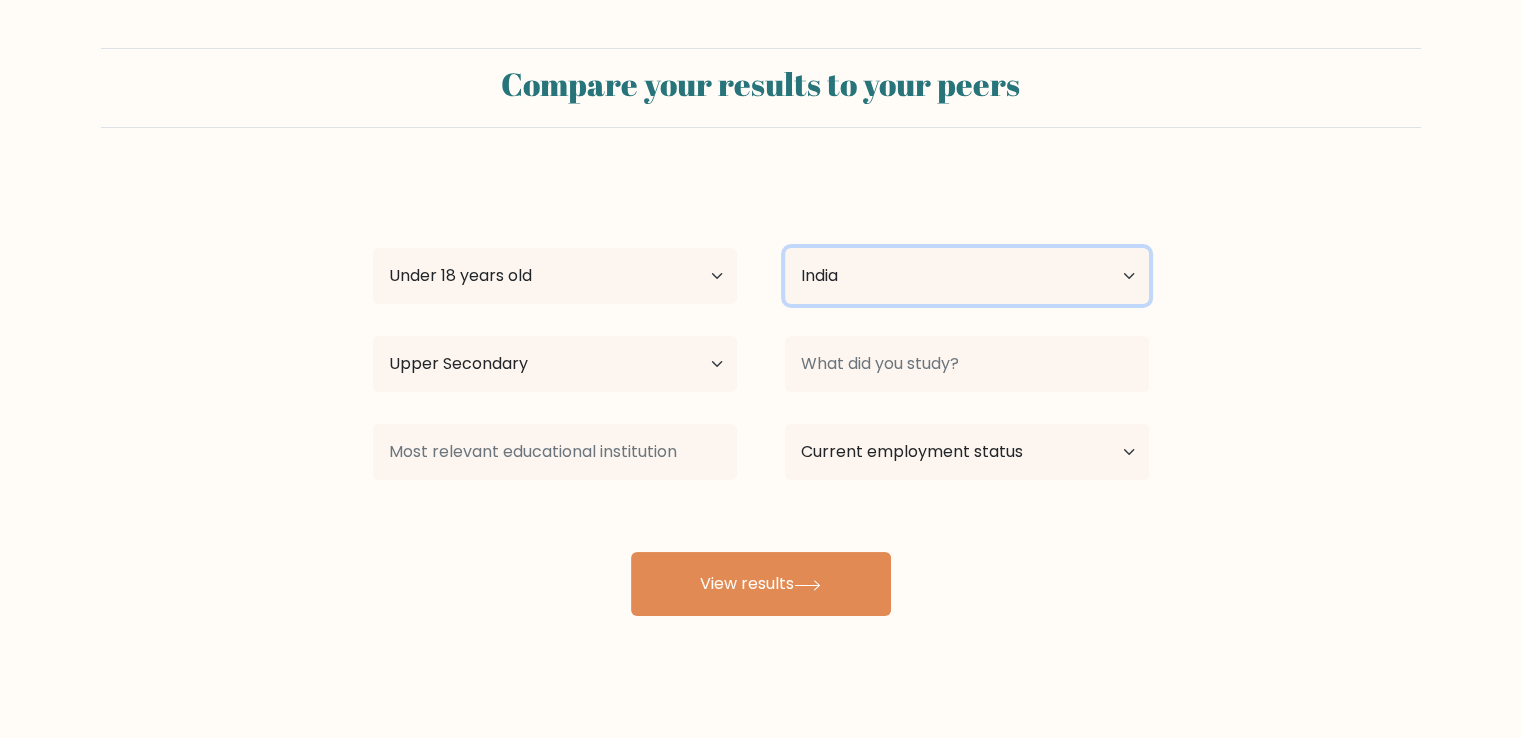 click on "Country
Afghanistan
Albania
Algeria
American Samoa
Andorra
Angola
Anguilla
Antarctica
Antigua and Barbuda
Argentina
Armenia
Aruba
Australia
Austria
Azerbaijan
Bahamas
Bahrain
Bangladesh
Barbados
Belarus
Belgium
Belize
Benin
Bermuda
Bhutan
Bolivia
Bonaire, Sint Eustatius and Saba
Bosnia and Herzegovina
Botswana
Bouvet Island
Brazil
British Indian Ocean Territory
Brunei
Bulgaria
Burkina Faso
Burundi
Cabo Verde
Cambodia
Cameroon
Canada
Cayman Islands
Central African Republic
Chad
Chile
China
Christmas Island
Cocos (Keeling) Islands
Colombia
Comoros
Congo
Congo (the Democratic Republic of the)
Cook Islands
Costa Rica
Côte d'Ivoire
Croatia
Cuba" at bounding box center [967, 276] 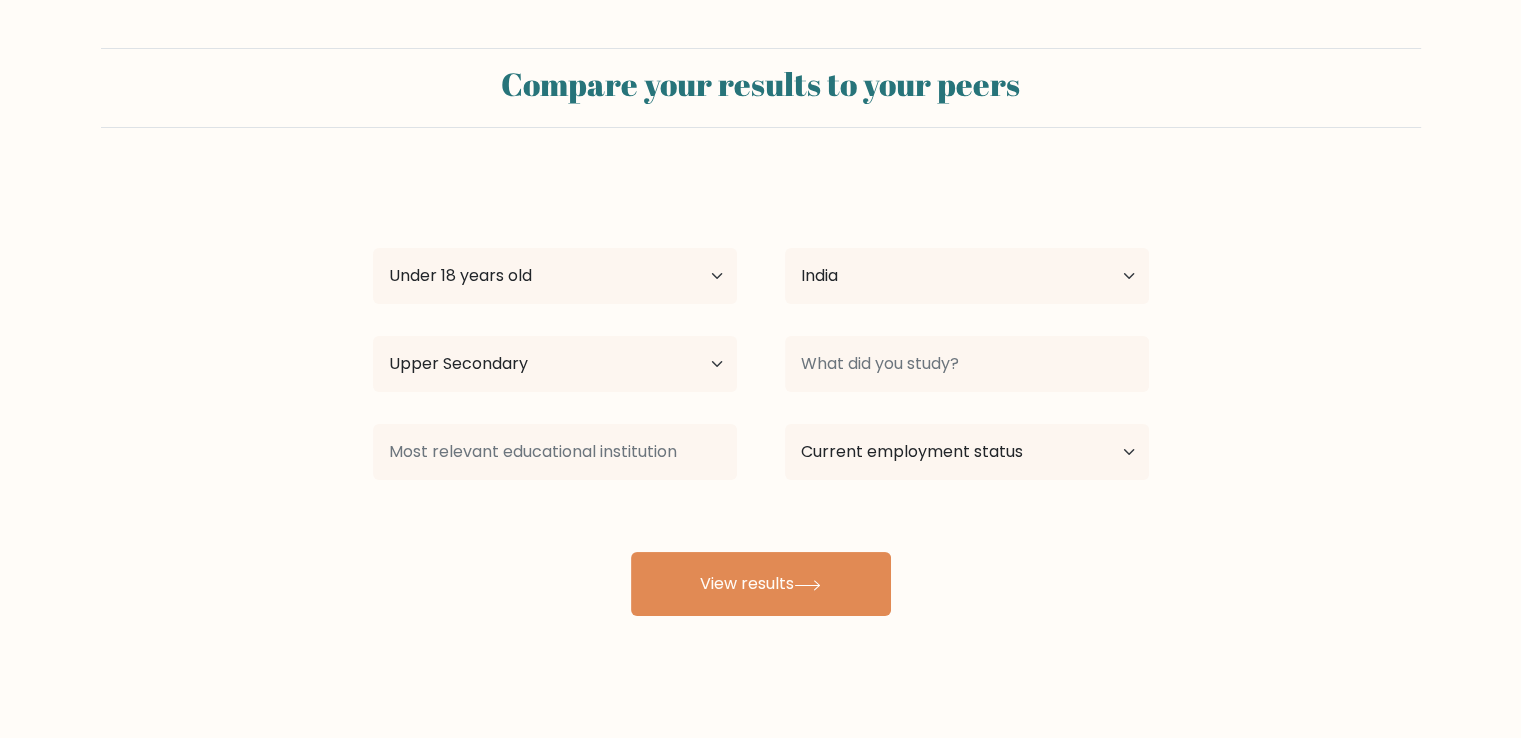click on "Compare your results to your peers
Thomas
Koshy
Age
Under 18 years old
18-24 years old
25-34 years old
35-44 years old
45-54 years old
55-64 years old
65 years old and above
Country
Afghanistan
Albania
Algeria
American Samoa
Andorra
Angola
Anguilla
Antarctica
Antigua and Barbuda
Argentina
Armenia
Aruba
Australia" at bounding box center (760, 332) 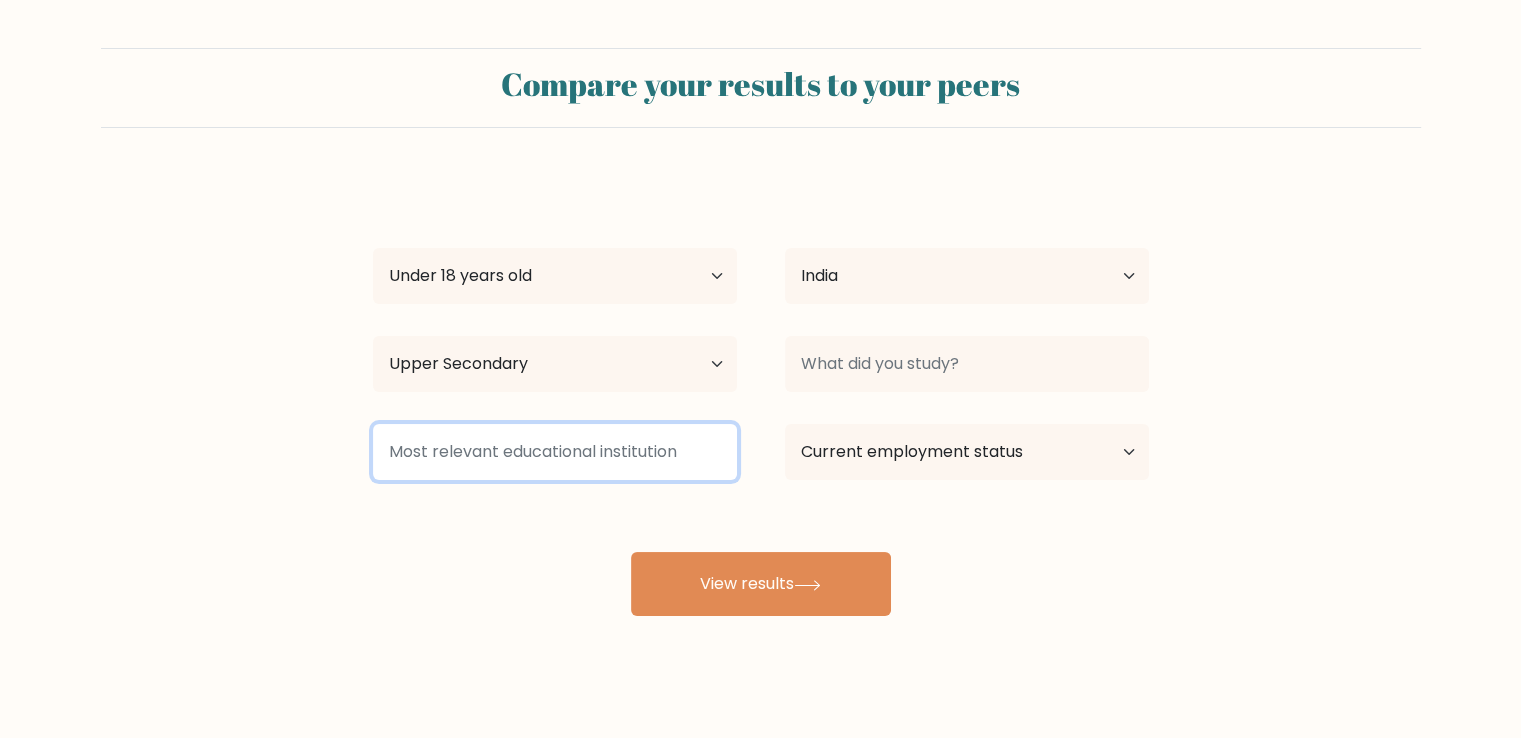click at bounding box center (555, 452) 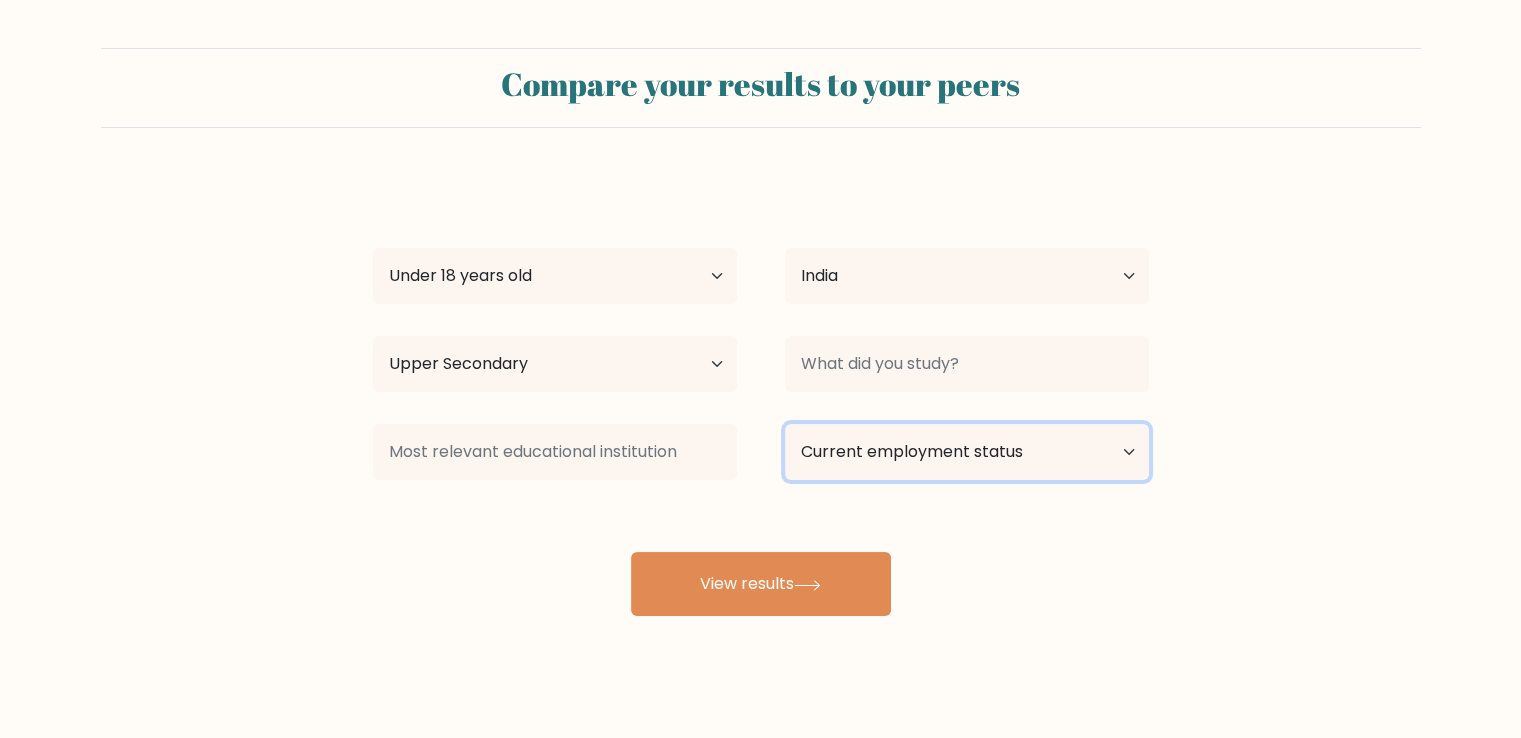click on "Current employment status
Employed
Student
Retired
Other / prefer not to answer" at bounding box center [967, 452] 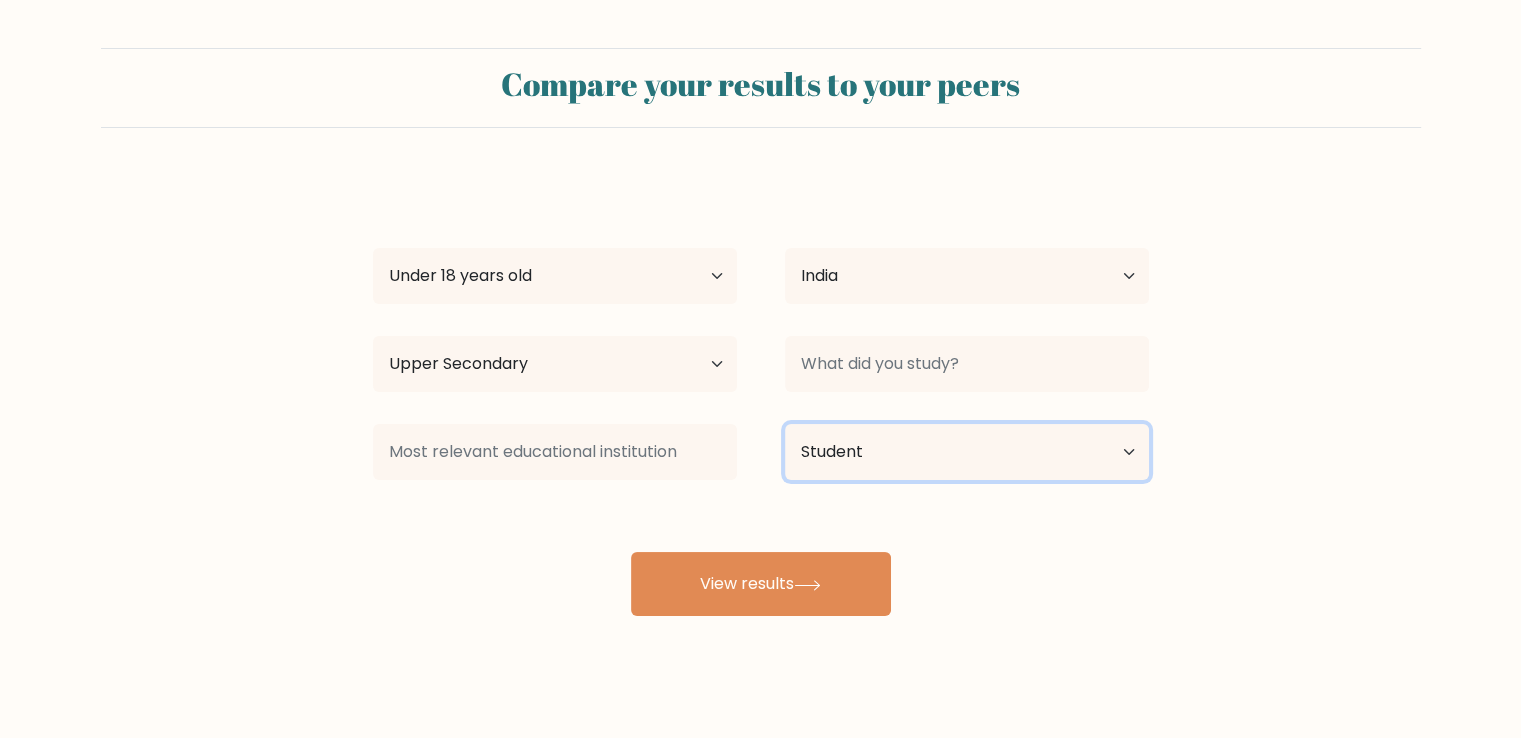 click on "Current employment status
Employed
Student
Retired
Other / prefer not to answer" at bounding box center [967, 452] 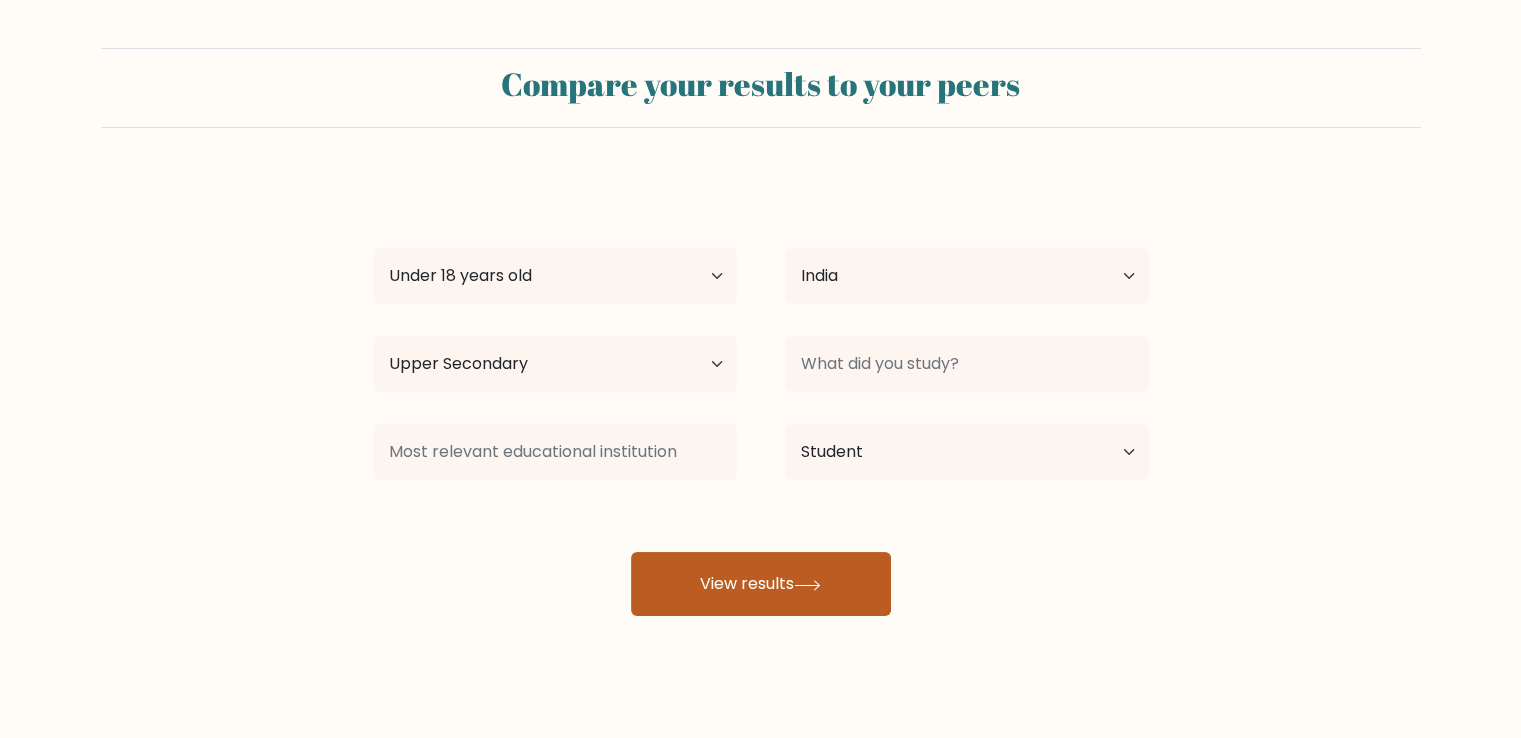 click on "View results" at bounding box center [761, 584] 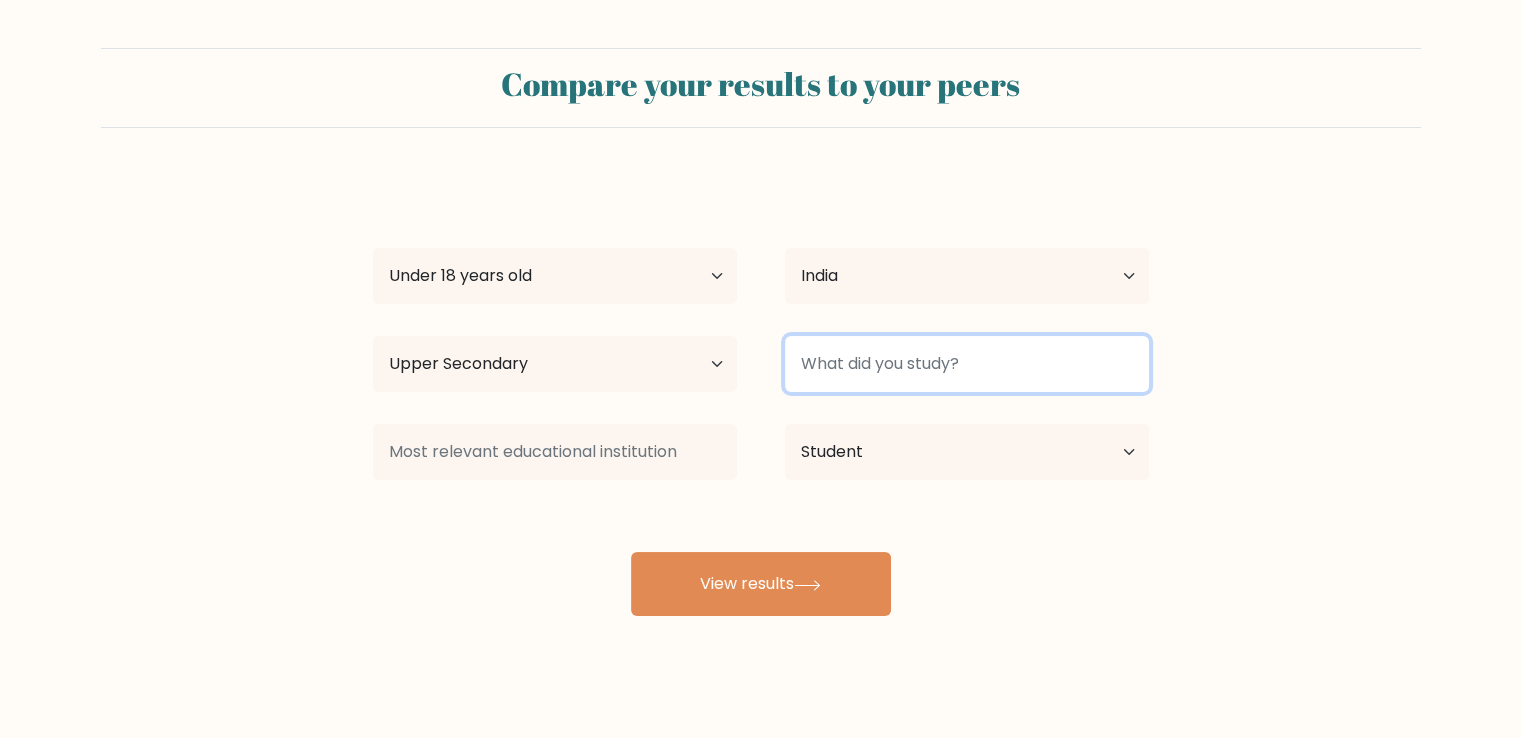 click at bounding box center [967, 364] 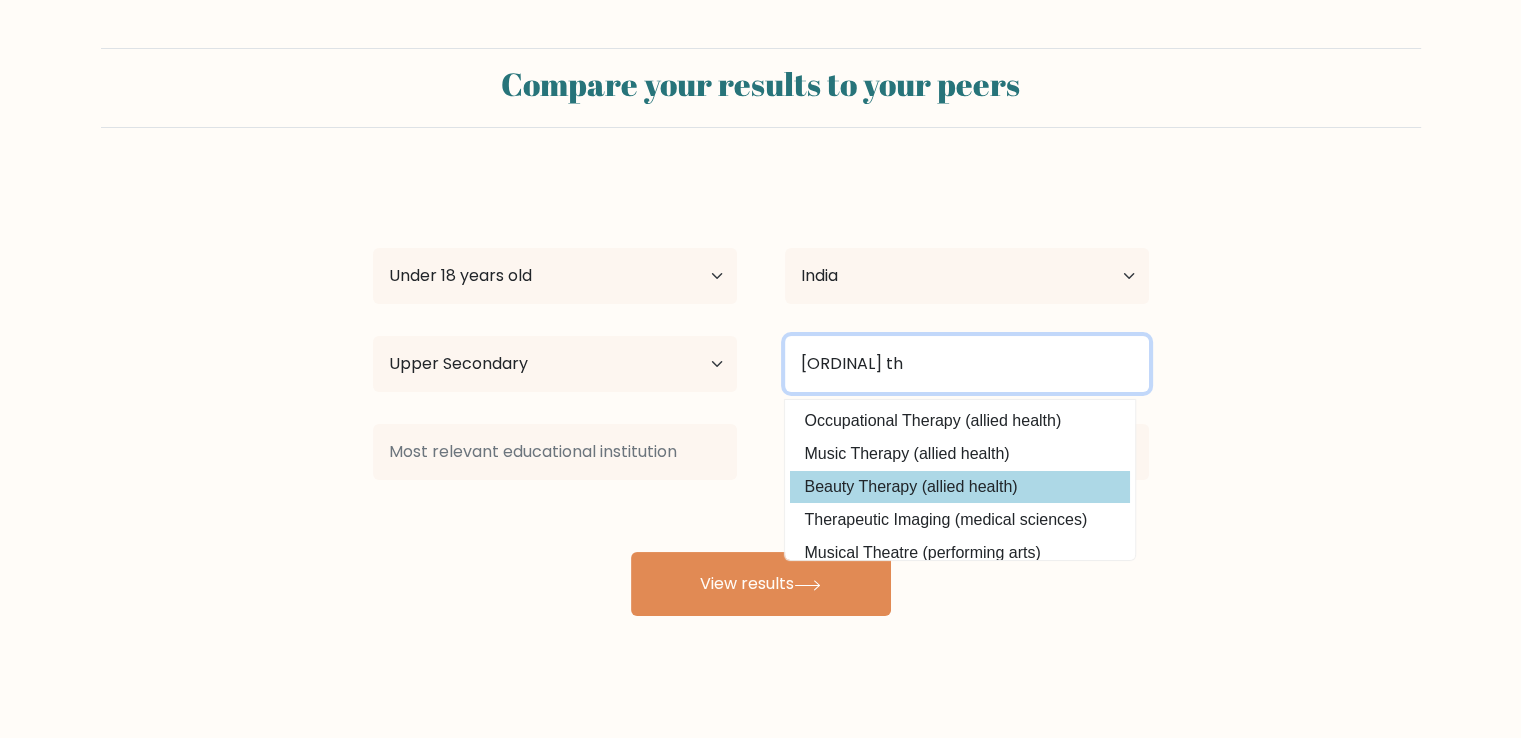 scroll, scrollTop: 0, scrollLeft: 0, axis: both 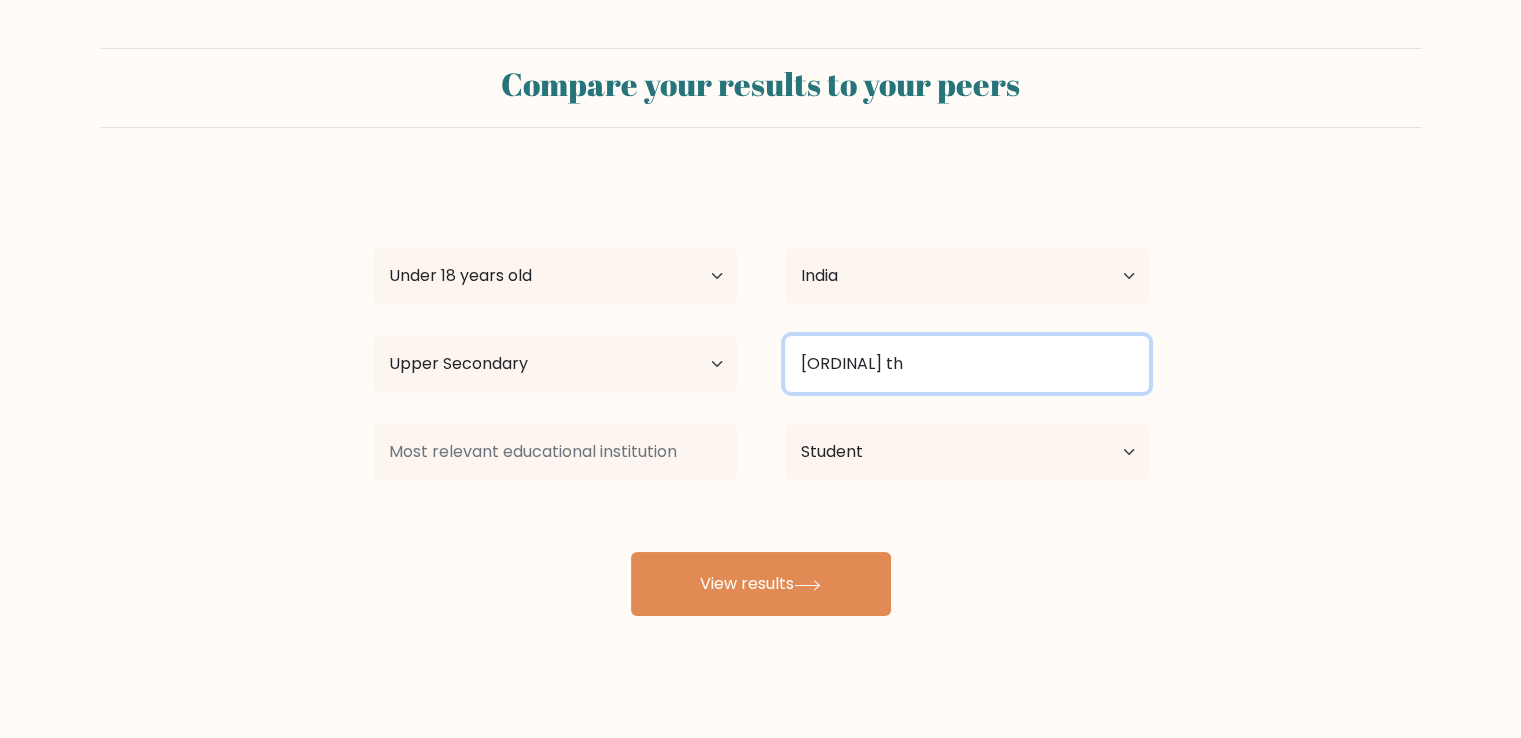 click on "9 th" at bounding box center (967, 364) 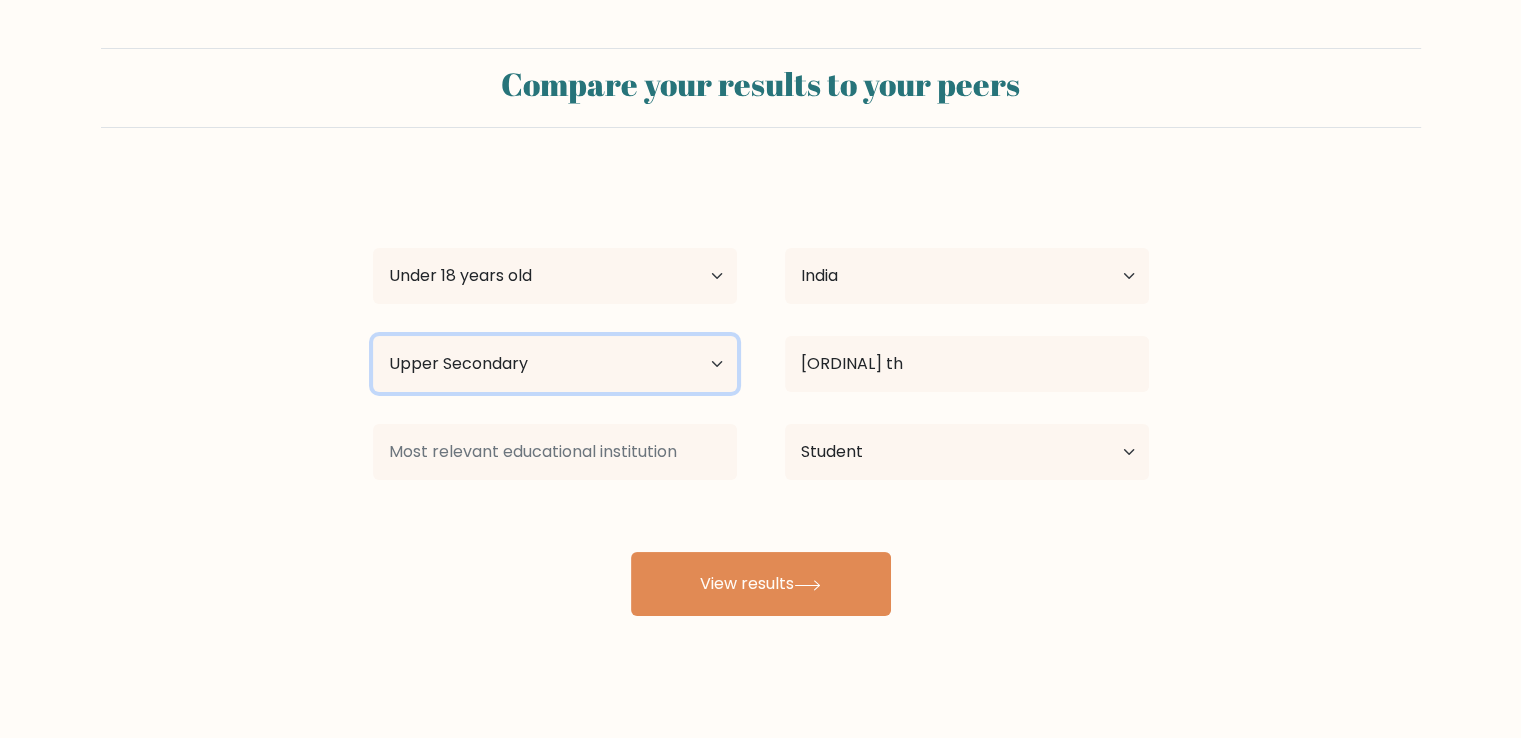 click on "Highest education level
No schooling
Primary
Lower Secondary
Upper Secondary
Occupation Specific
Bachelor's degree
Master's degree
Doctoral degree" at bounding box center (555, 364) 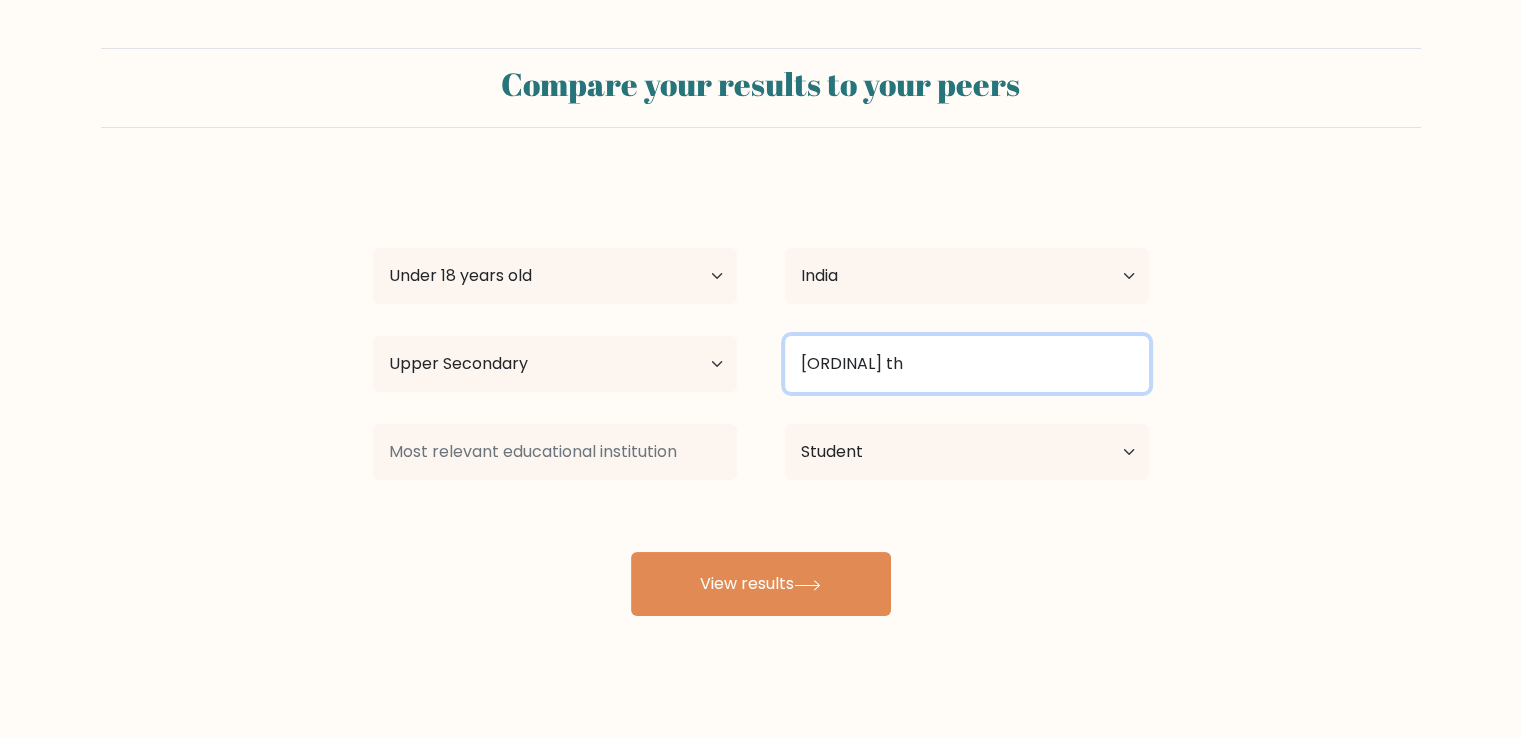 click on "9 th" at bounding box center [967, 364] 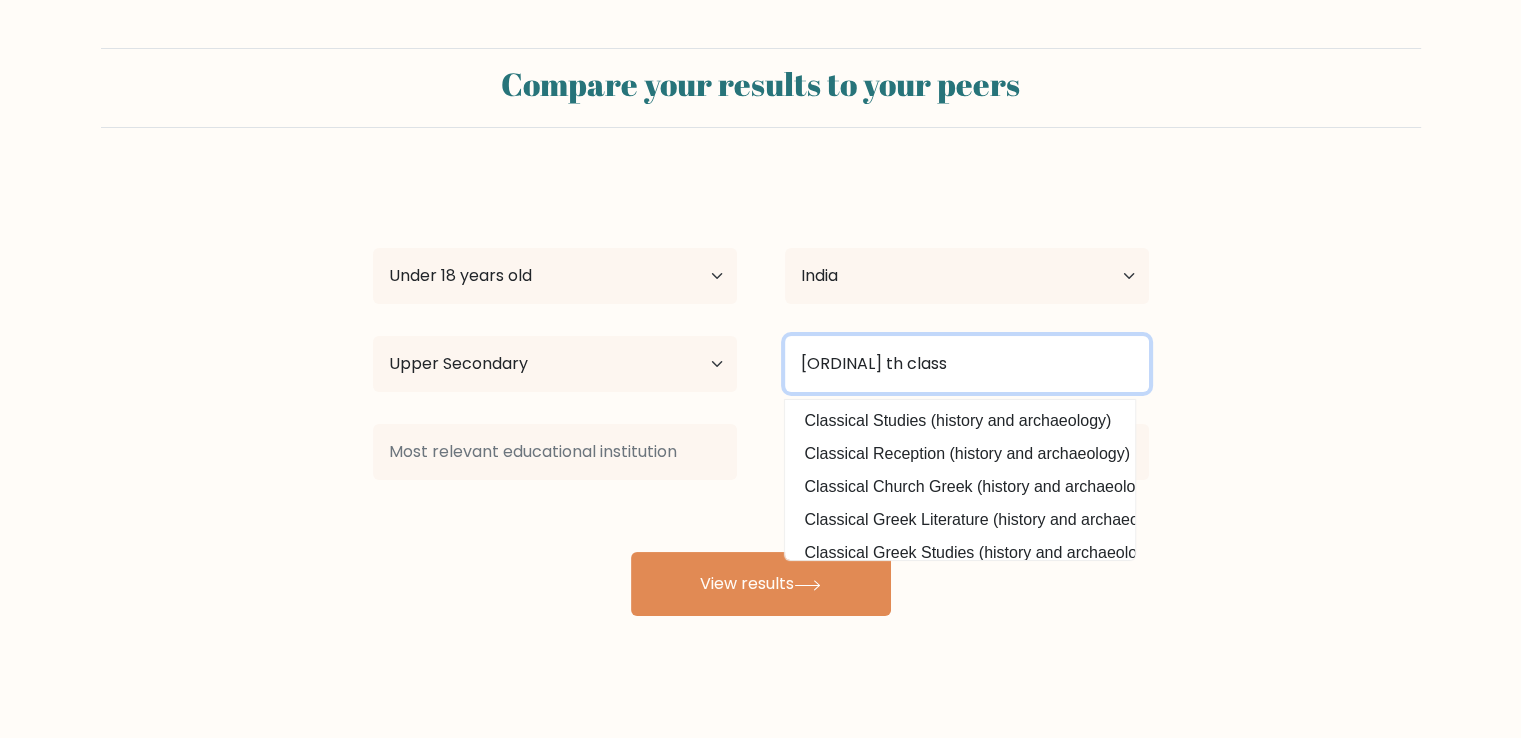 type on "9 th class" 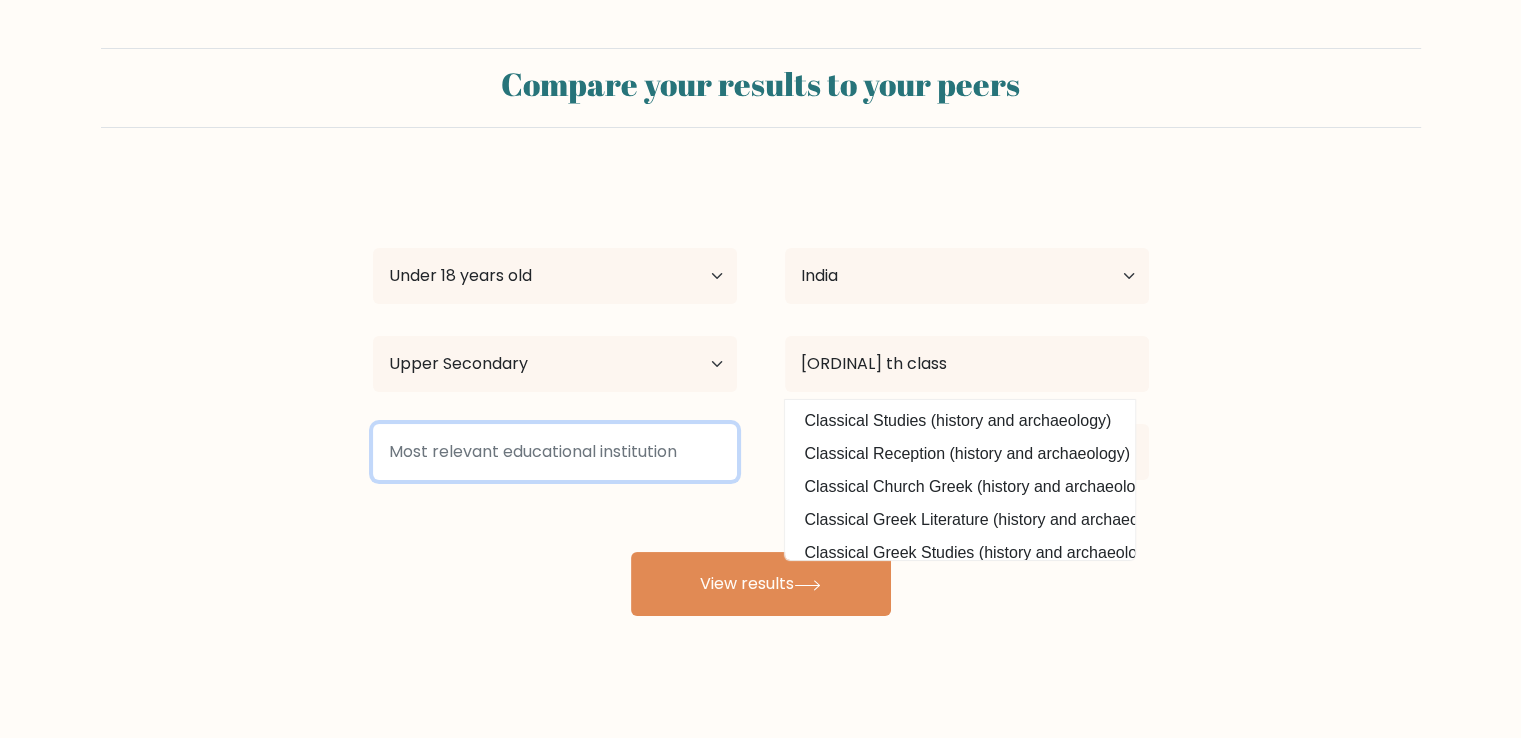 click at bounding box center (555, 452) 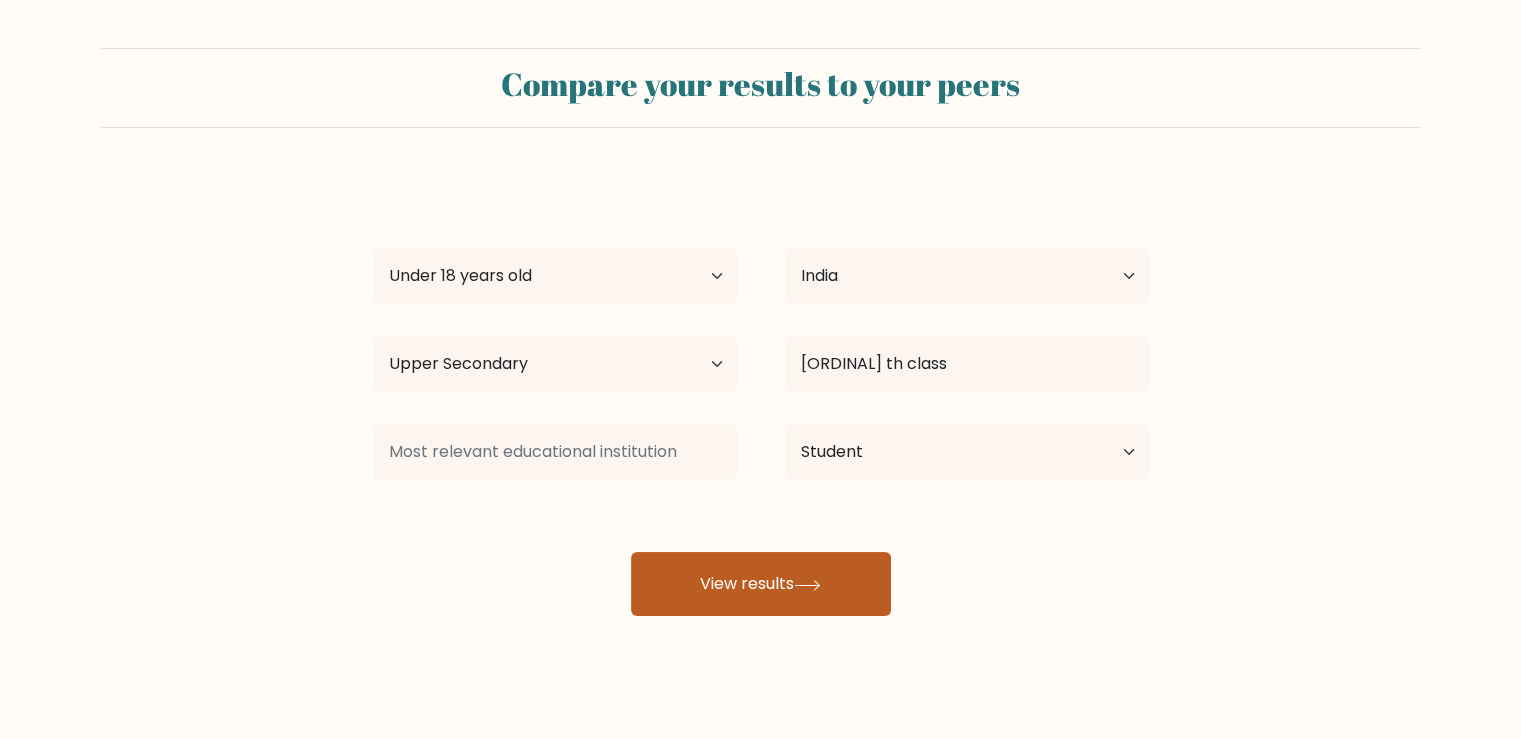 click on "View results" at bounding box center (761, 584) 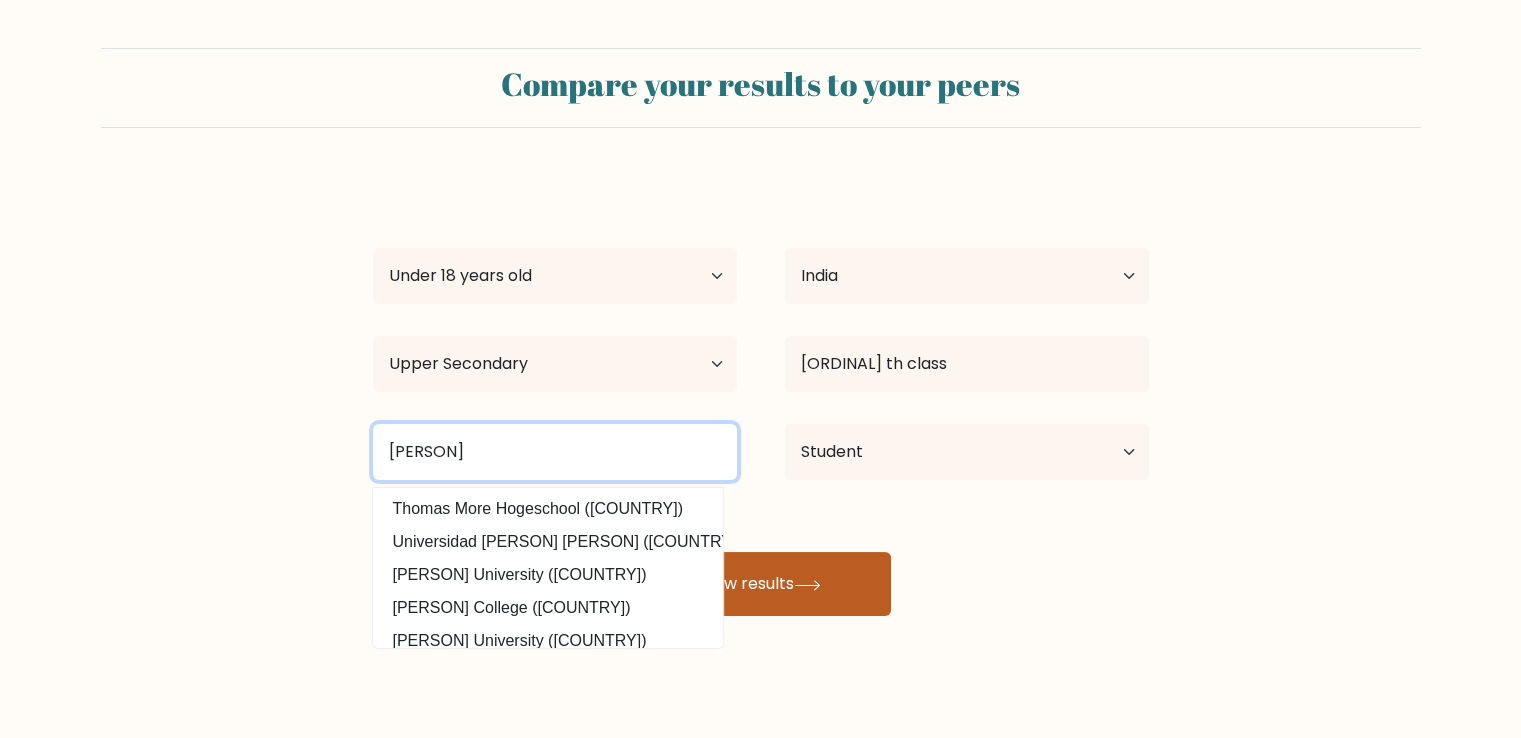 type on "thomas" 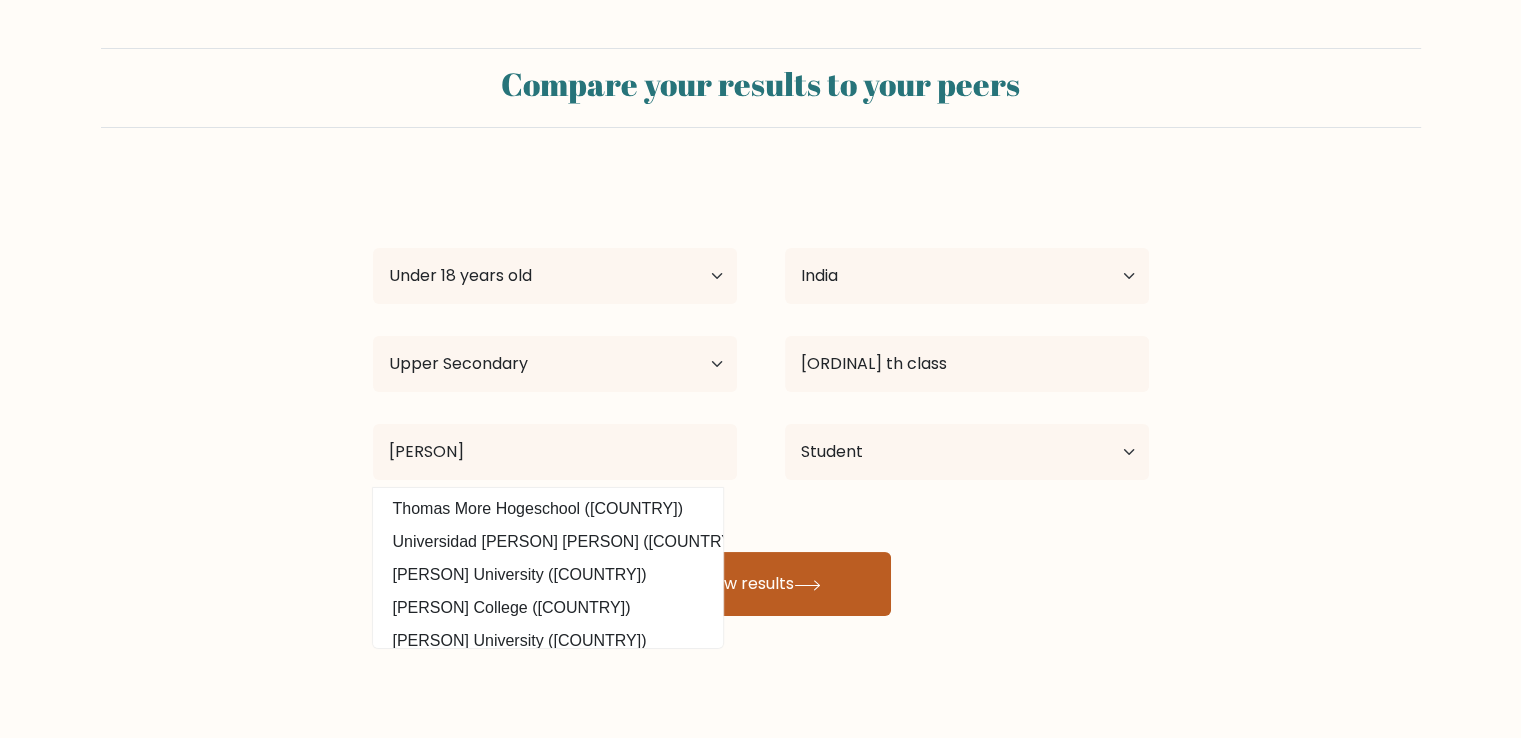 click at bounding box center [807, 585] 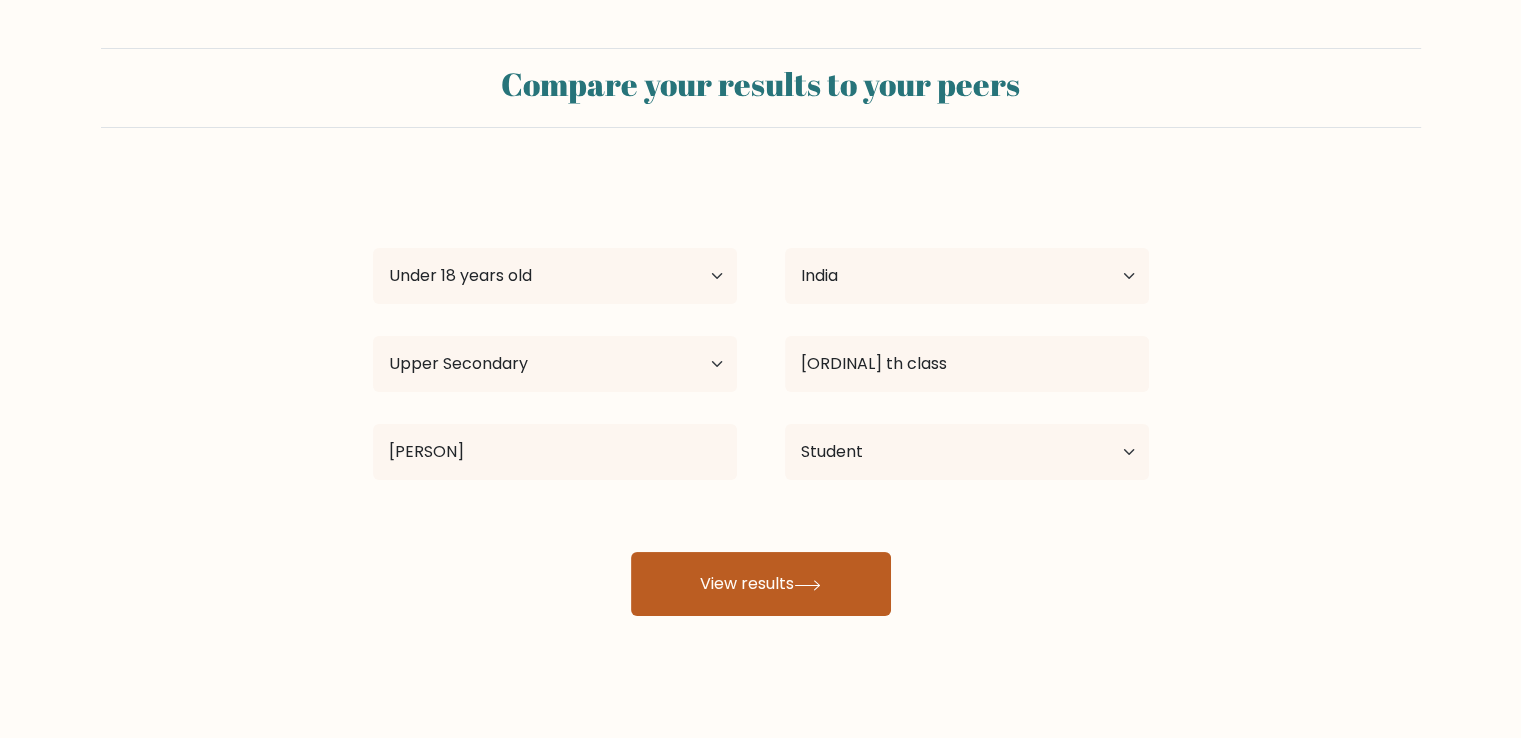 click at bounding box center [807, 585] 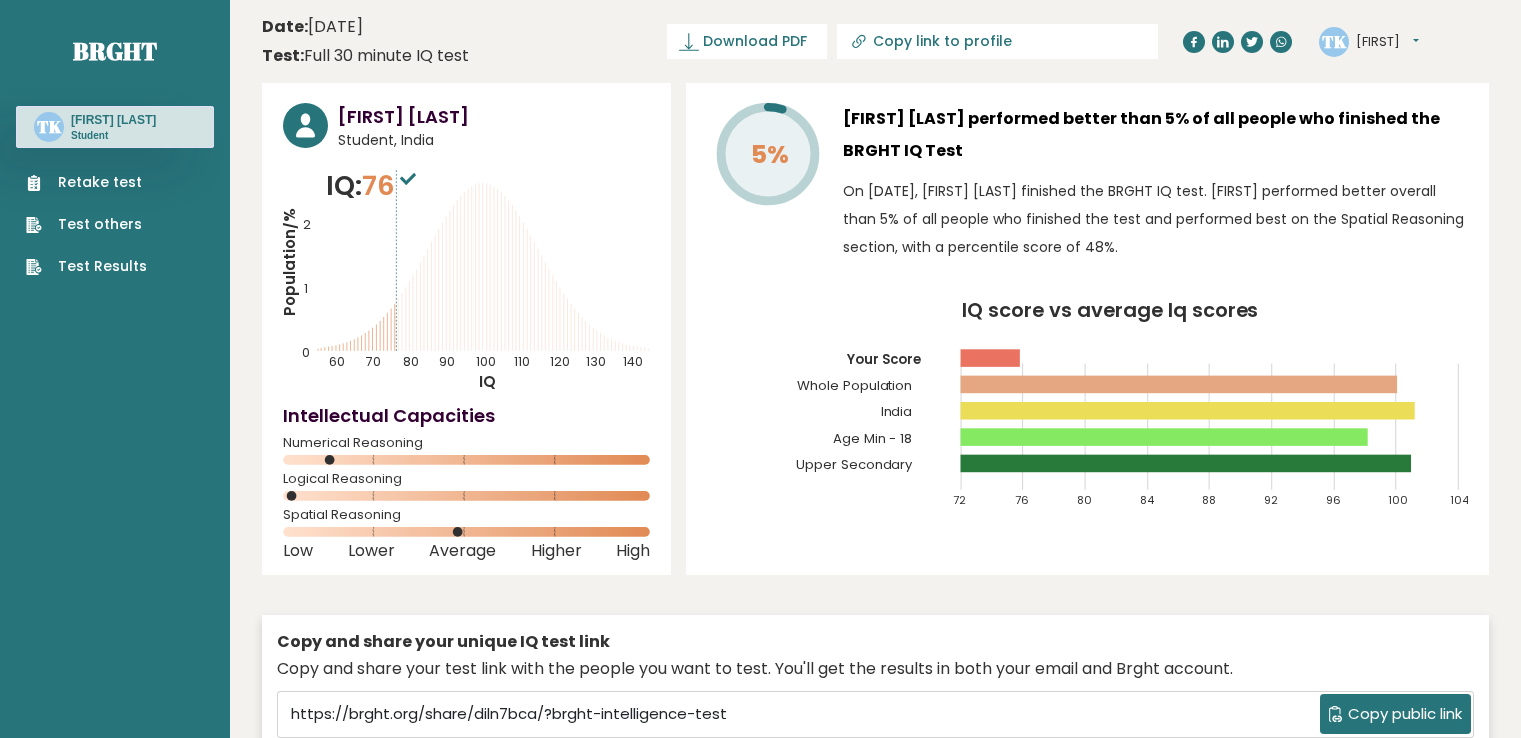 scroll, scrollTop: 0, scrollLeft: 0, axis: both 